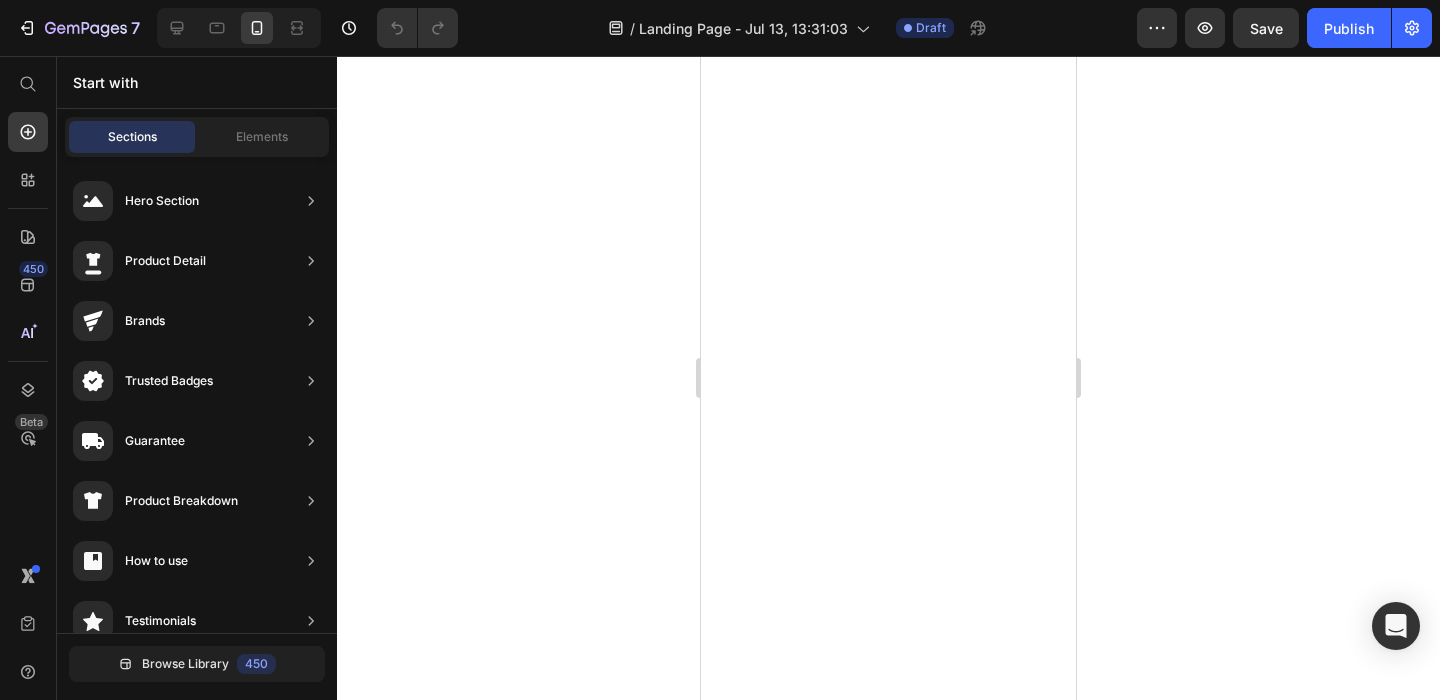 scroll, scrollTop: 0, scrollLeft: 0, axis: both 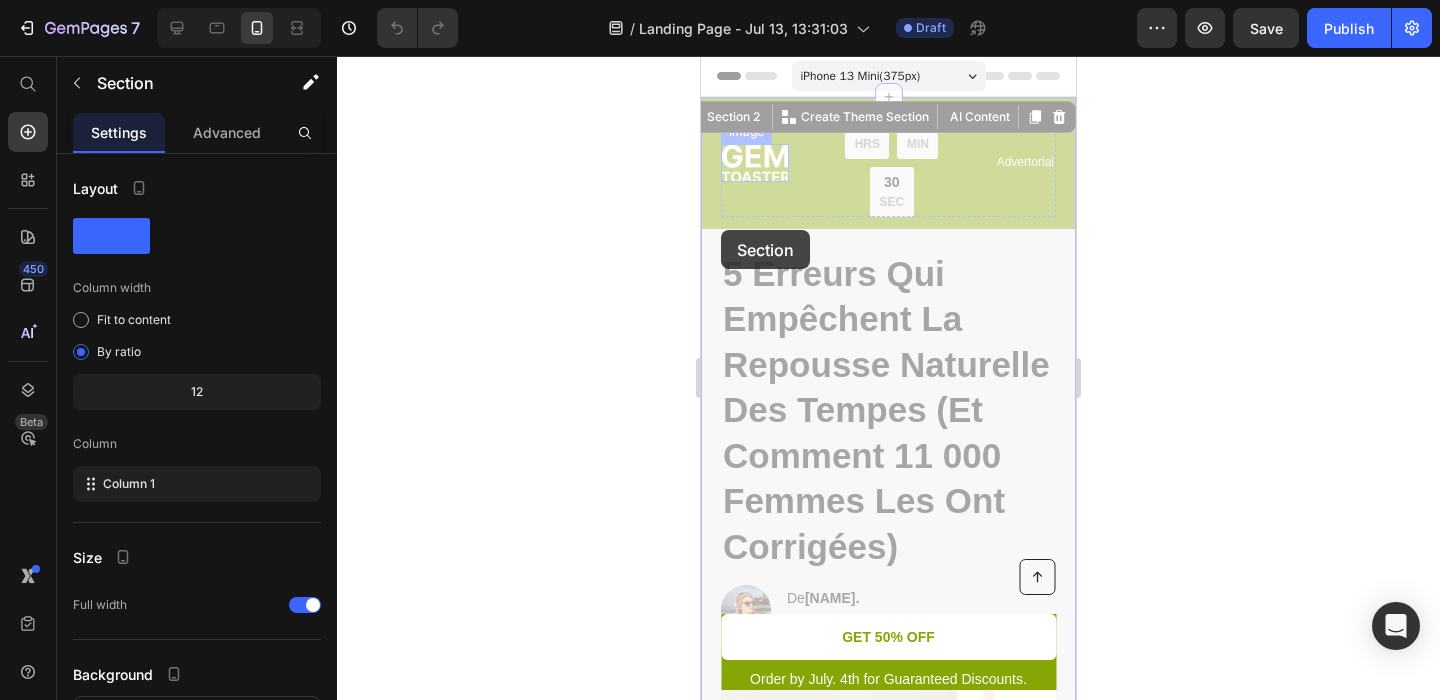 drag, startPoint x: 1512, startPoint y: 86, endPoint x: 727, endPoint y: 137, distance: 786.65497 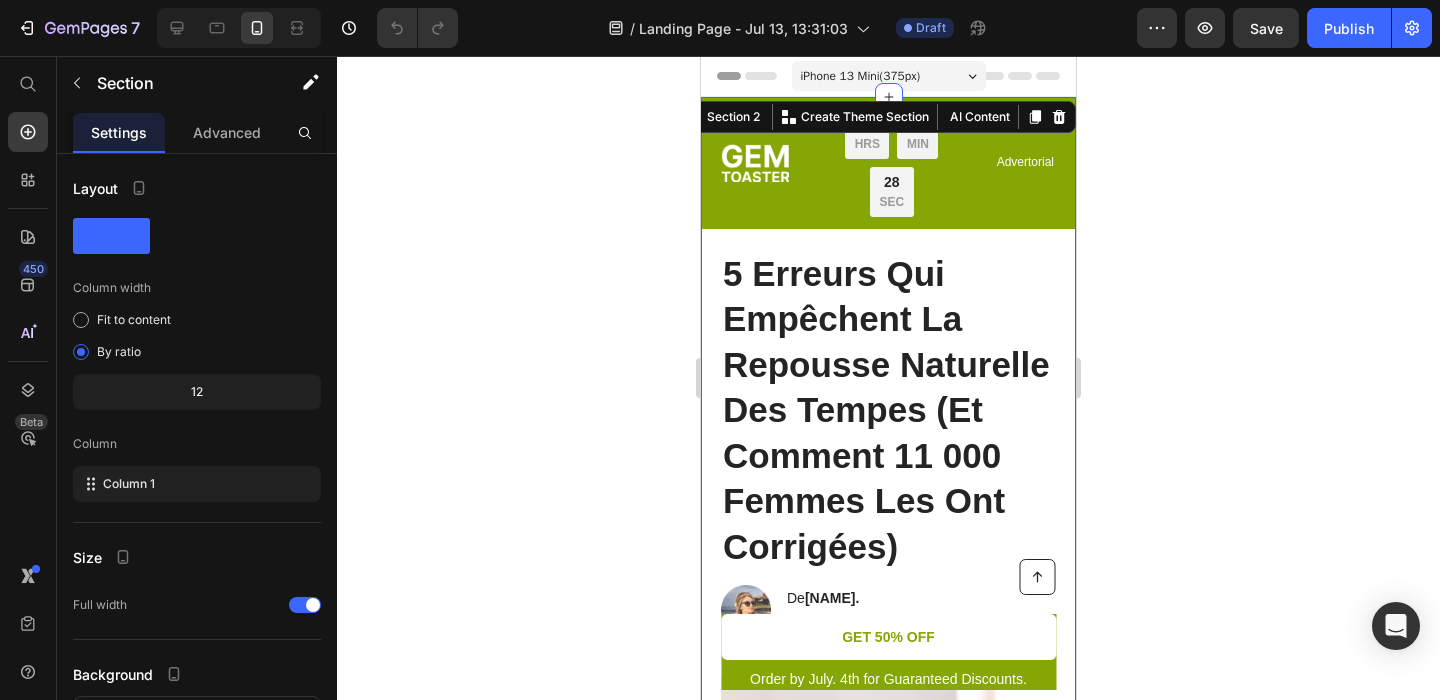 click 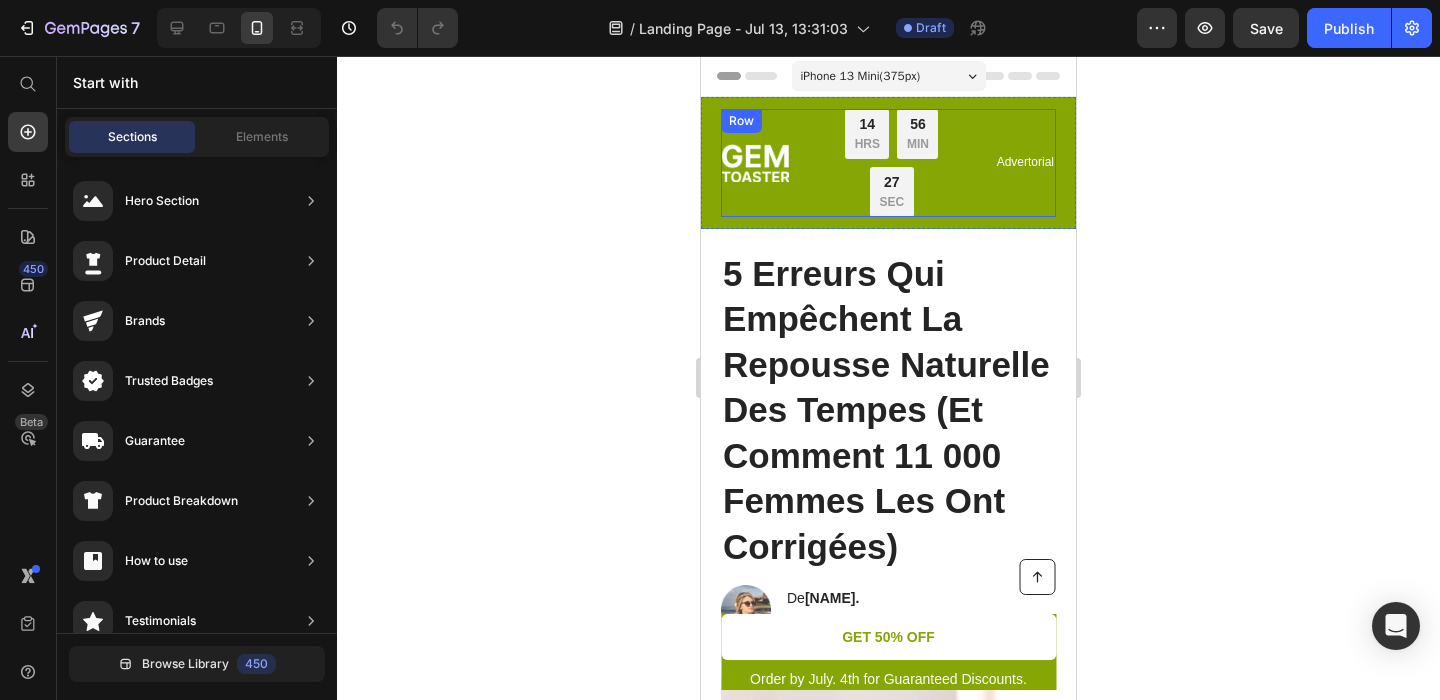 click on "Advertorial Text Block" at bounding box center (1025, 163) 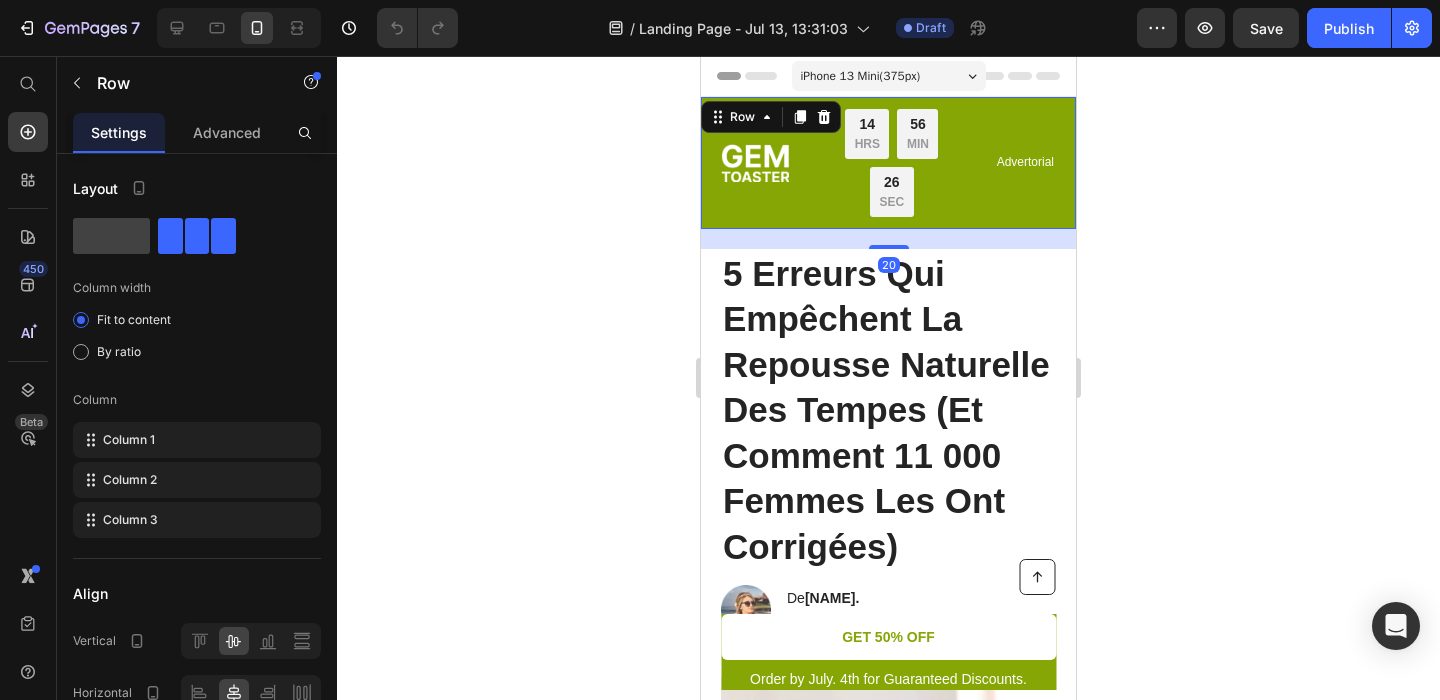 click on "Image Limited time: 50% OFF + FREESHIPPING Text Block 14 HRS 56 MIN 26 SEC Countdown Timer Row Advertorial Text Block Row Row 20" at bounding box center (888, 163) 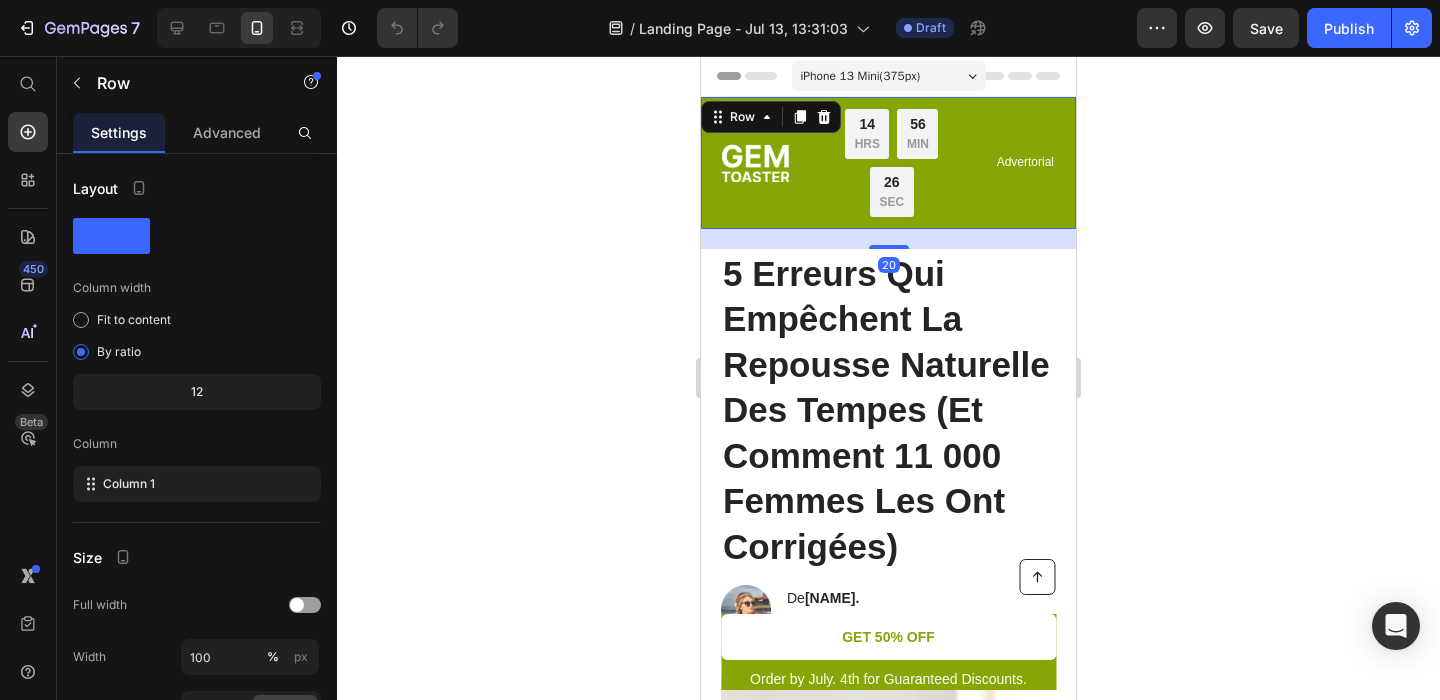 click on "Image Limited time: 50% OFF + FREESHIPPING Text Block 14 HRS 56 MIN 26 SEC Countdown Timer Row Advertorial Text Block Row Row 20" at bounding box center (888, 163) 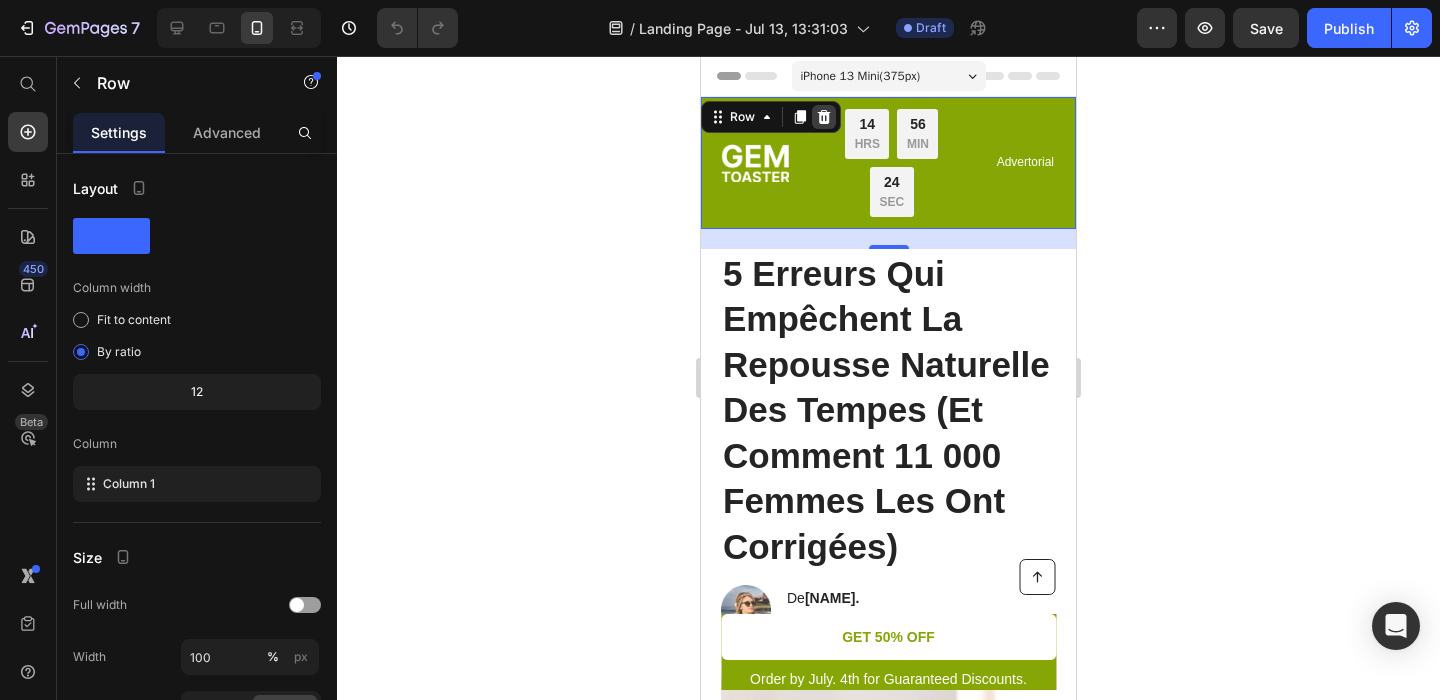 click 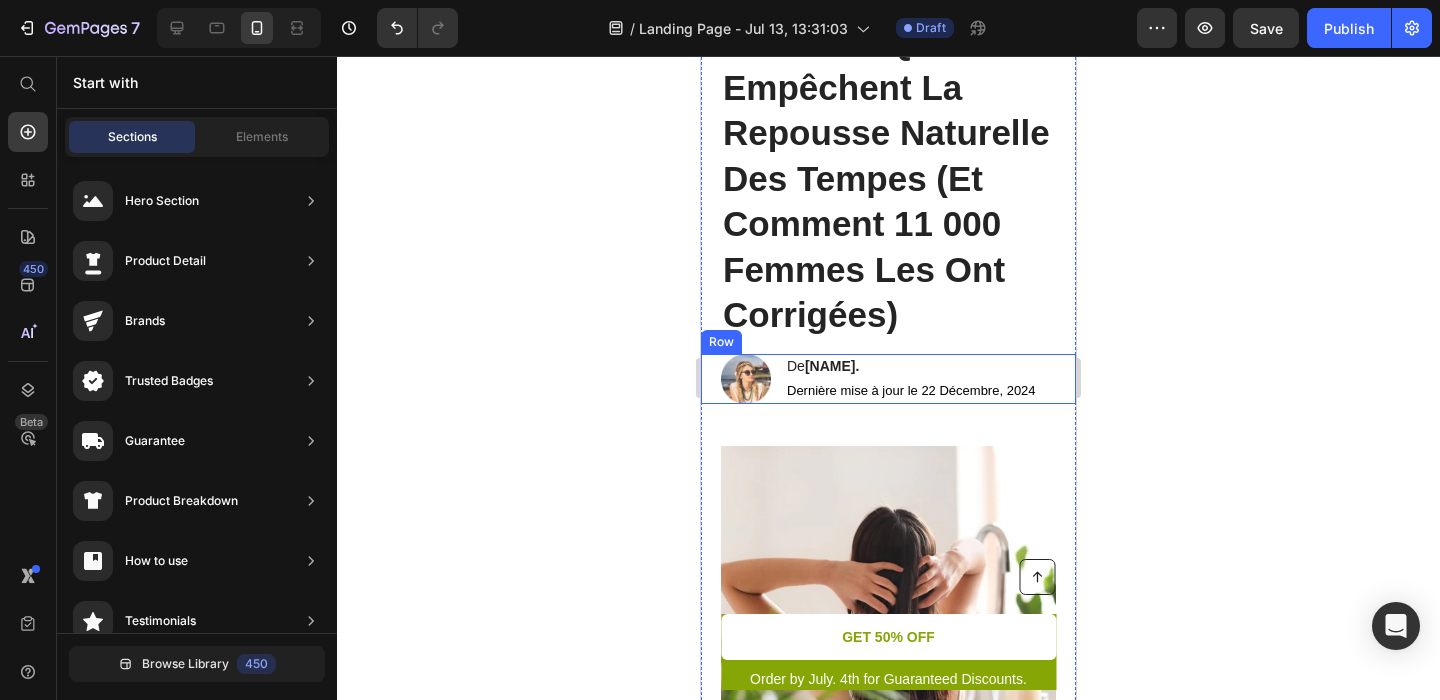scroll, scrollTop: 84, scrollLeft: 0, axis: vertical 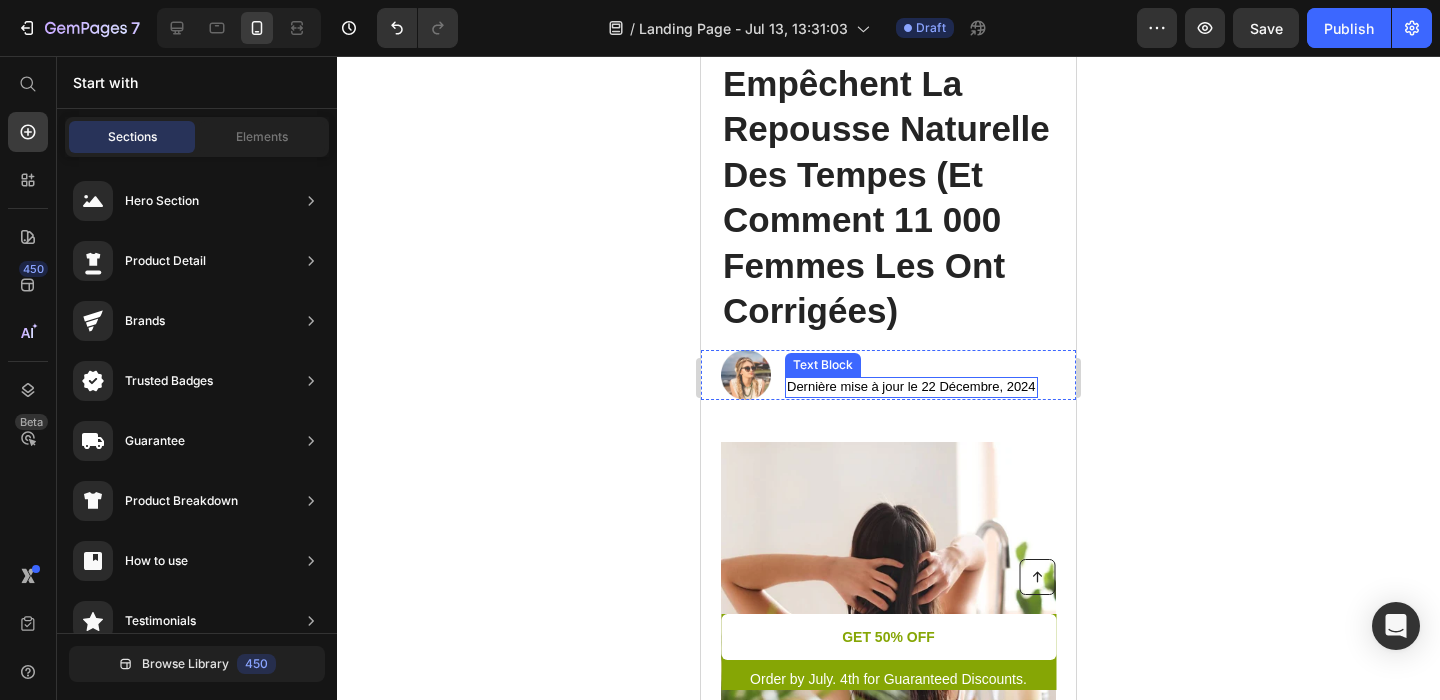 click on "Text Block" at bounding box center [823, 365] 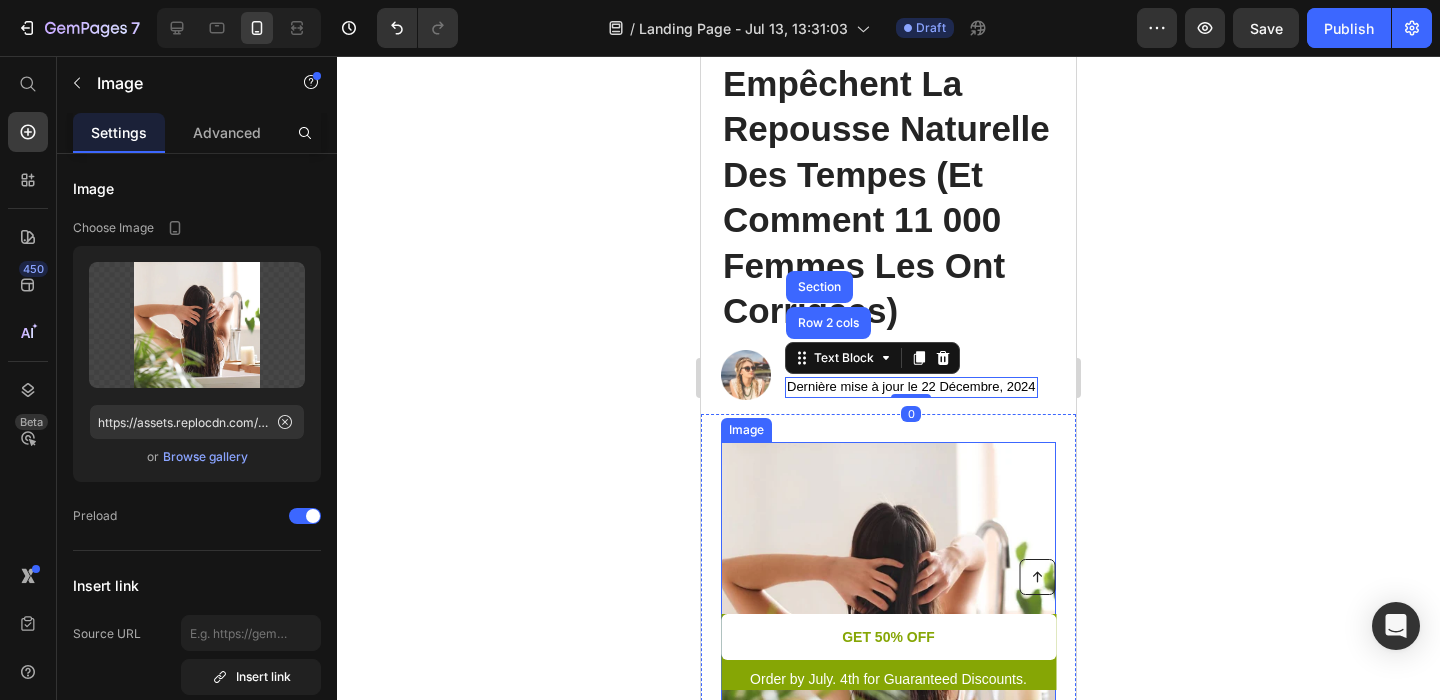click at bounding box center [888, 609] 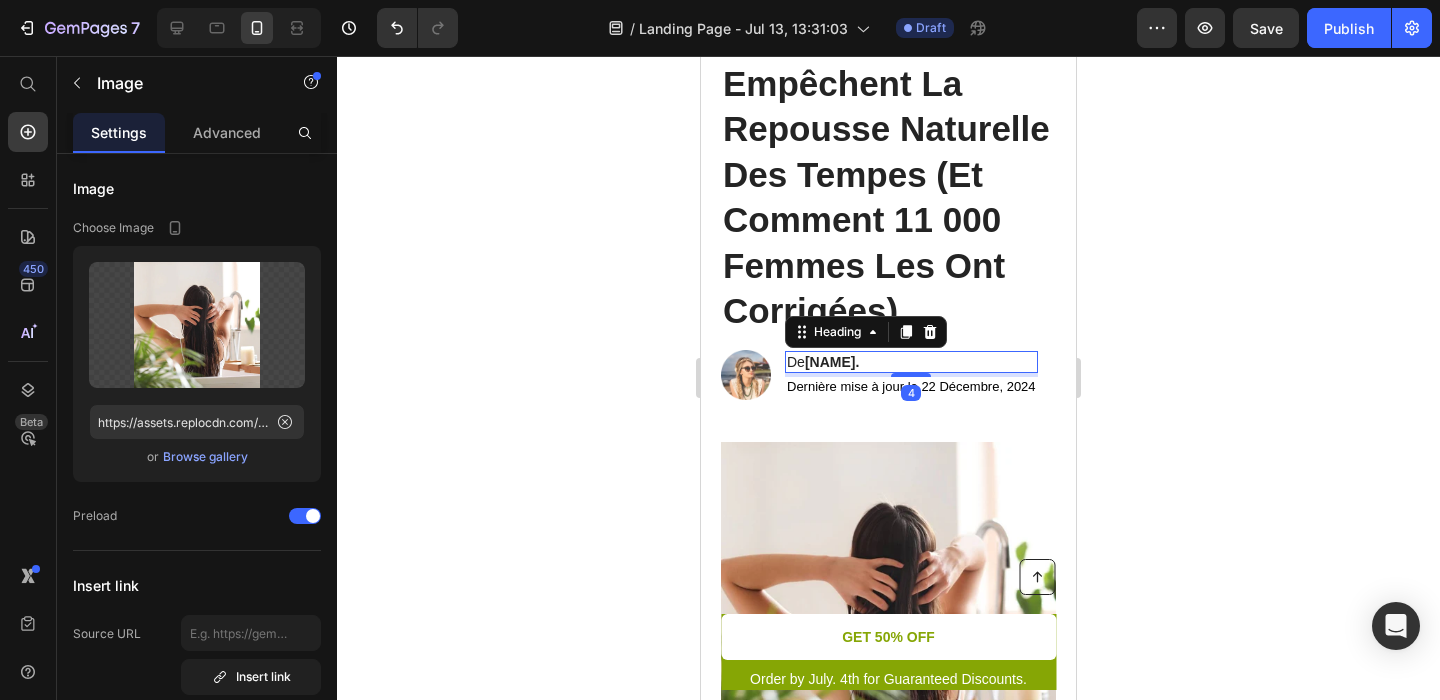 click on "De [NAME]" at bounding box center [911, 362] 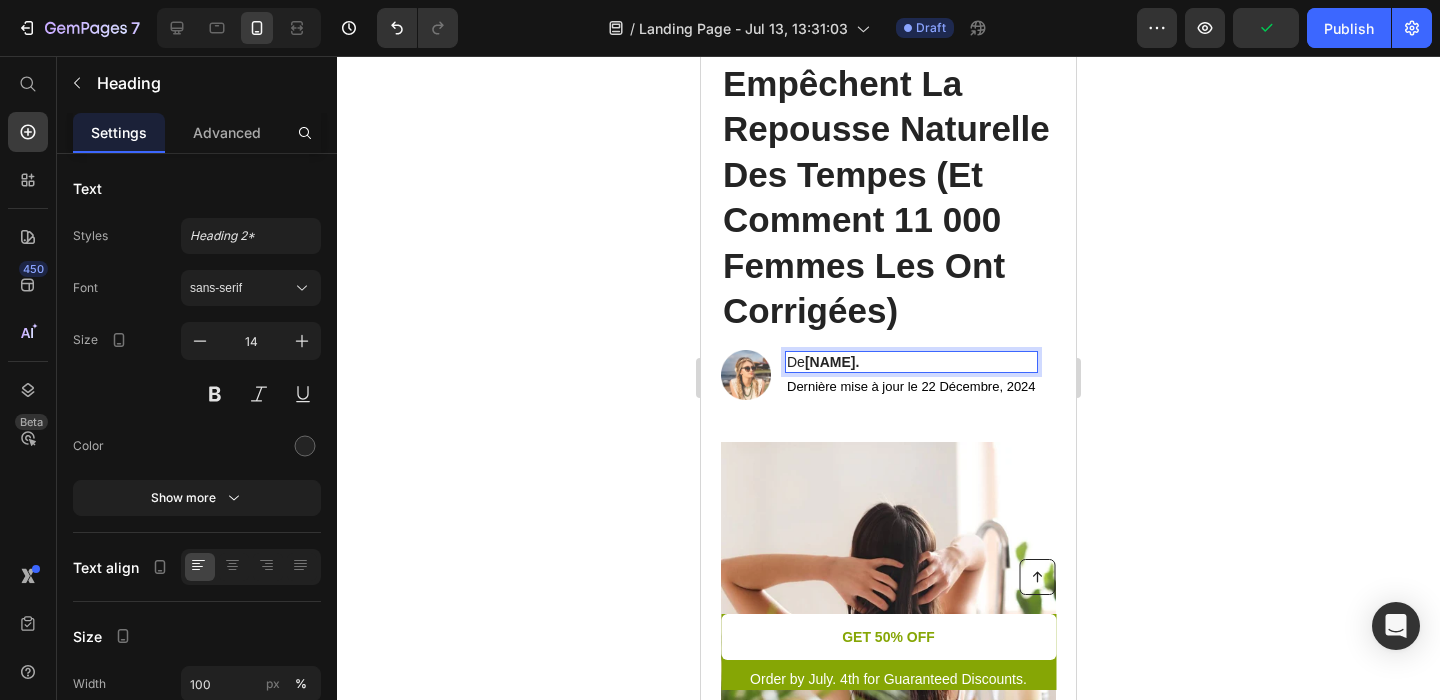 click on "De [NAME]" at bounding box center (911, 362) 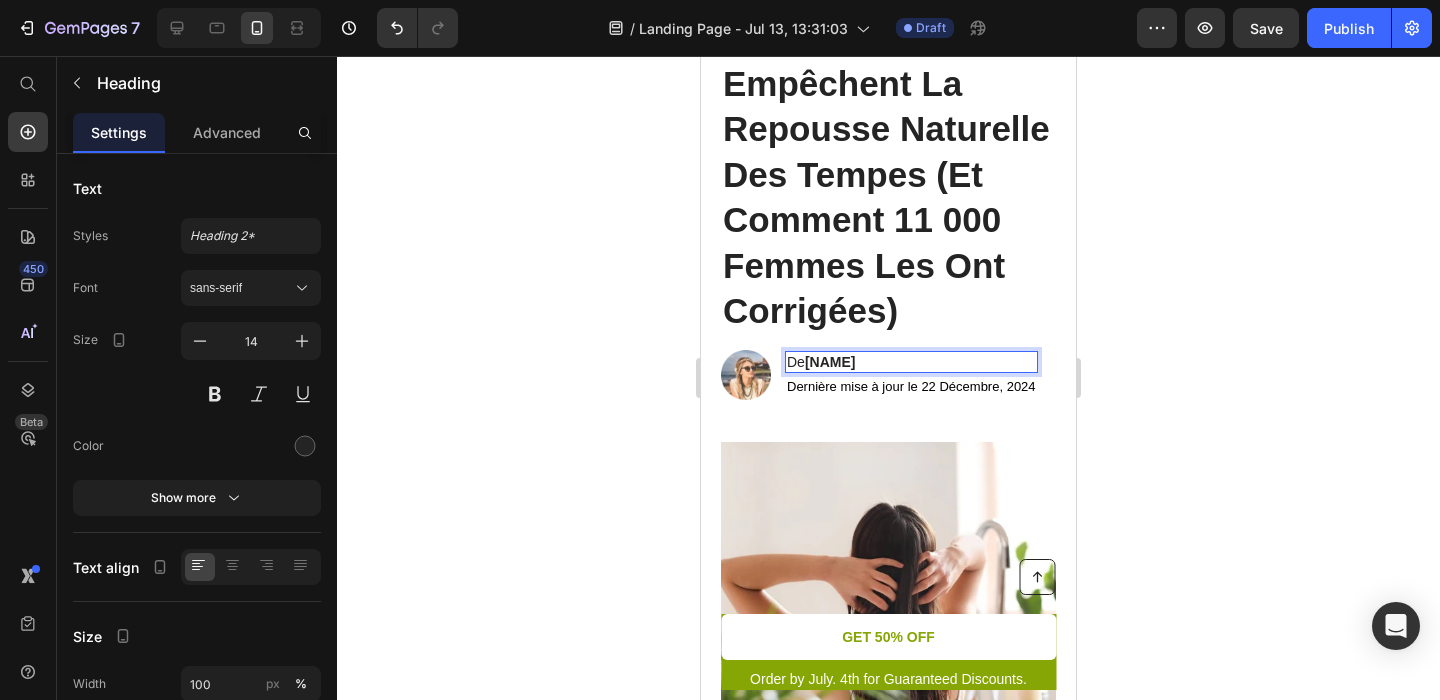click on "[NAME]" at bounding box center (830, 362) 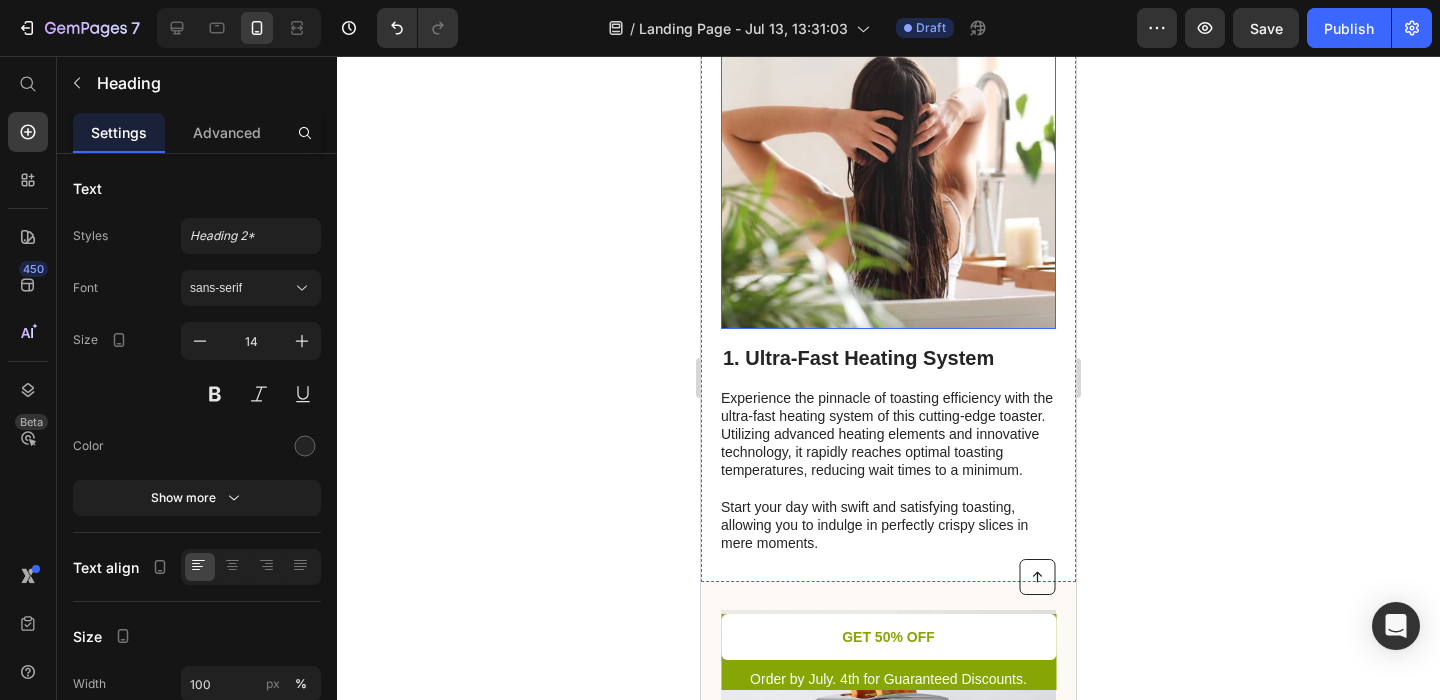 scroll, scrollTop: 550, scrollLeft: 0, axis: vertical 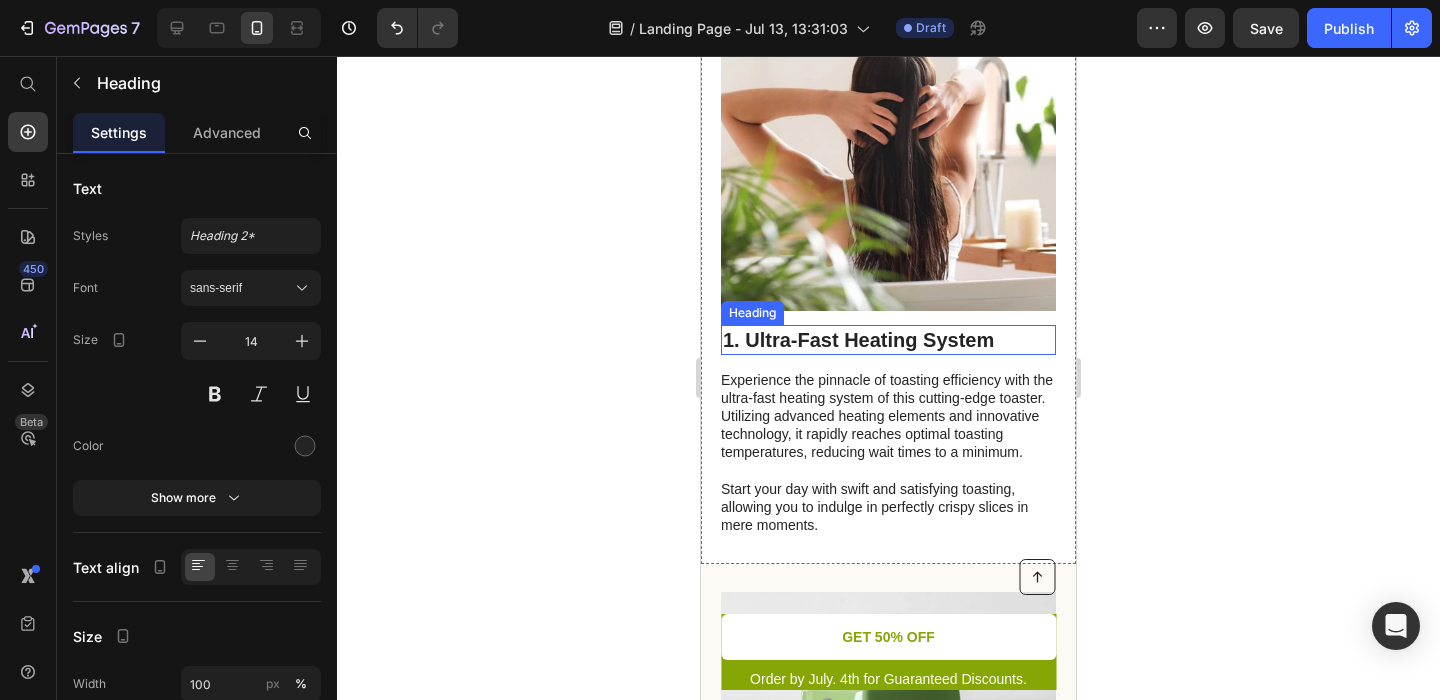 click on "1. Ultra-Fast Heating System" at bounding box center (888, 340) 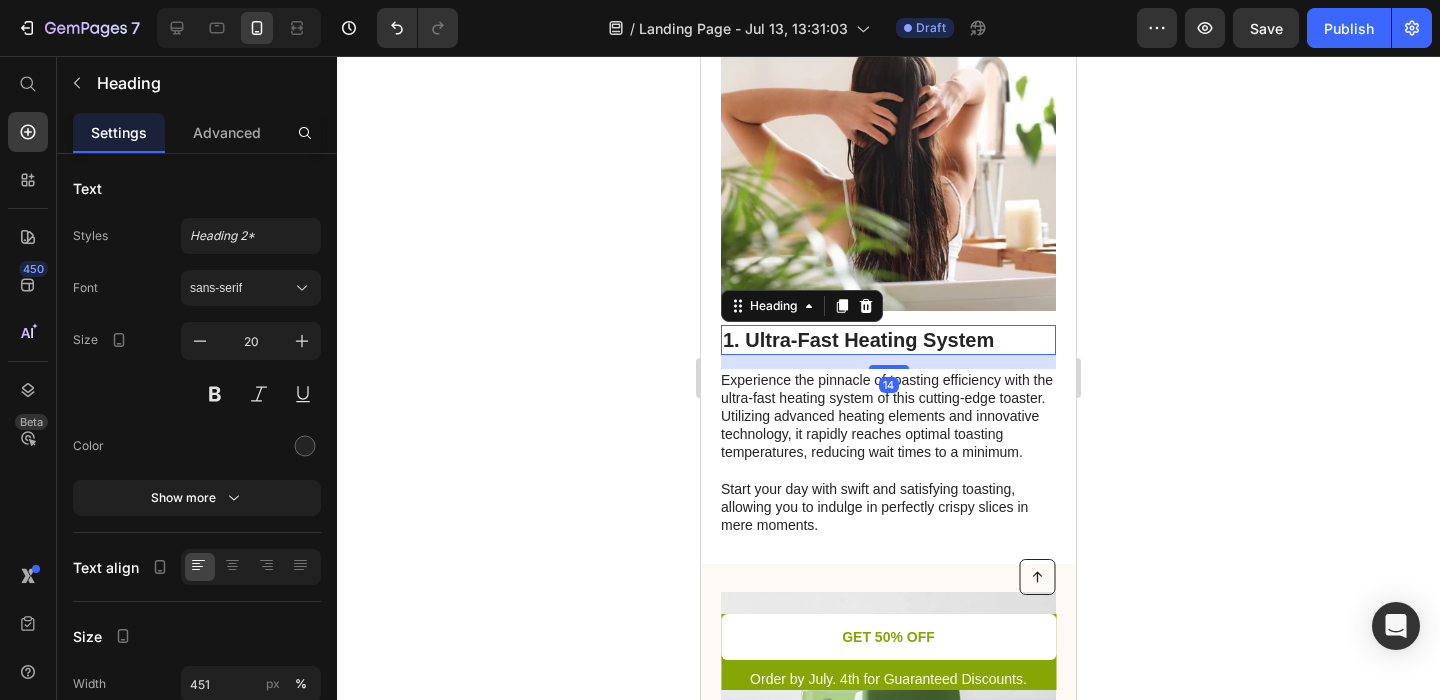 click on "1. Ultra-Fast Heating System" at bounding box center [888, 340] 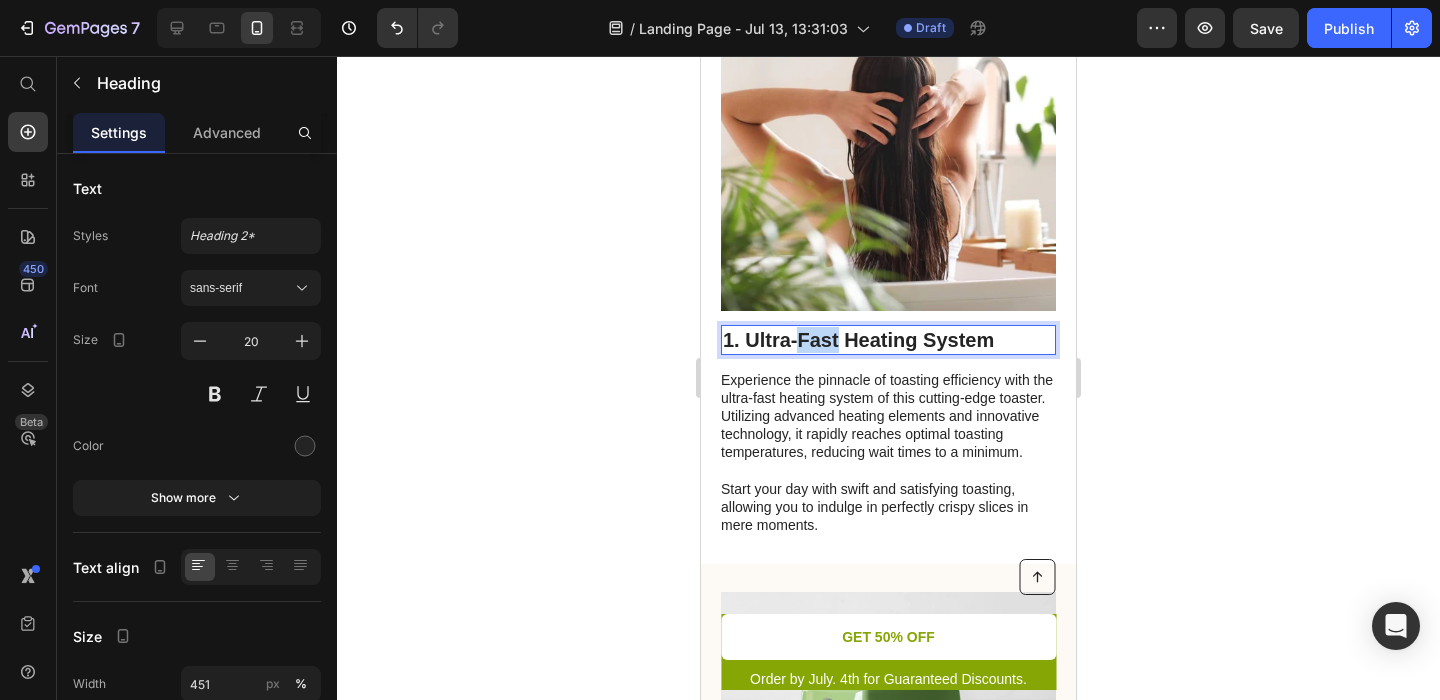 click on "1. Ultra-Fast Heating System" at bounding box center [888, 340] 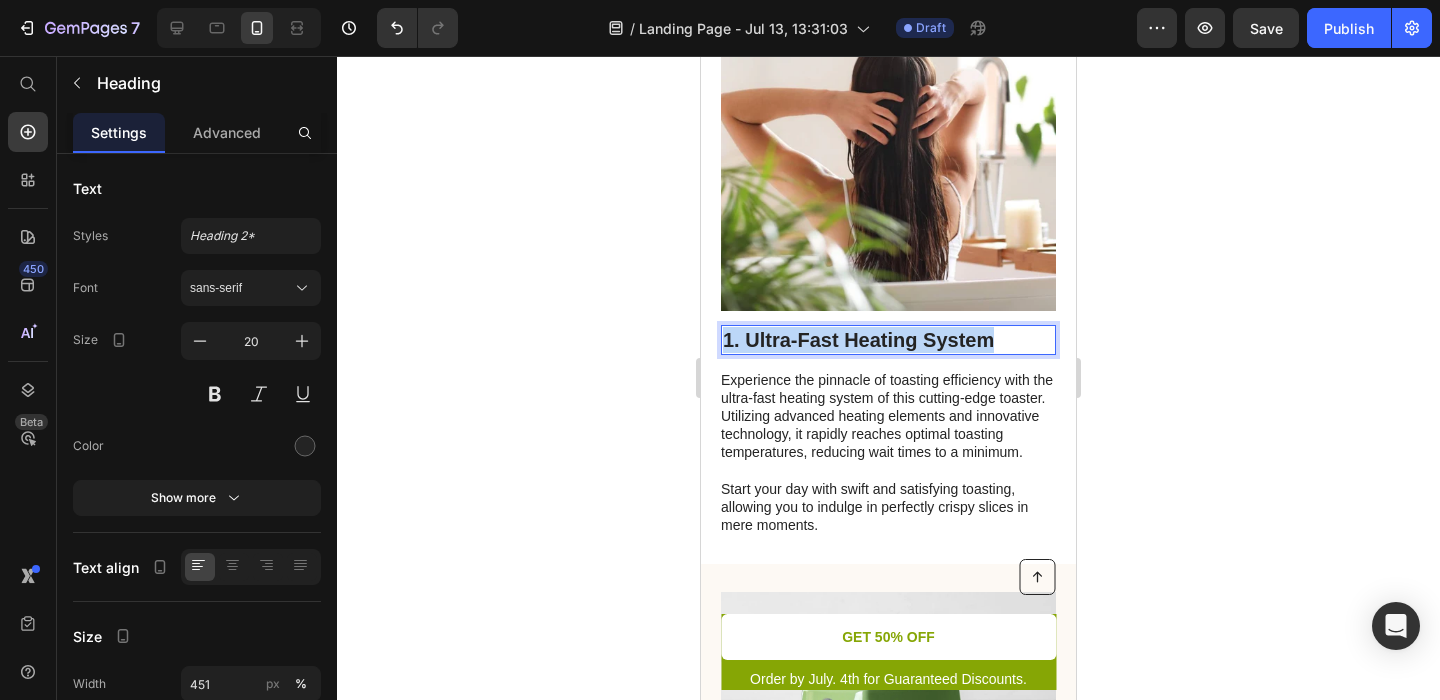click on "1. Ultra-Fast Heating System" at bounding box center [888, 340] 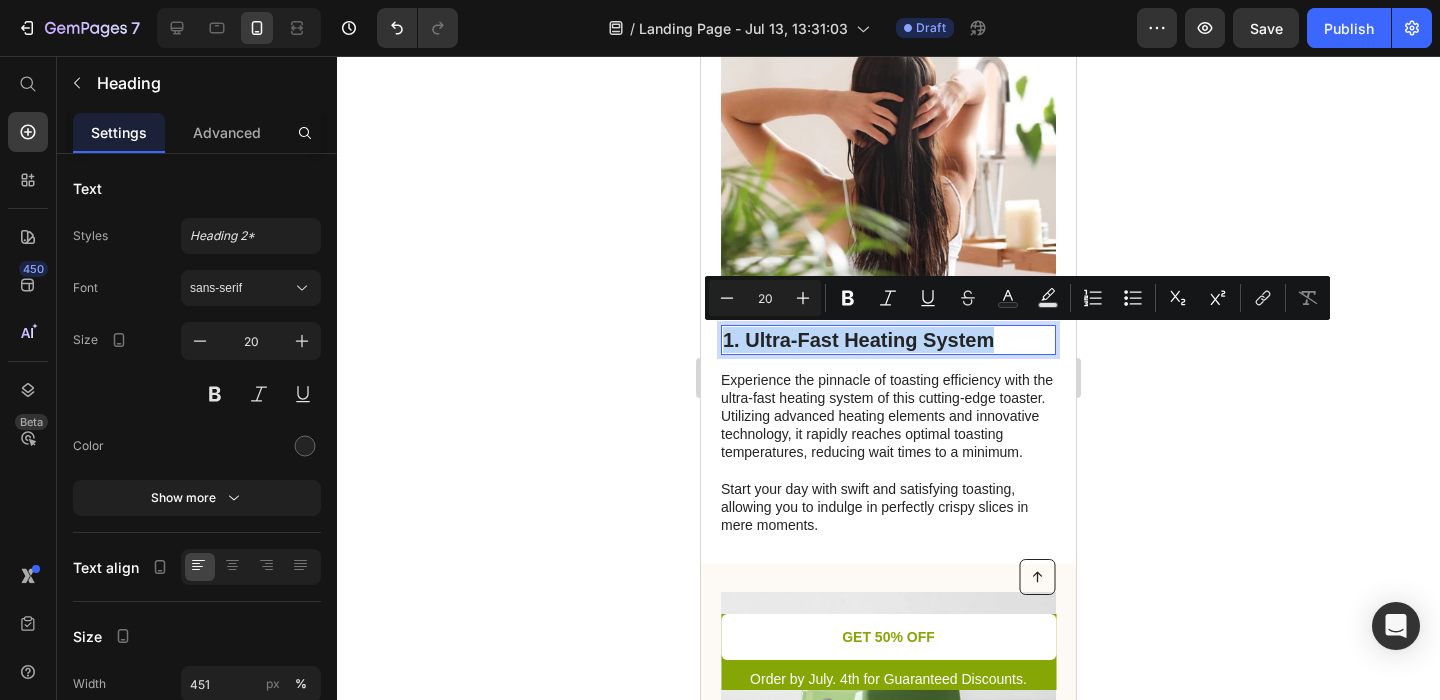 click on "1. Ultra-Fast Heating System" at bounding box center (888, 340) 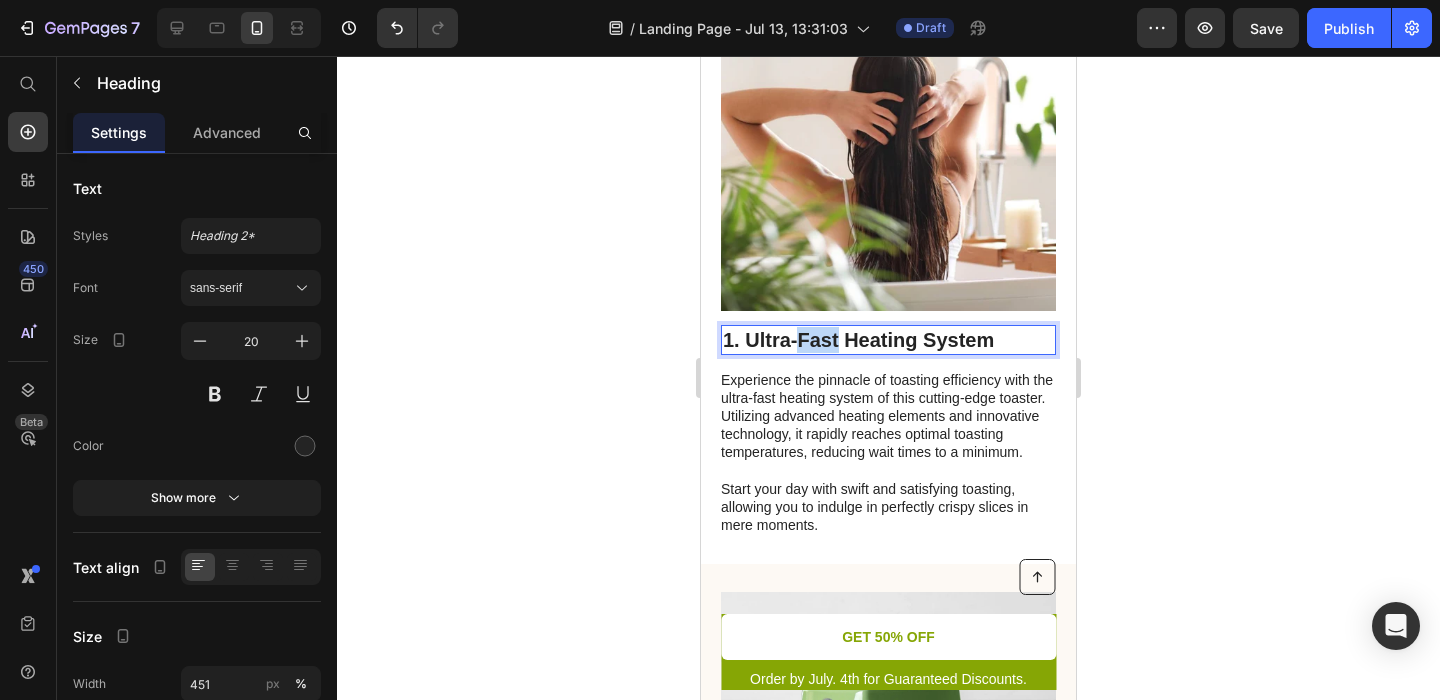 click on "1. Ultra-Fast Heating System" at bounding box center [888, 340] 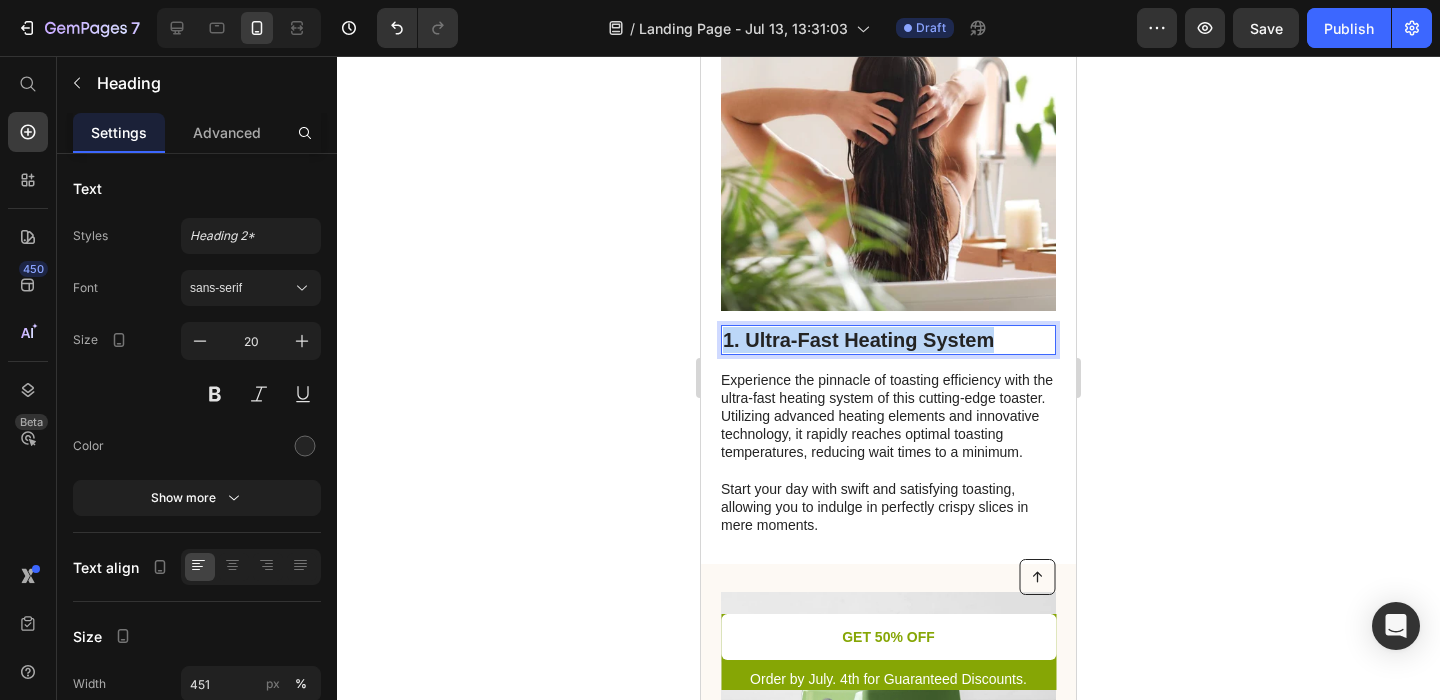 click on "1. Ultra-Fast Heating System" at bounding box center (888, 340) 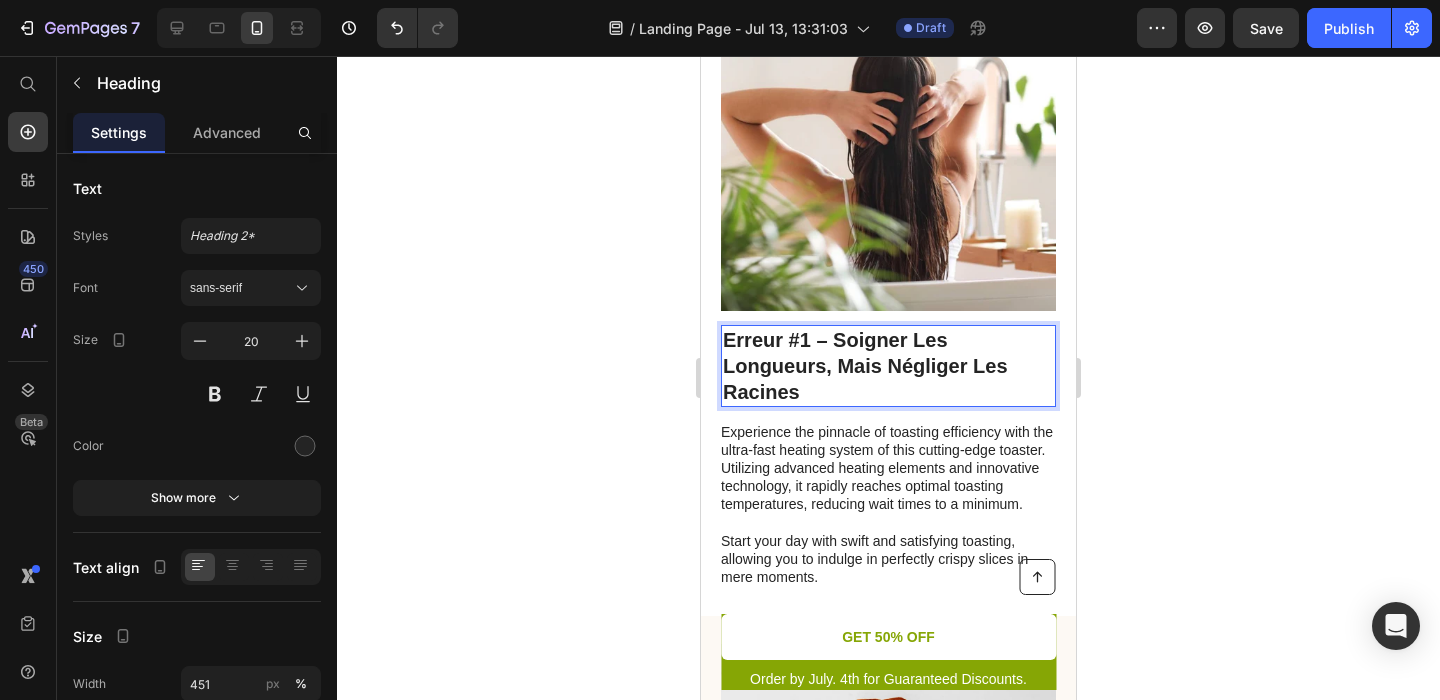 click 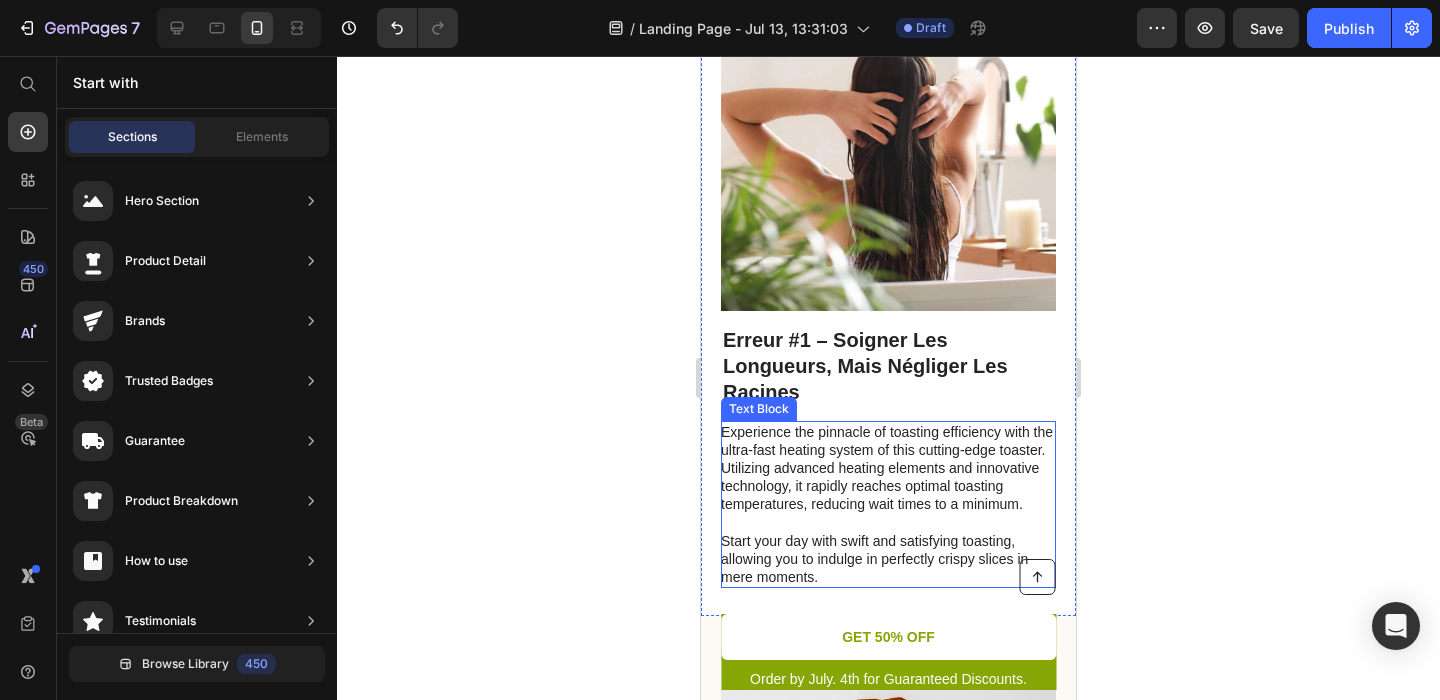 click on "Experience the pinnacle of toasting efficiency with the ultra-fast heating system of this cutting-edge toaster. Utilizing advanced heating elements and innovative technology, it rapidly reaches optimal toasting temperatures, reducing wait times to a minimum. Start your day with swift and satisfying toasting, allowing you to indulge in perfectly crispy slices in mere moments." at bounding box center [887, 505] 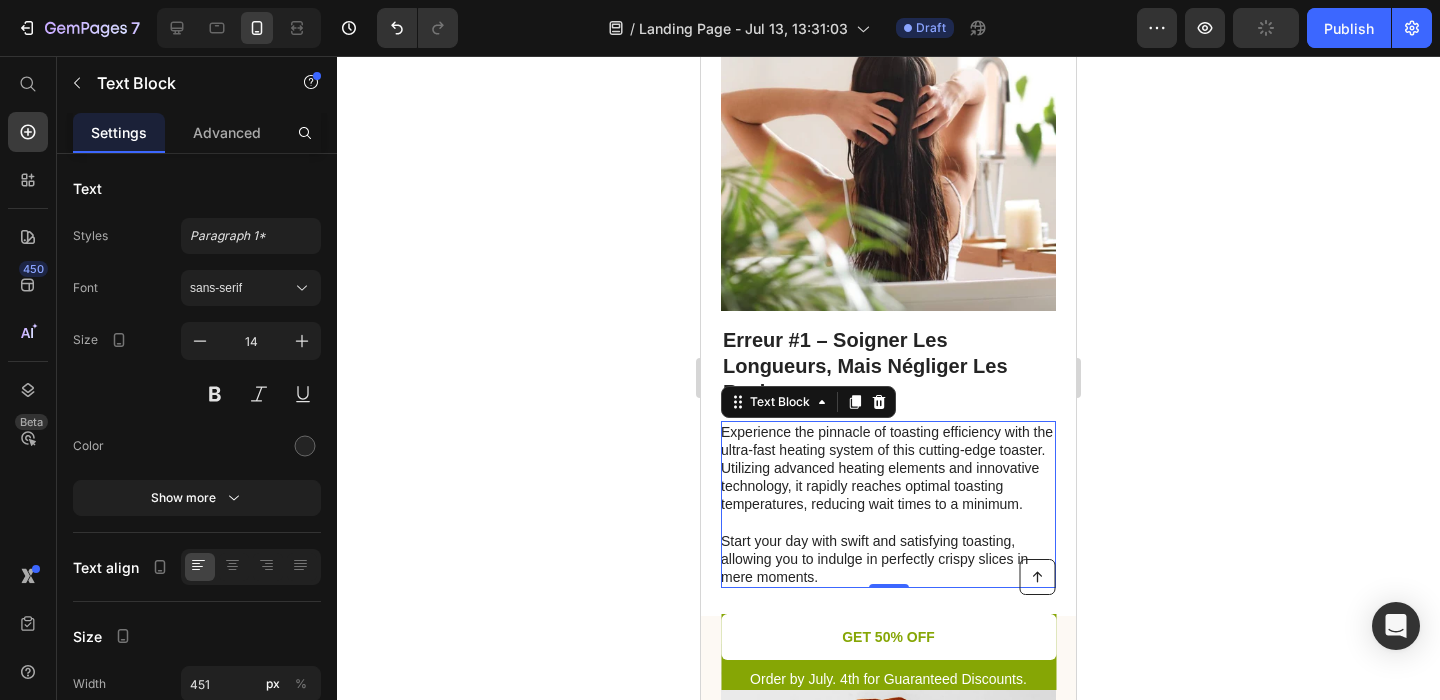 click on "Experience the pinnacle of toasting efficiency with the ultra-fast heating system of this cutting-edge toaster. Utilizing advanced heating elements and innovative technology, it rapidly reaches optimal toasting temperatures, reducing wait times to a minimum. Start your day with swift and satisfying toasting, allowing you to indulge in perfectly crispy slices in mere moments." at bounding box center [887, 505] 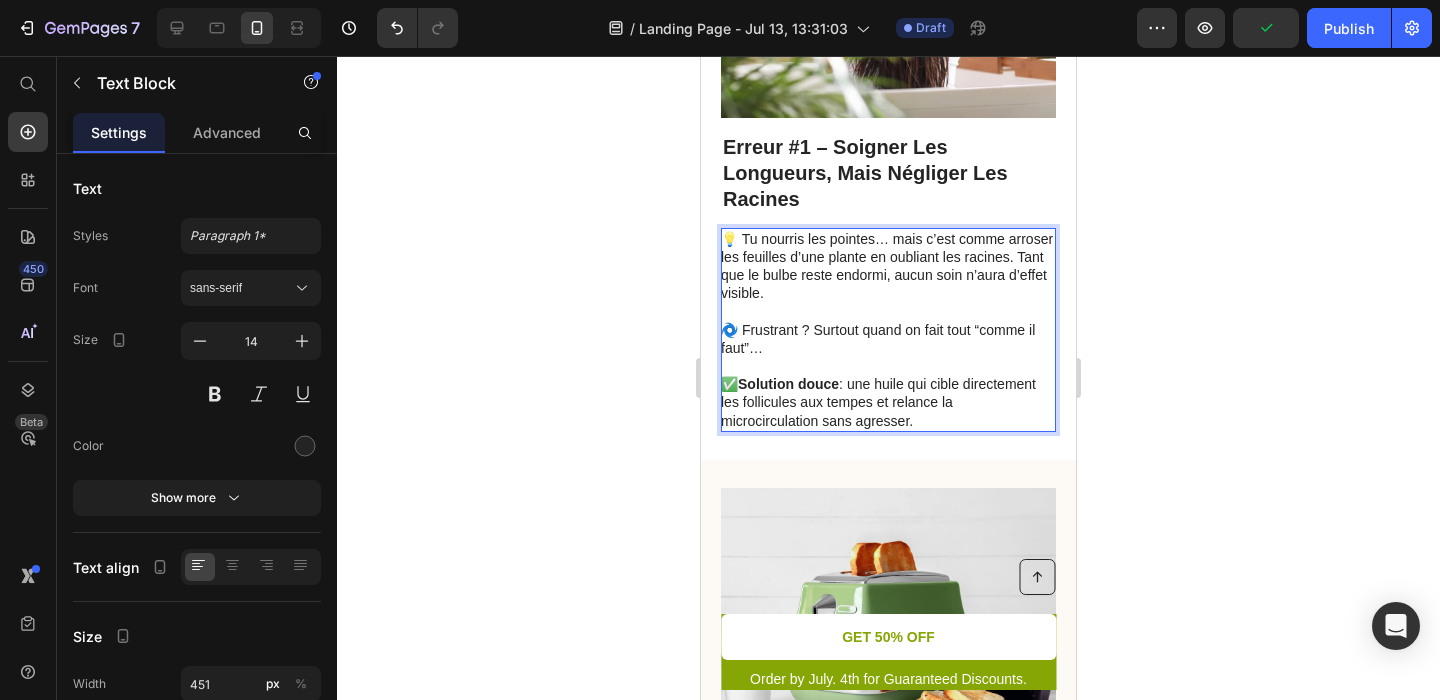scroll, scrollTop: 804, scrollLeft: 0, axis: vertical 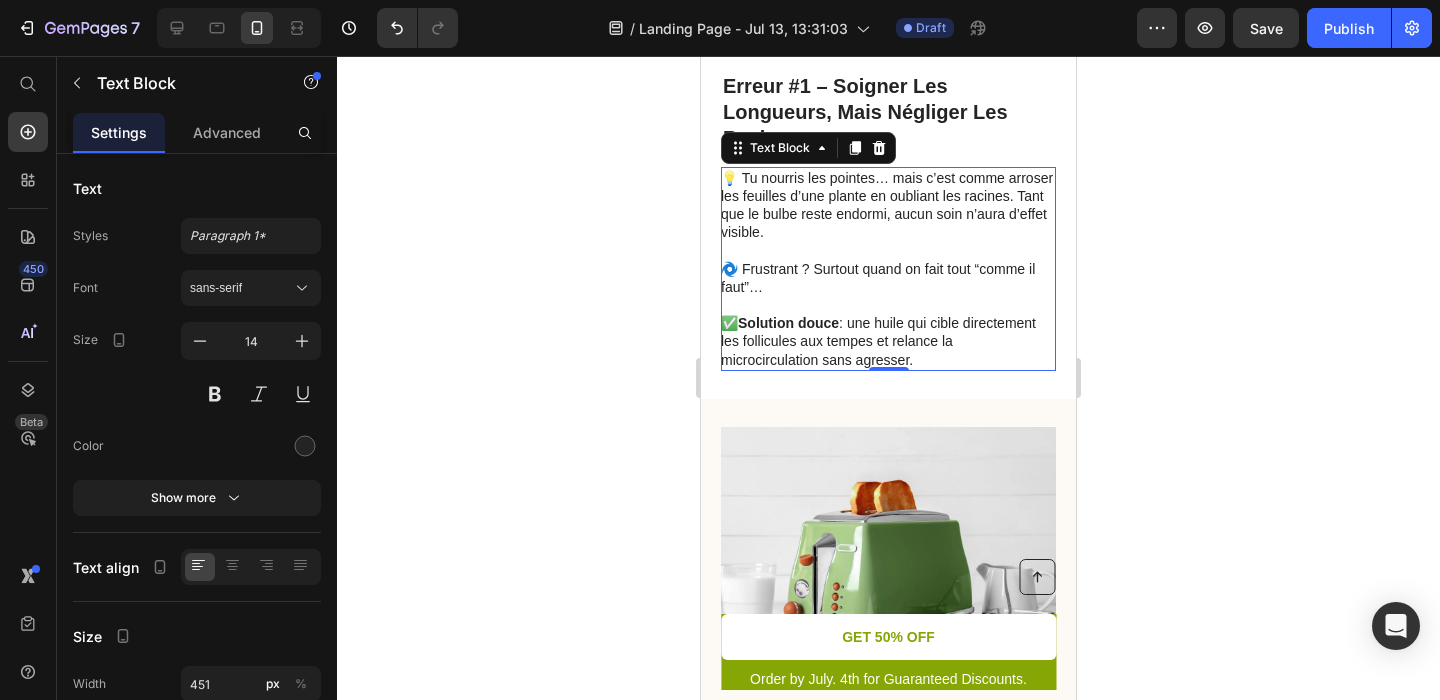click 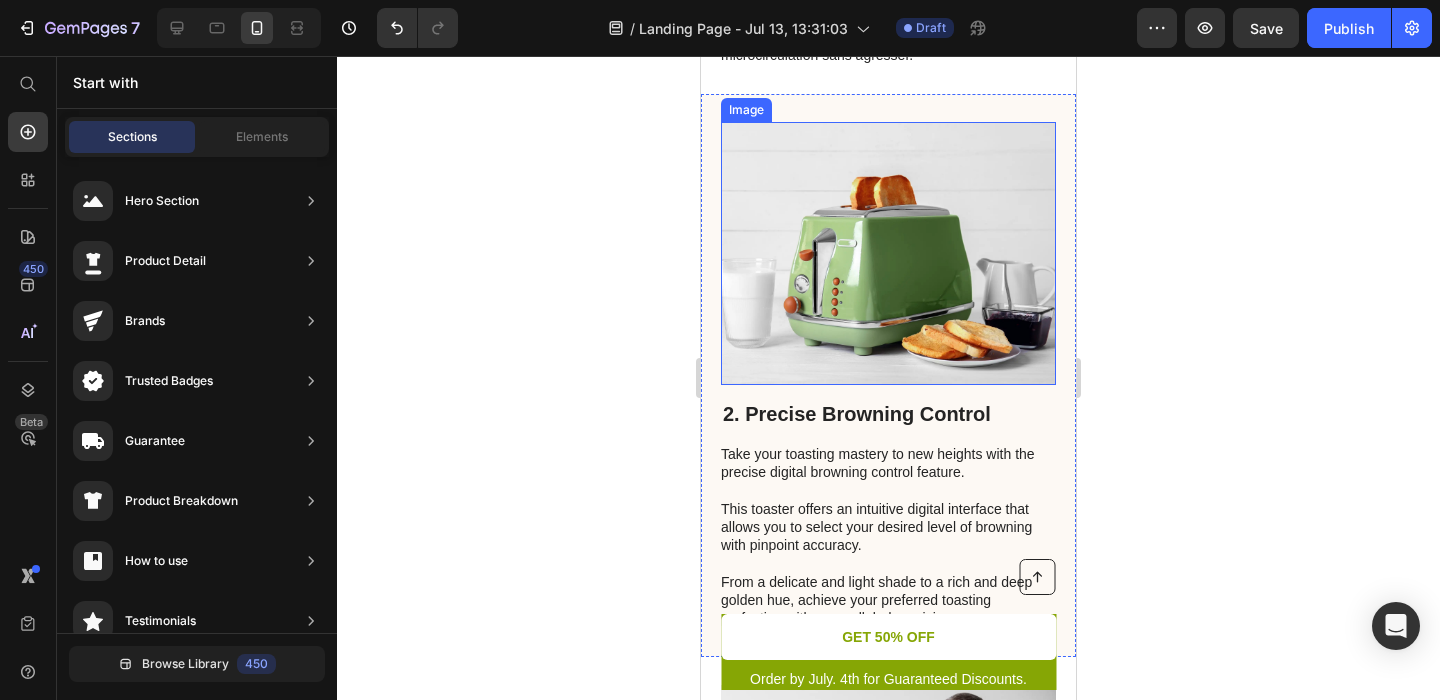 scroll, scrollTop: 1156, scrollLeft: 0, axis: vertical 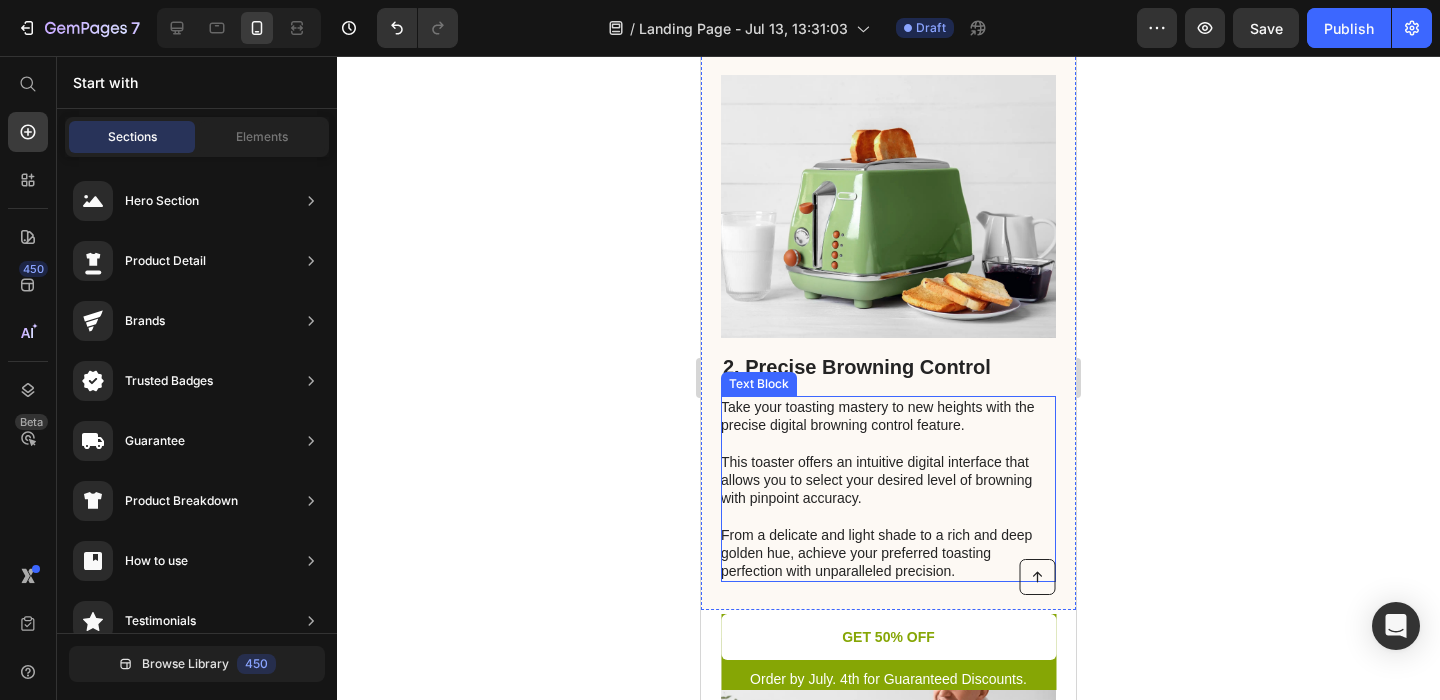 click on "Take your toasting mastery to new heights with the precise digital browning control feature. This toaster offers an intuitive digital interface that allows you to select your desired level of browning with pinpoint accuracy.  From a delicate and light shade to a rich and deep golden hue, achieve your preferred toasting perfection with unparalleled precision." at bounding box center [887, 489] 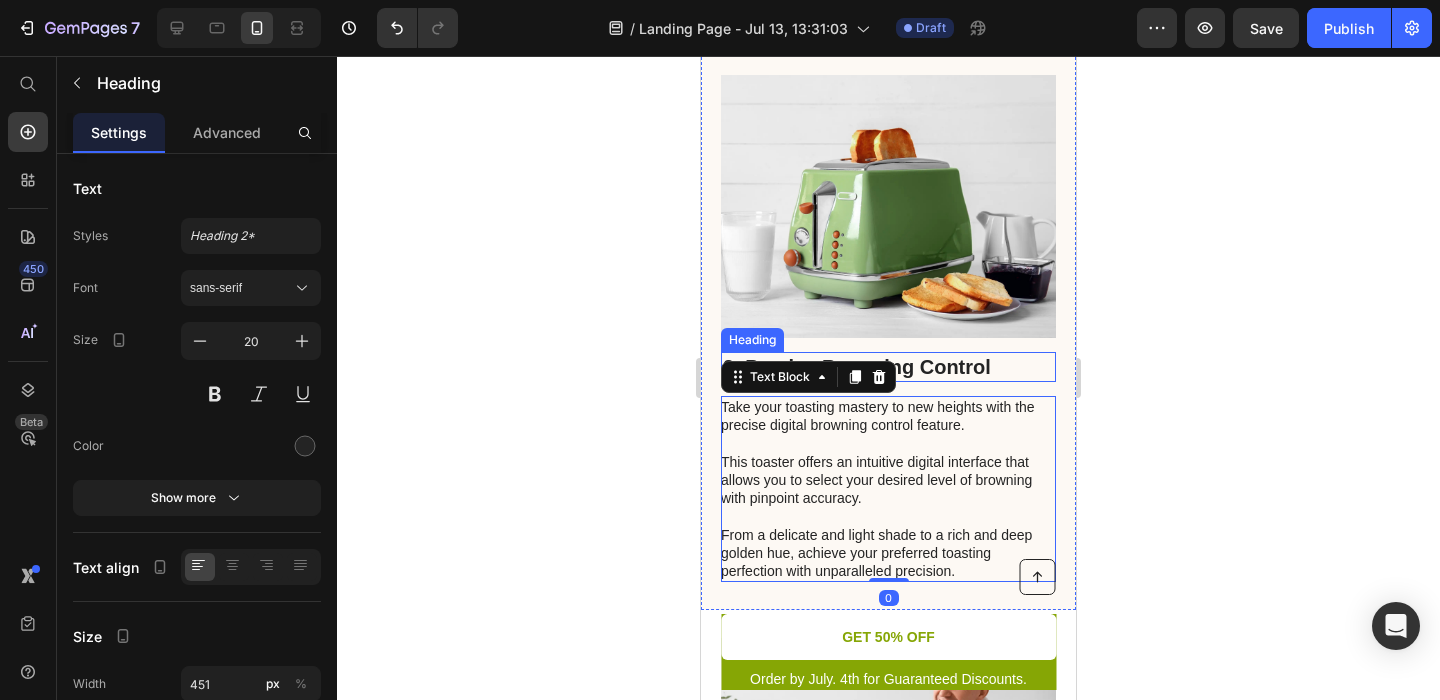 click on "2. Precise Browning Control" at bounding box center (888, 367) 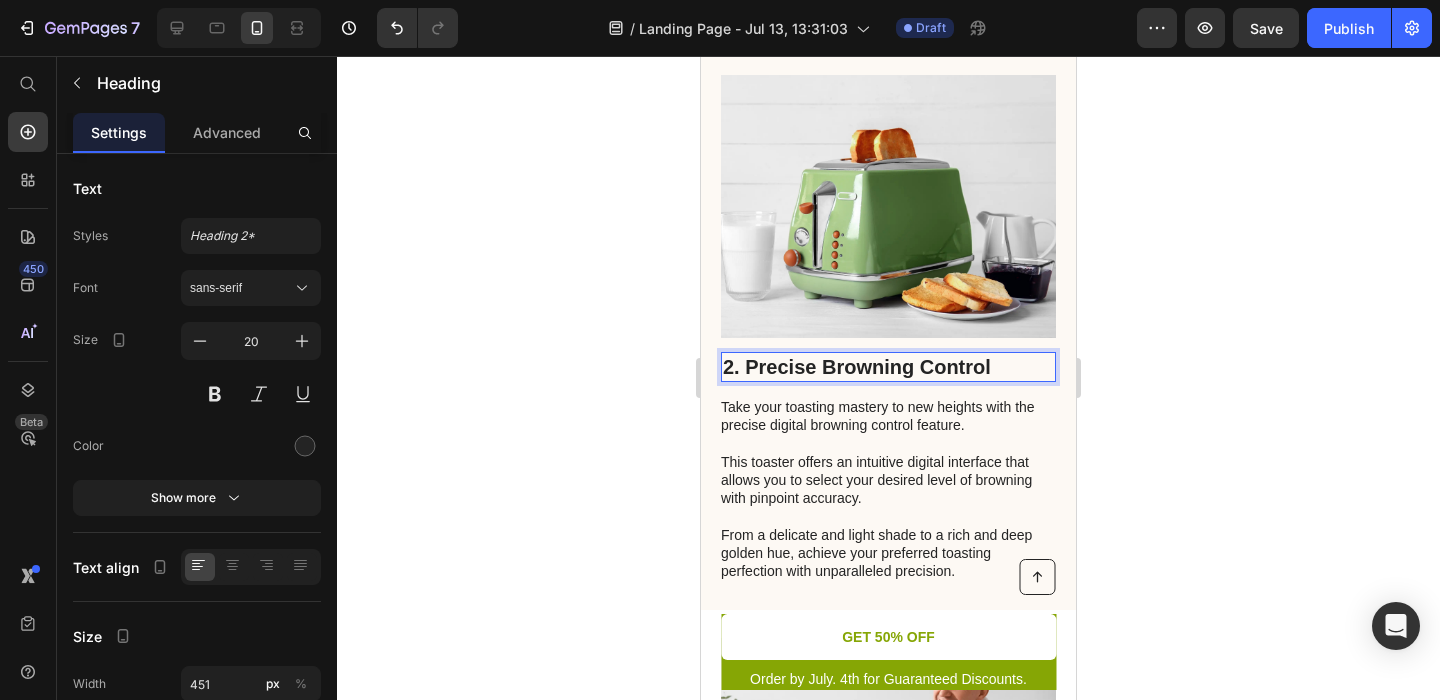 click on "2. Precise Browning Control" at bounding box center (888, 367) 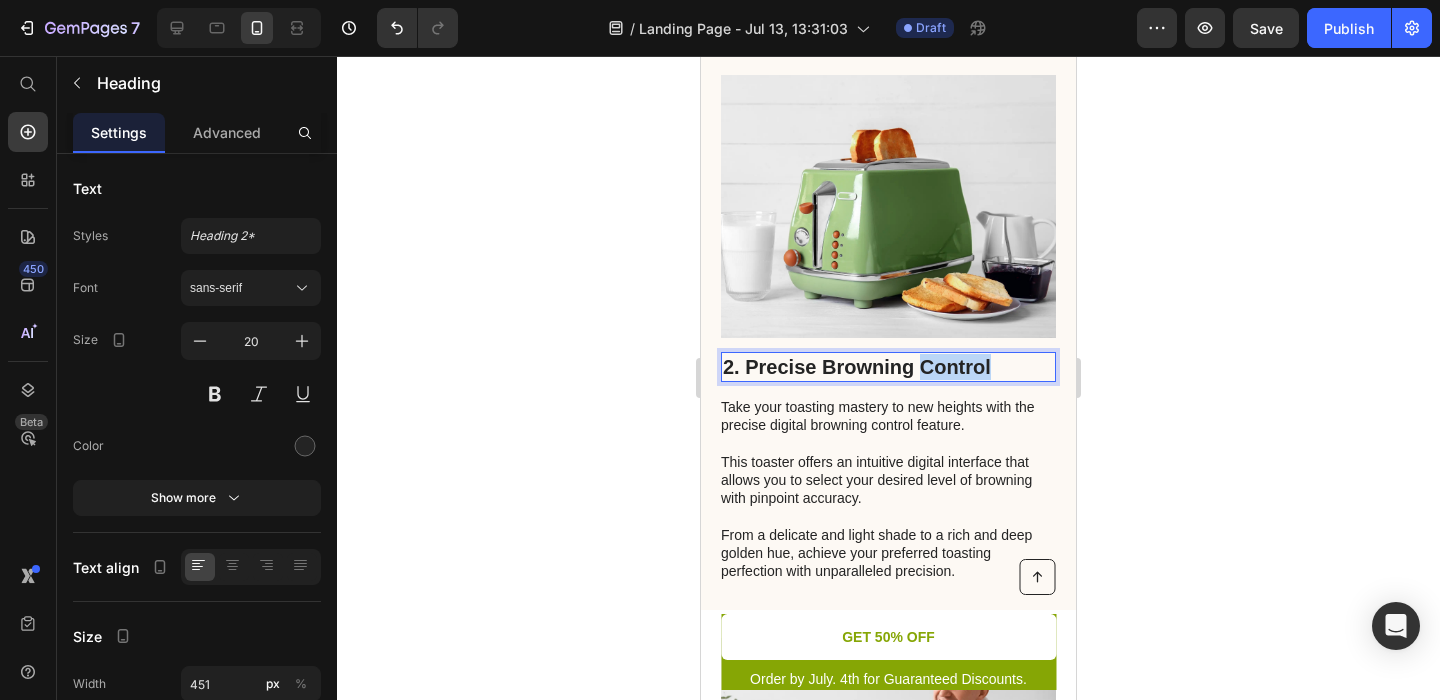 click on "2. Precise Browning Control" at bounding box center (888, 367) 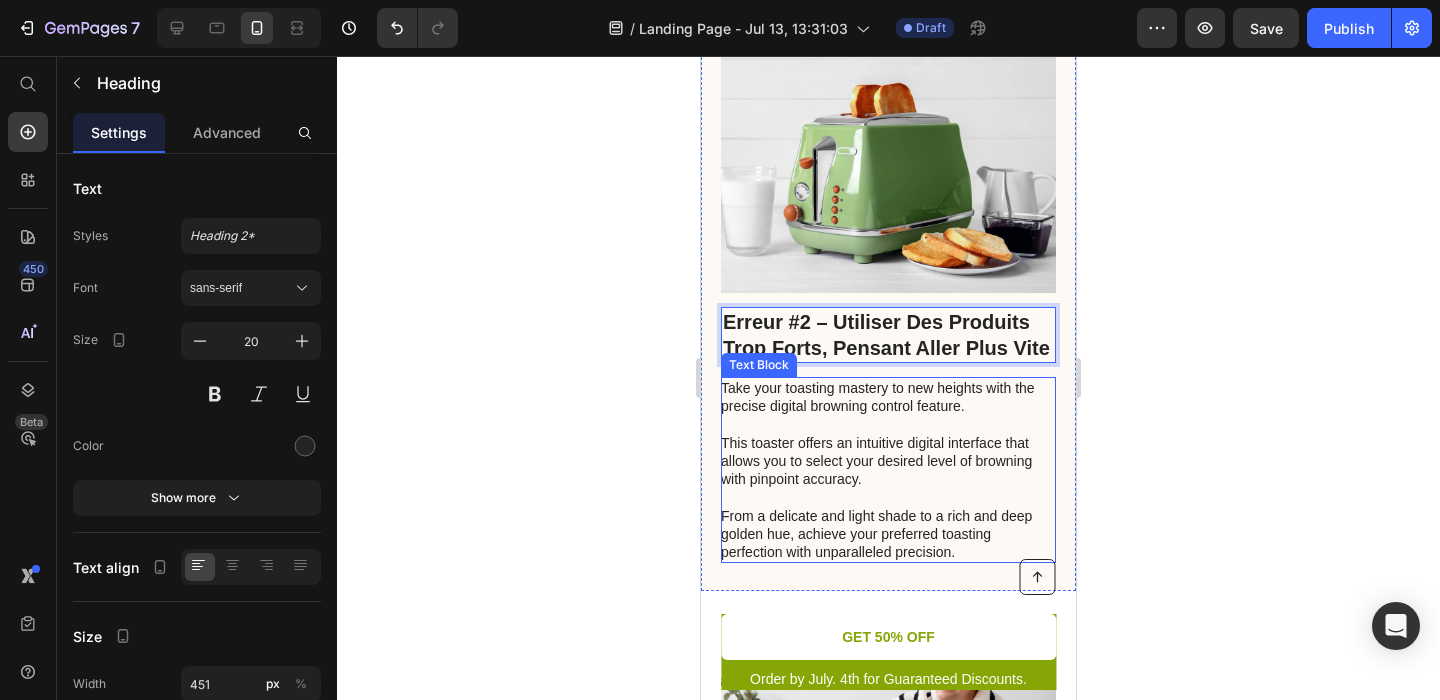 scroll, scrollTop: 1251, scrollLeft: 0, axis: vertical 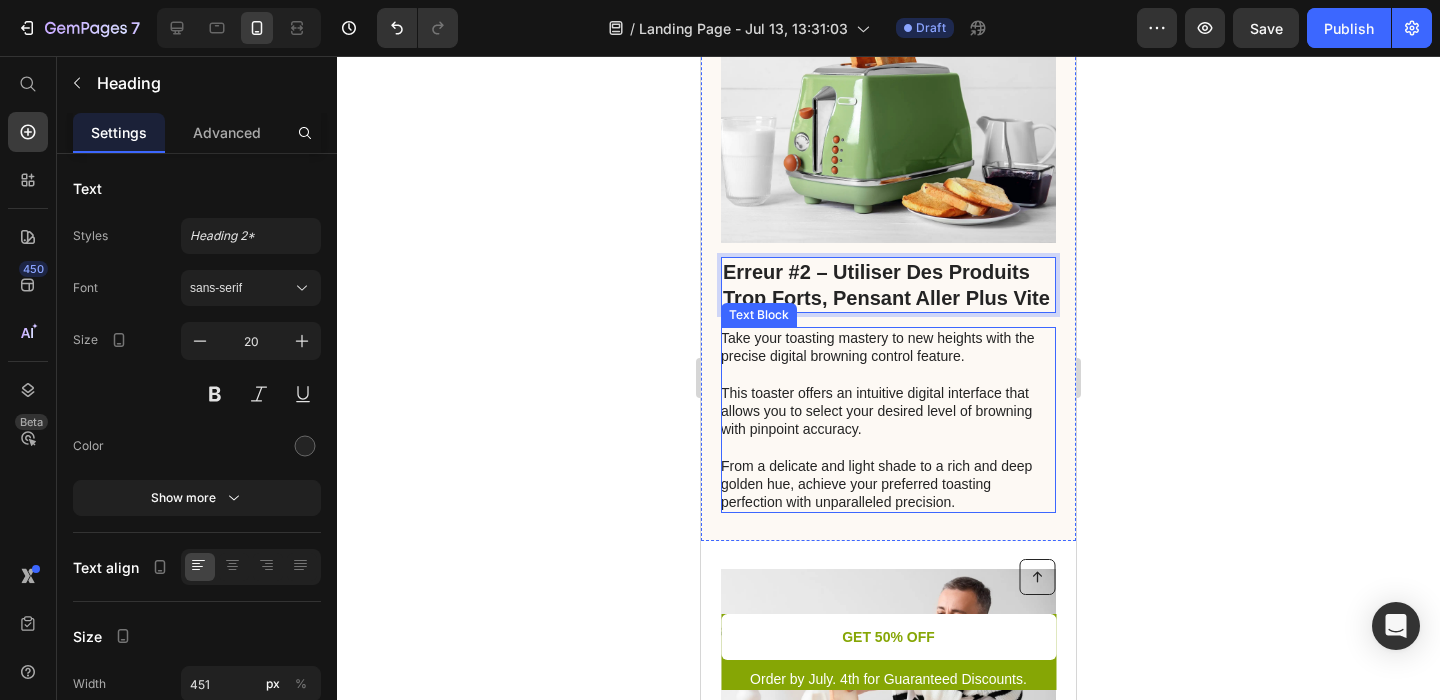 click on "Take your toasting mastery to new heights with the precise digital browning control feature. This toaster offers an intuitive digital interface that allows you to select your desired level of browning with pinpoint accuracy.  From a delicate and light shade to a rich and deep golden hue, achieve your preferred toasting perfection with unparalleled precision." at bounding box center (887, 420) 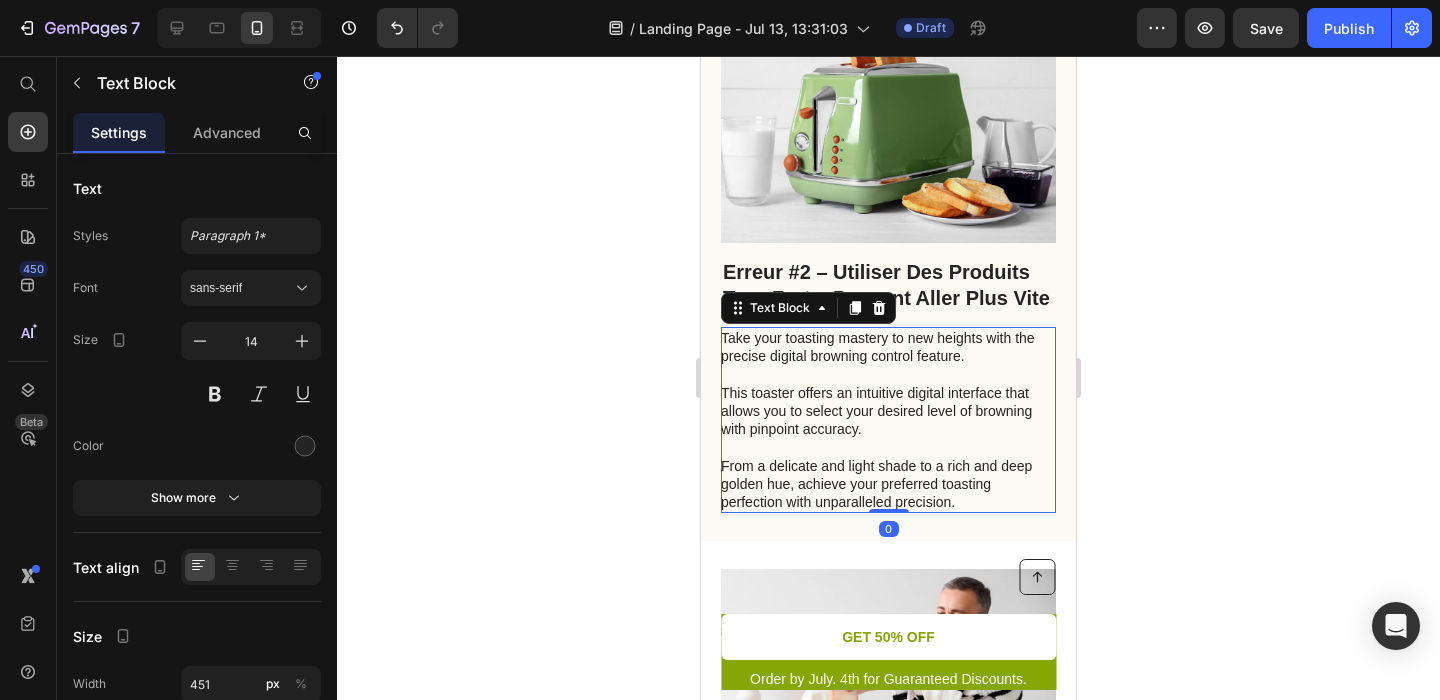 click on "Take your toasting mastery to new heights with the precise digital browning control feature. This toaster offers an intuitive digital interface that allows you to select your desired level of browning with pinpoint accuracy.  From a delicate and light shade to a rich and deep golden hue, achieve your preferred toasting perfection with unparalleled precision." at bounding box center (887, 420) 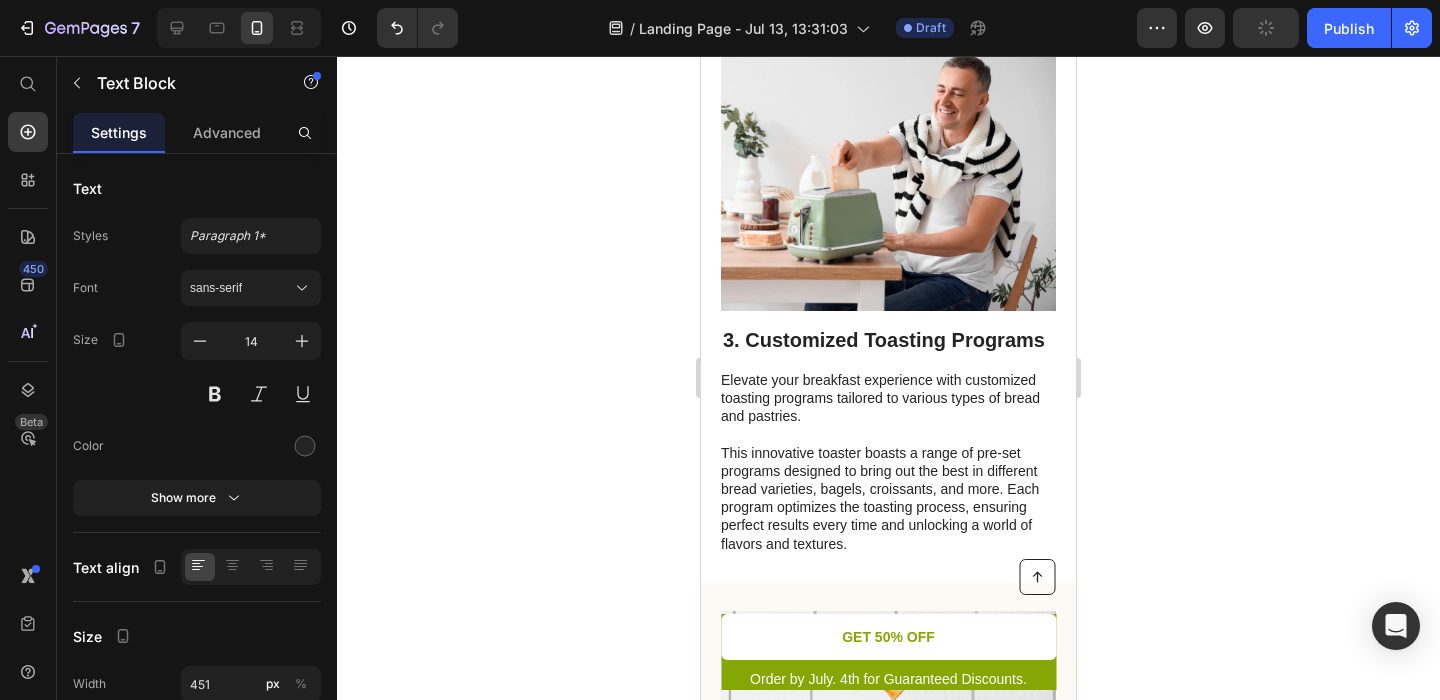 scroll, scrollTop: 1806, scrollLeft: 0, axis: vertical 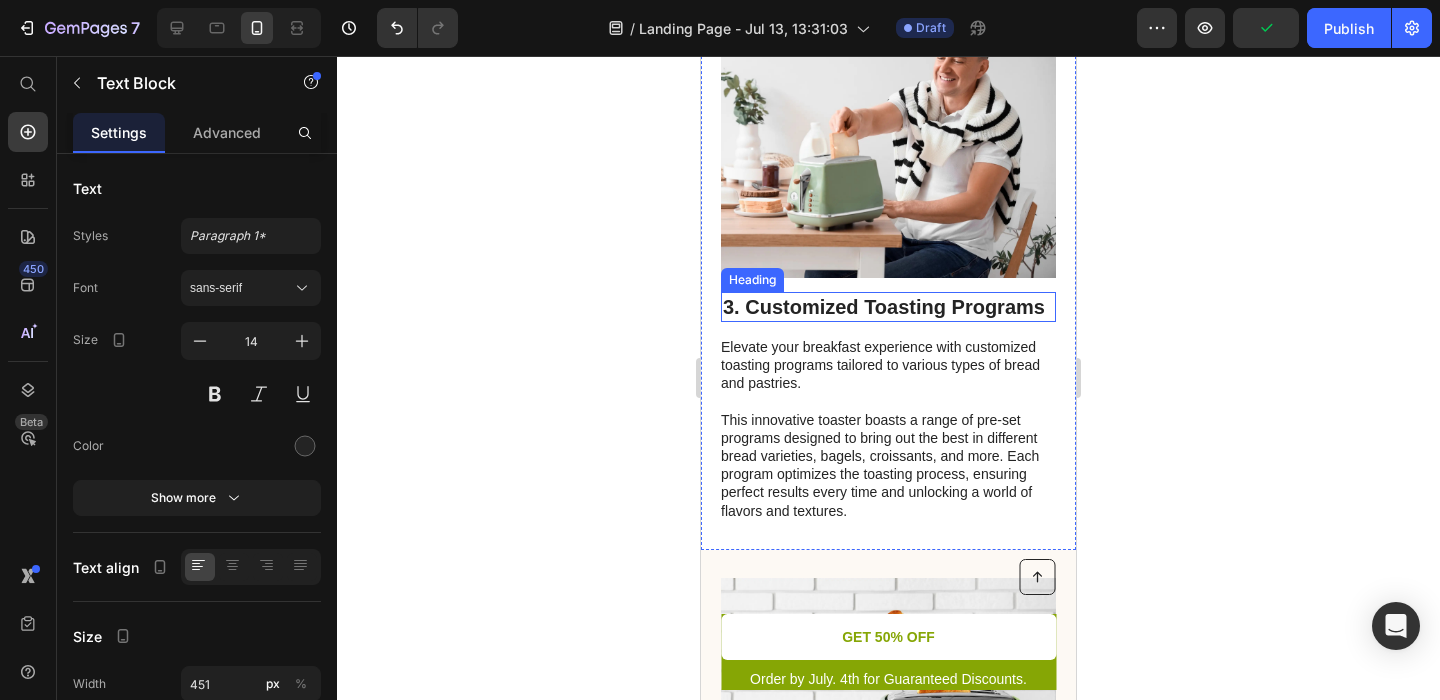 click on "3. Customized Toasting Programs" at bounding box center (888, 307) 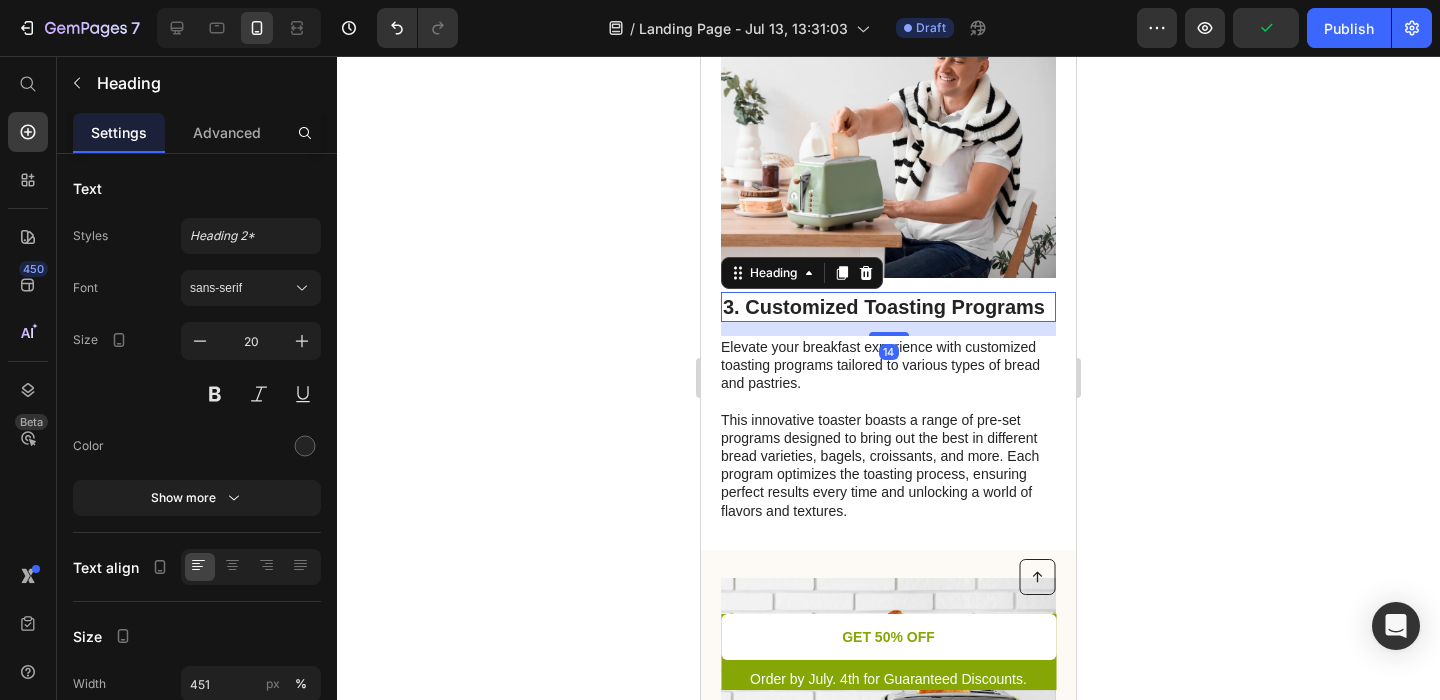 click on "3. Customized Toasting Programs" at bounding box center (888, 307) 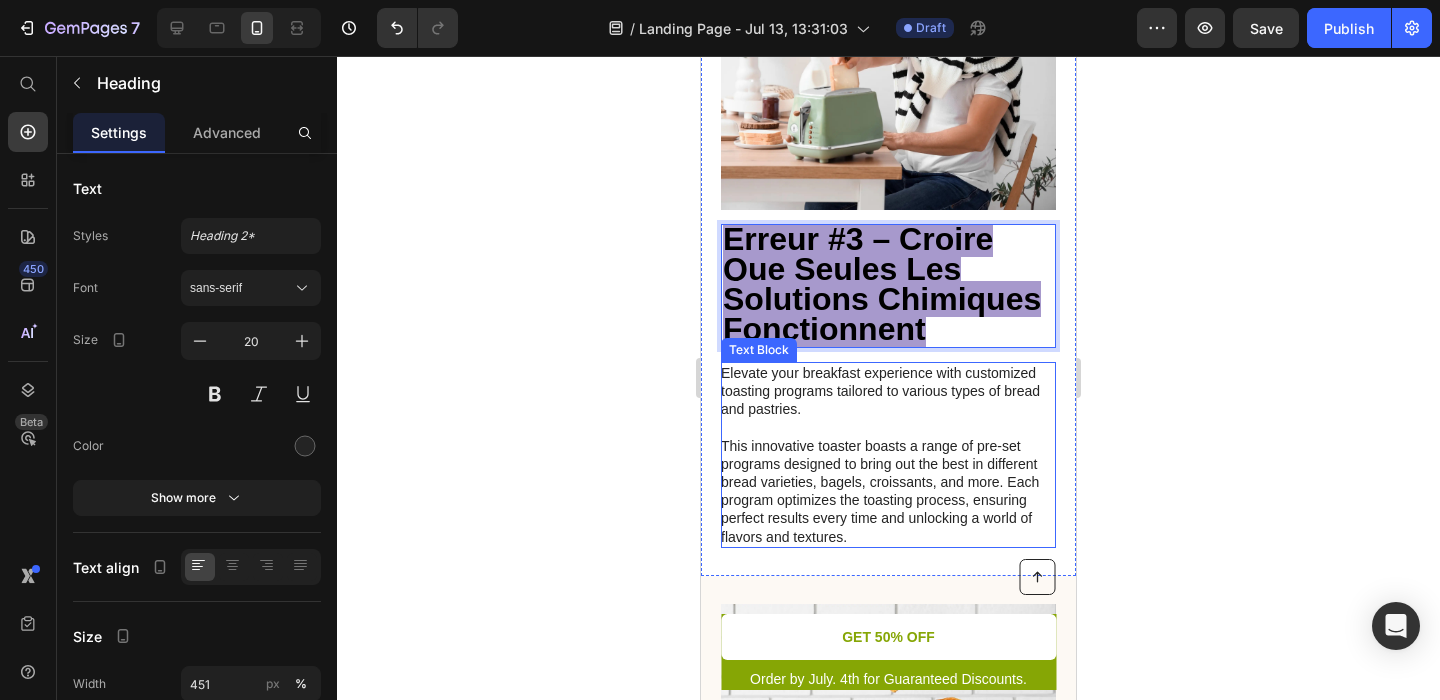 scroll, scrollTop: 1875, scrollLeft: 0, axis: vertical 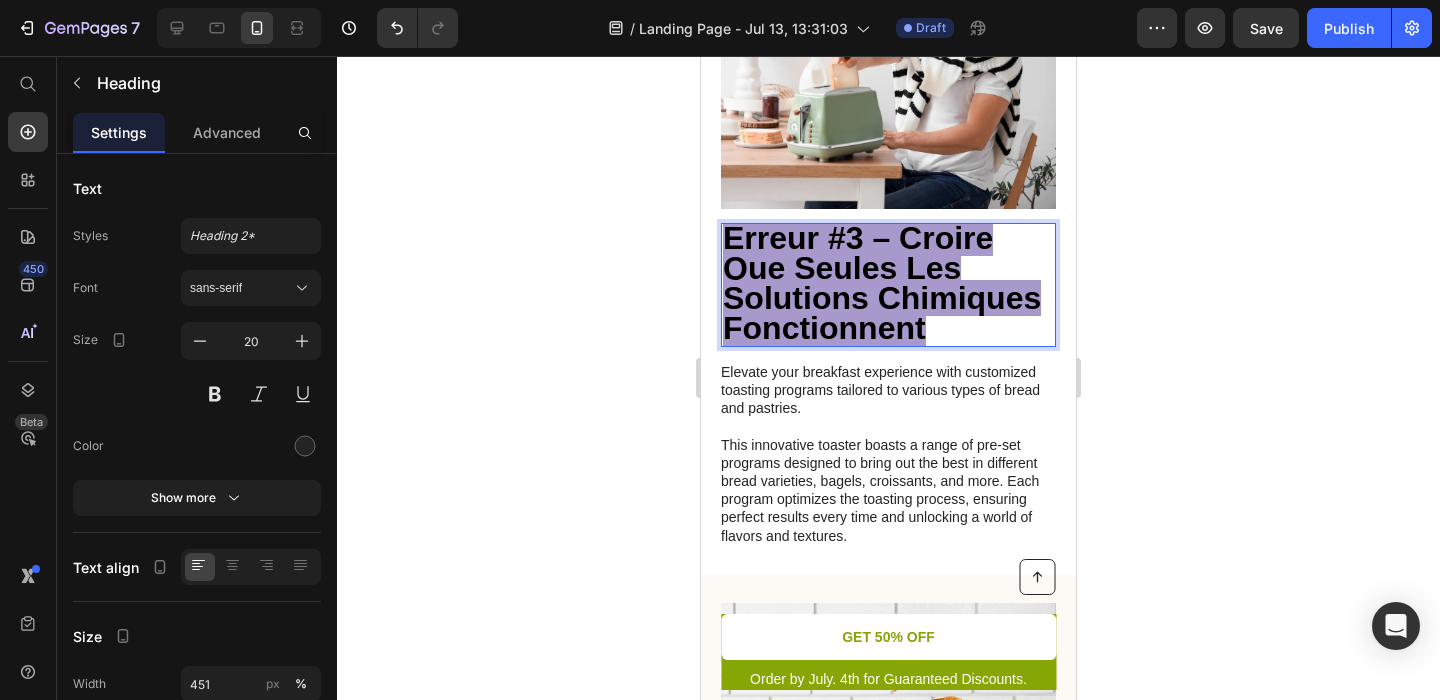 click on "Erreur #3 – Croire Que Seules Les Solutions Chimiques Fonctionnent" at bounding box center (882, 283) 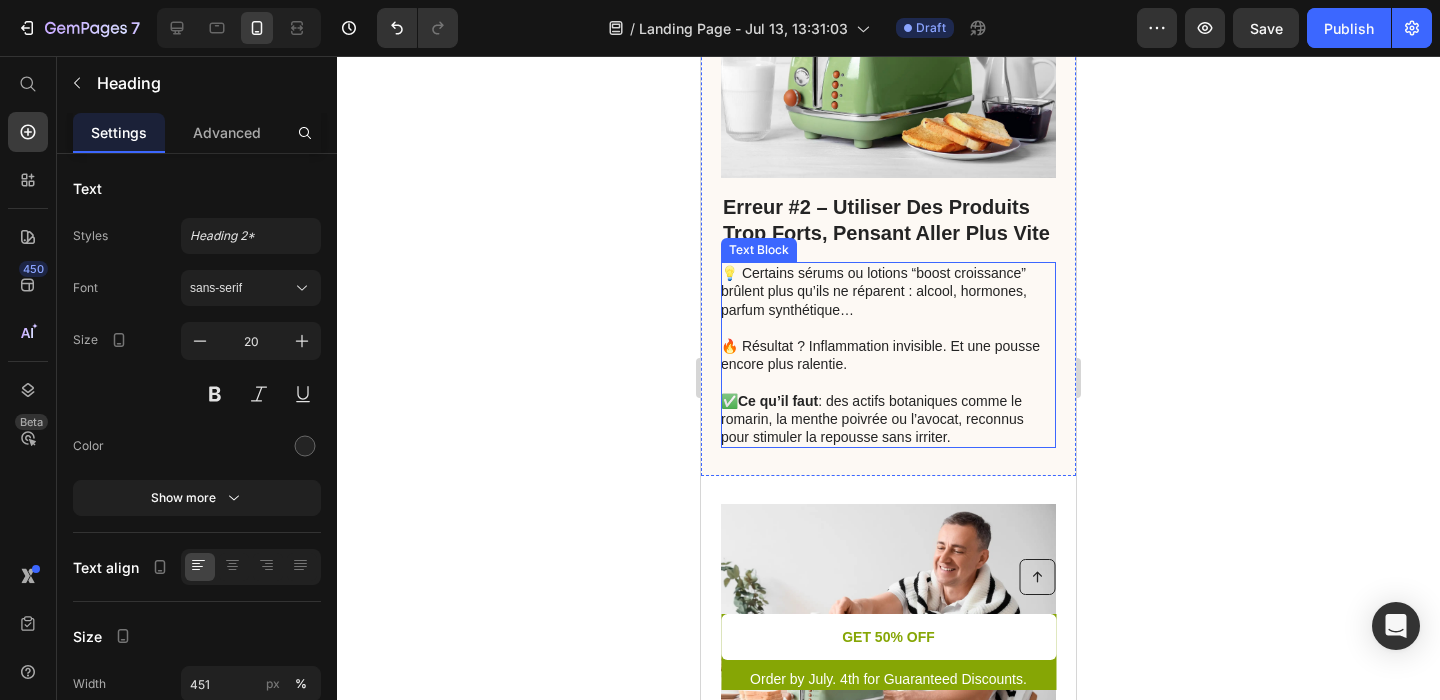 scroll, scrollTop: 1292, scrollLeft: 0, axis: vertical 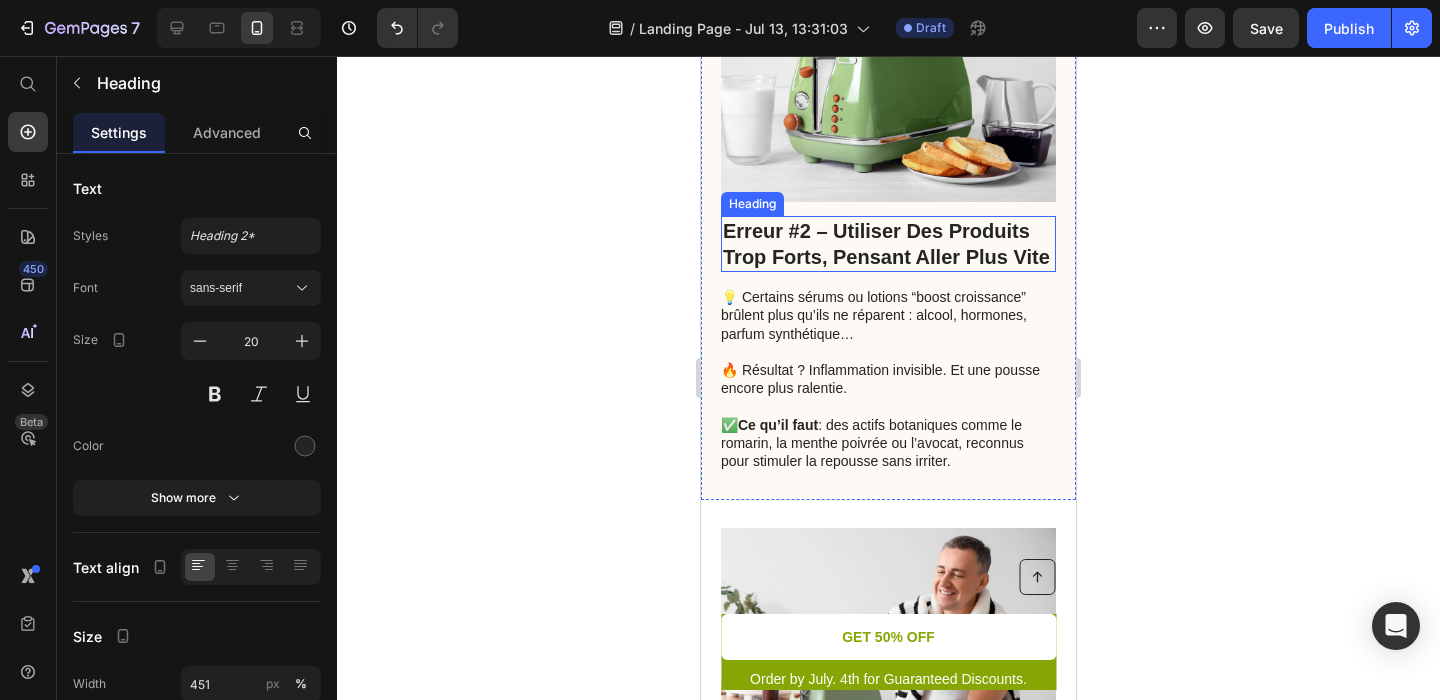 click on "Erreur #2 – Utiliser Des Produits Trop Forts, Pensant Aller Plus Vite" at bounding box center (888, 244) 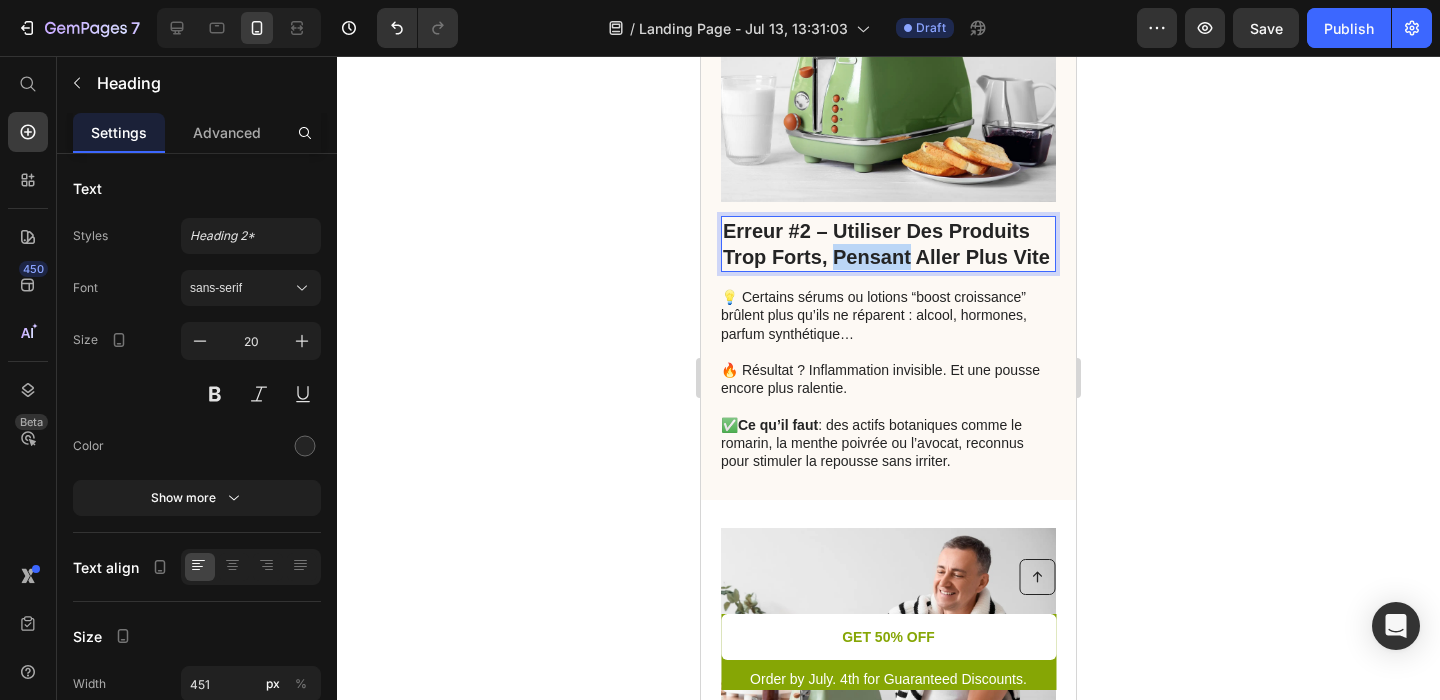 click on "Erreur #2 – Utiliser Des Produits Trop Forts, Pensant Aller Plus Vite" at bounding box center (888, 244) 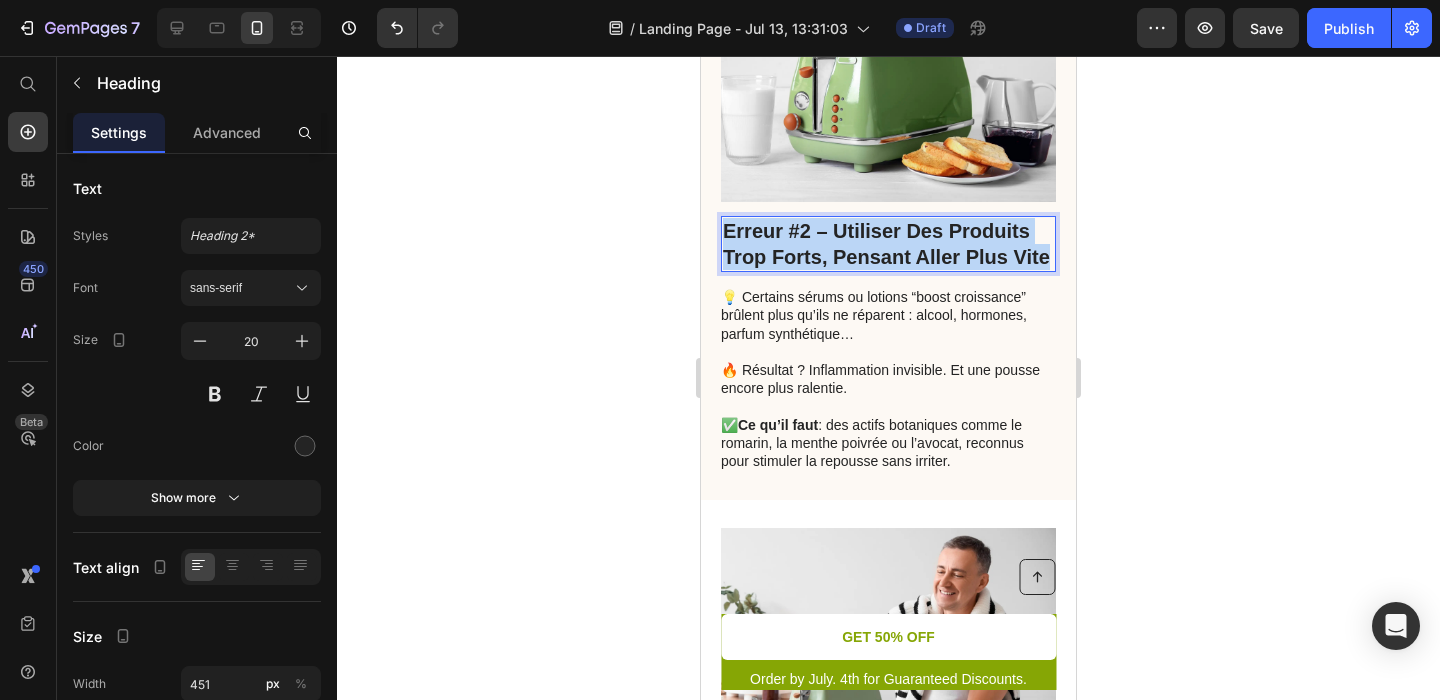click on "Erreur #2 – Utiliser Des Produits Trop Forts, Pensant Aller Plus Vite" at bounding box center [888, 244] 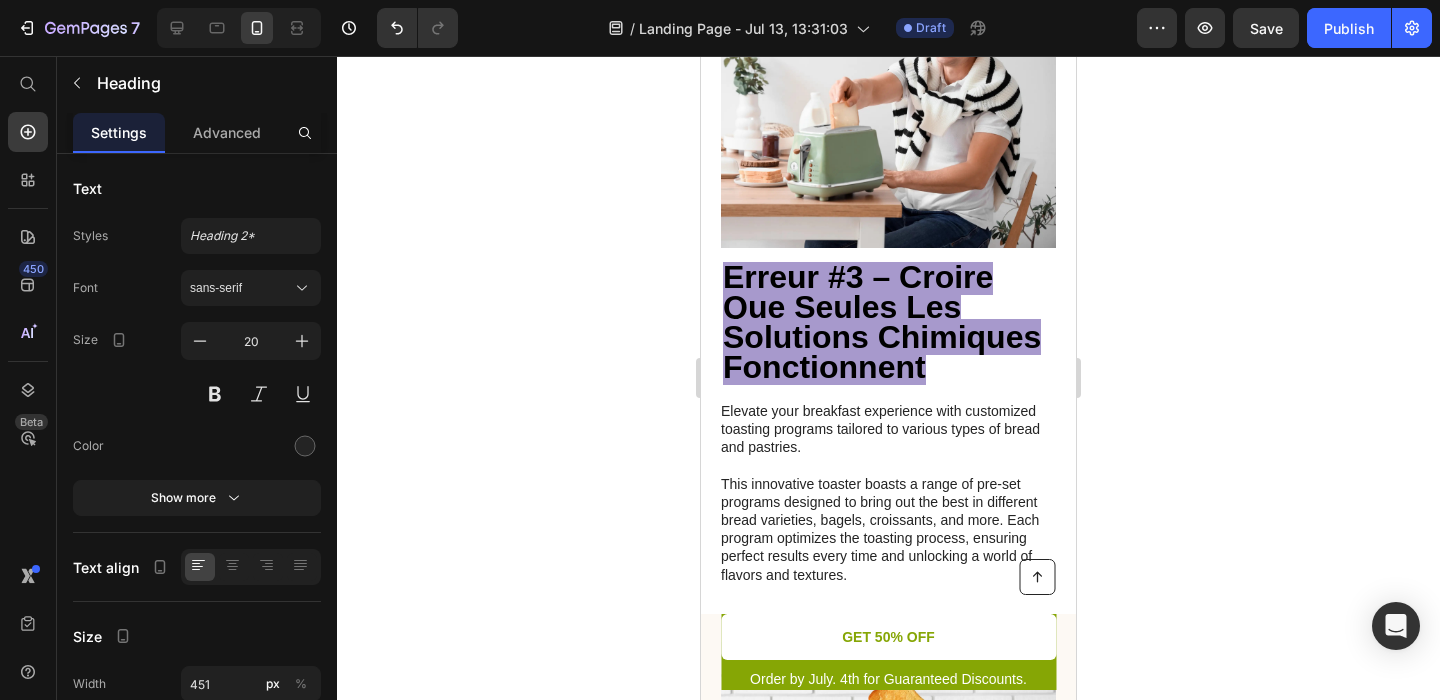 scroll, scrollTop: 1919, scrollLeft: 0, axis: vertical 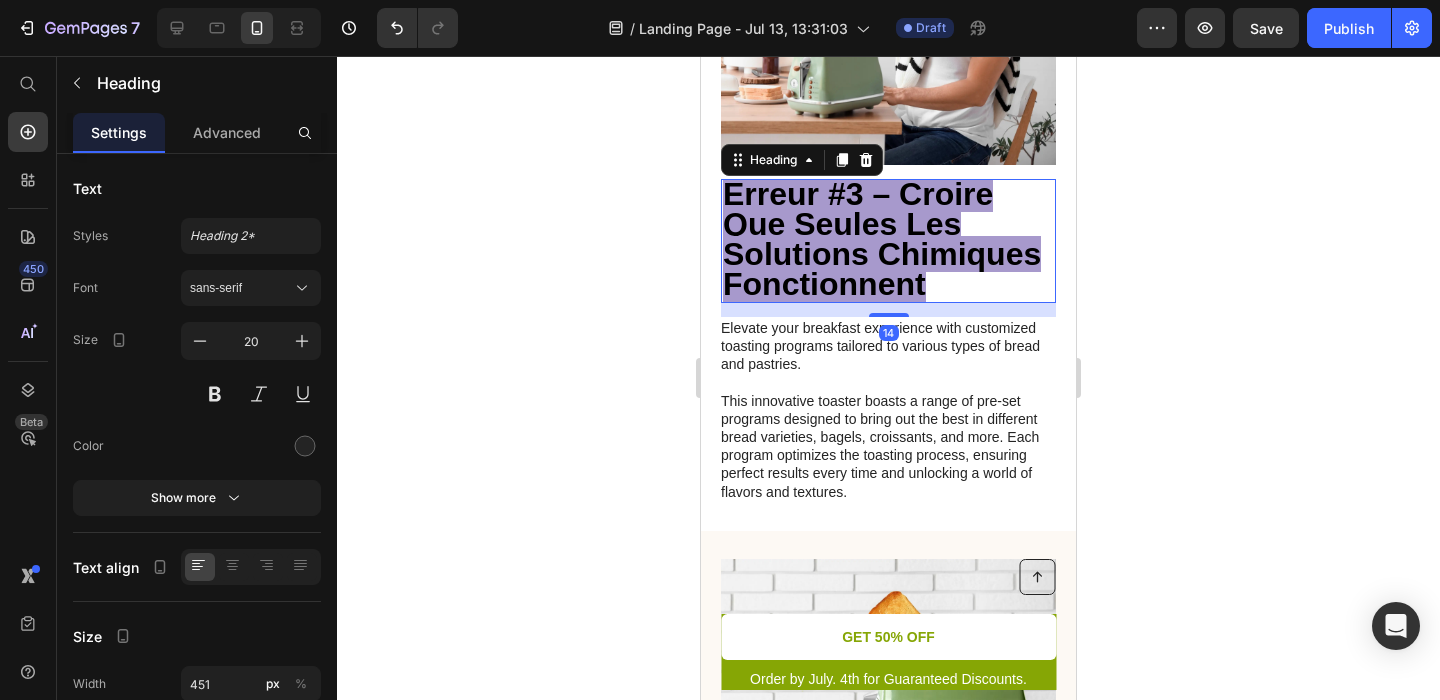 click on "Erreur #3 – Croire Que Seules Les Solutions Chimiques Fonctionnent" at bounding box center (882, 239) 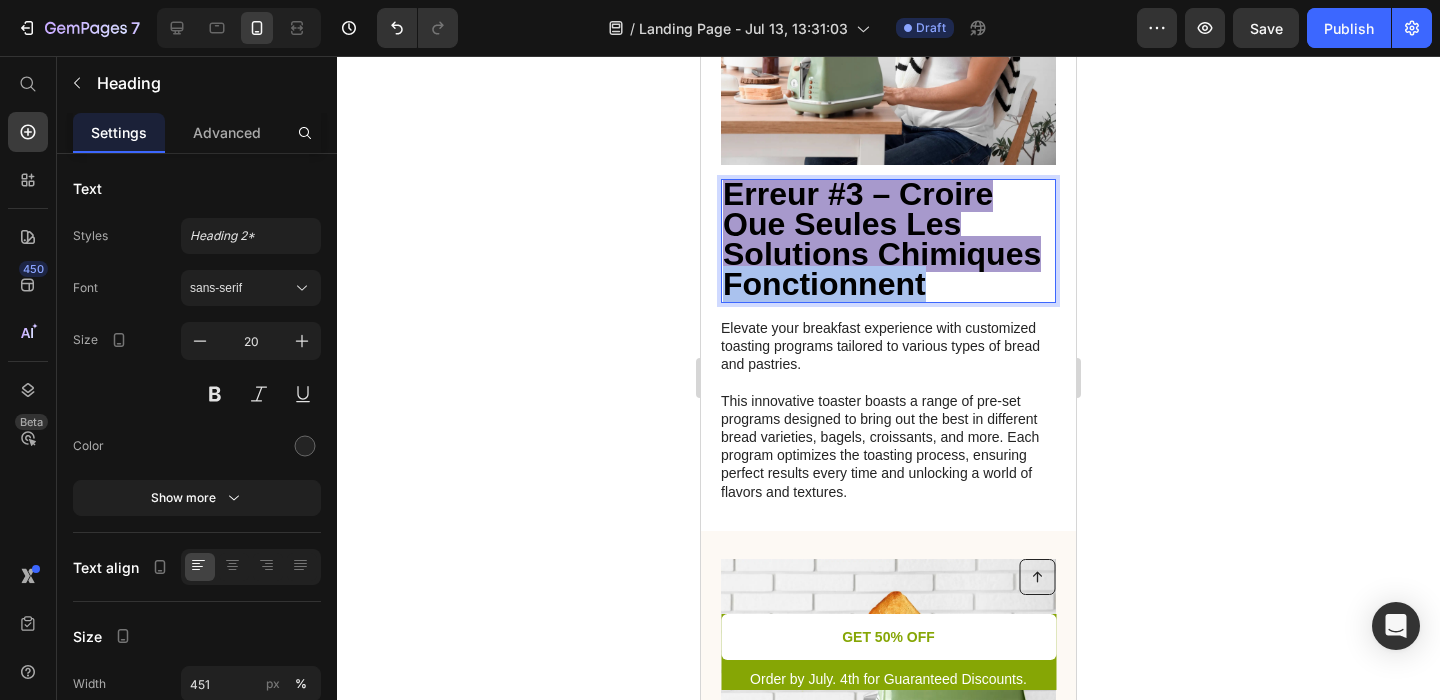 click on "Erreur #3 – Croire Que Seules Les Solutions Chimiques Fonctionnent" at bounding box center [882, 239] 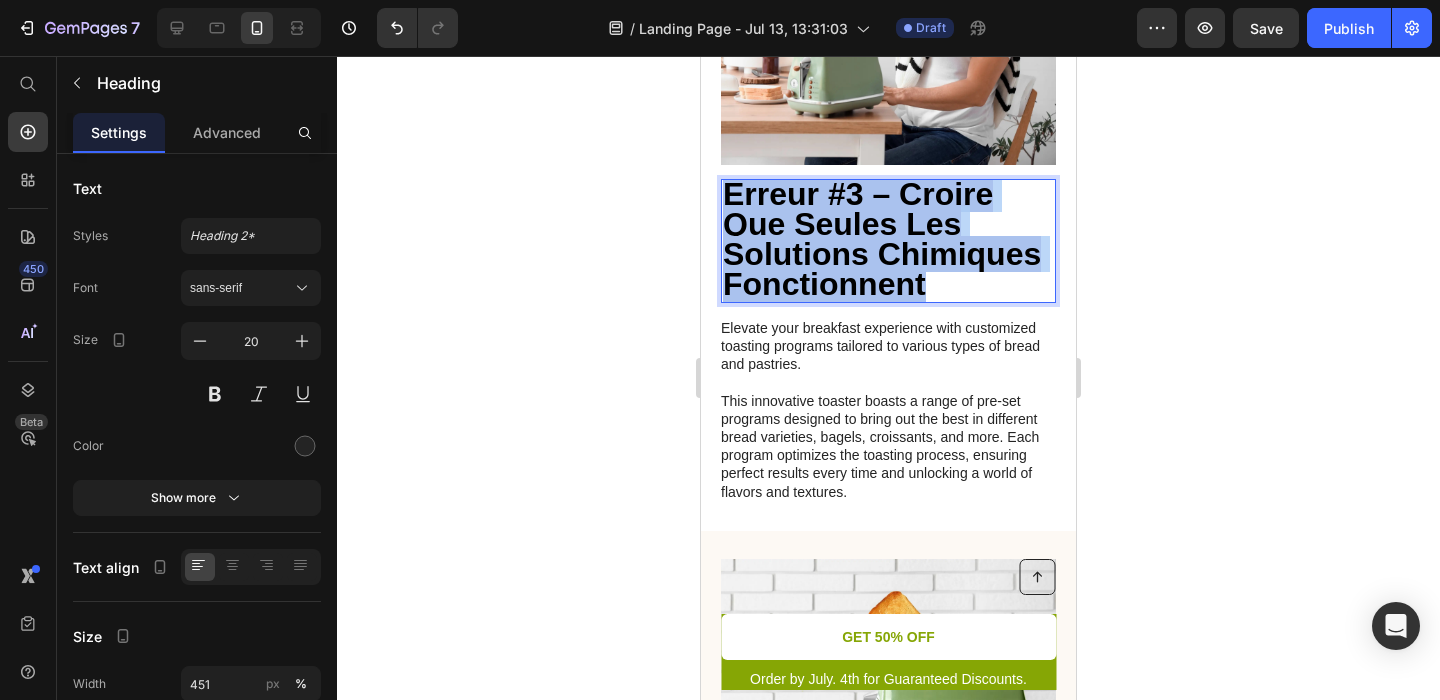 click on "Erreur #3 – Croire Que Seules Les Solutions Chimiques Fonctionnent" at bounding box center (882, 239) 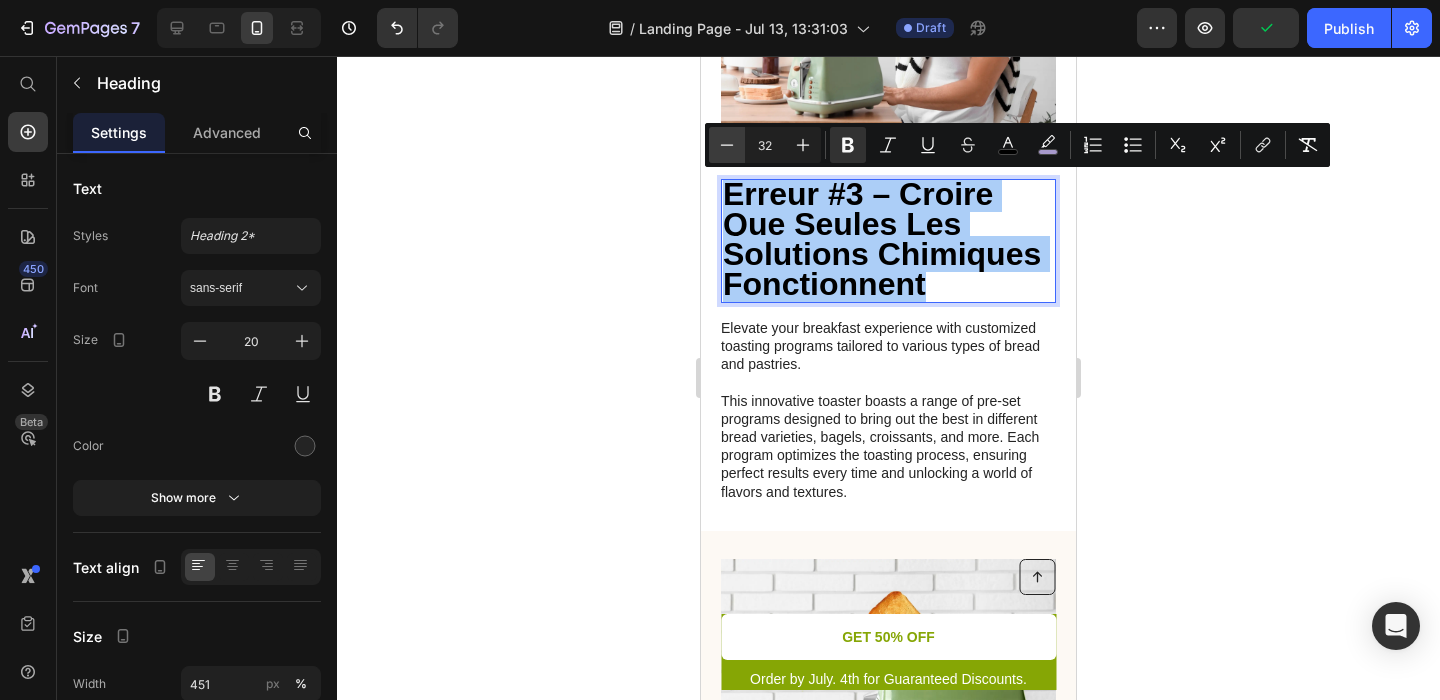 click on "Minus" at bounding box center (727, 145) 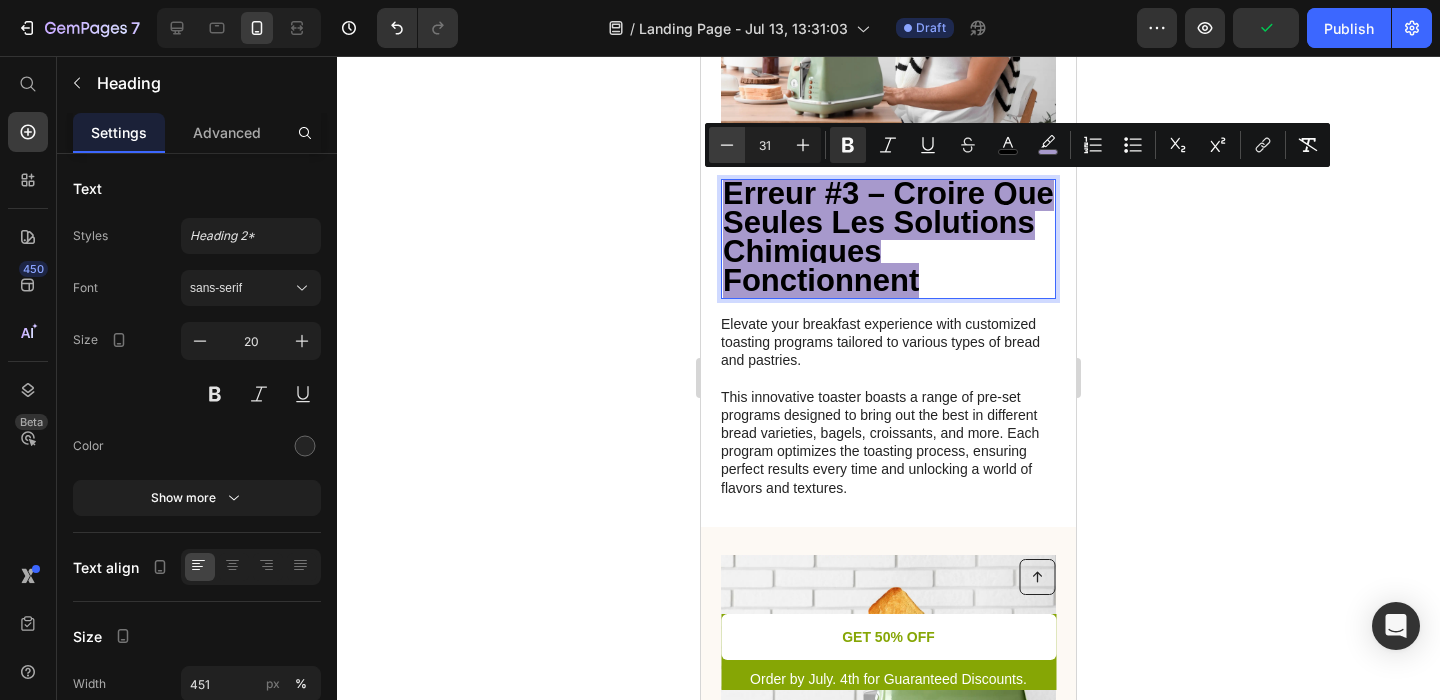click on "Minus" at bounding box center [727, 145] 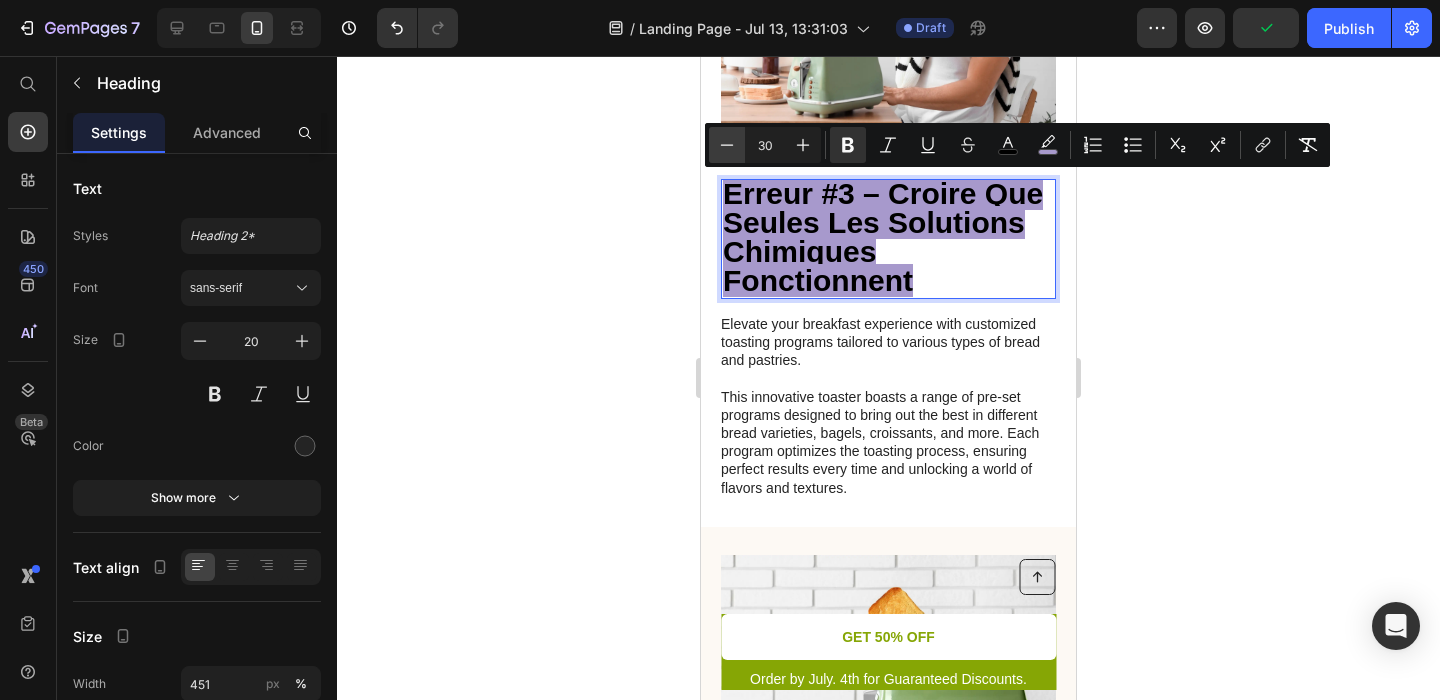 click on "Minus" at bounding box center (727, 145) 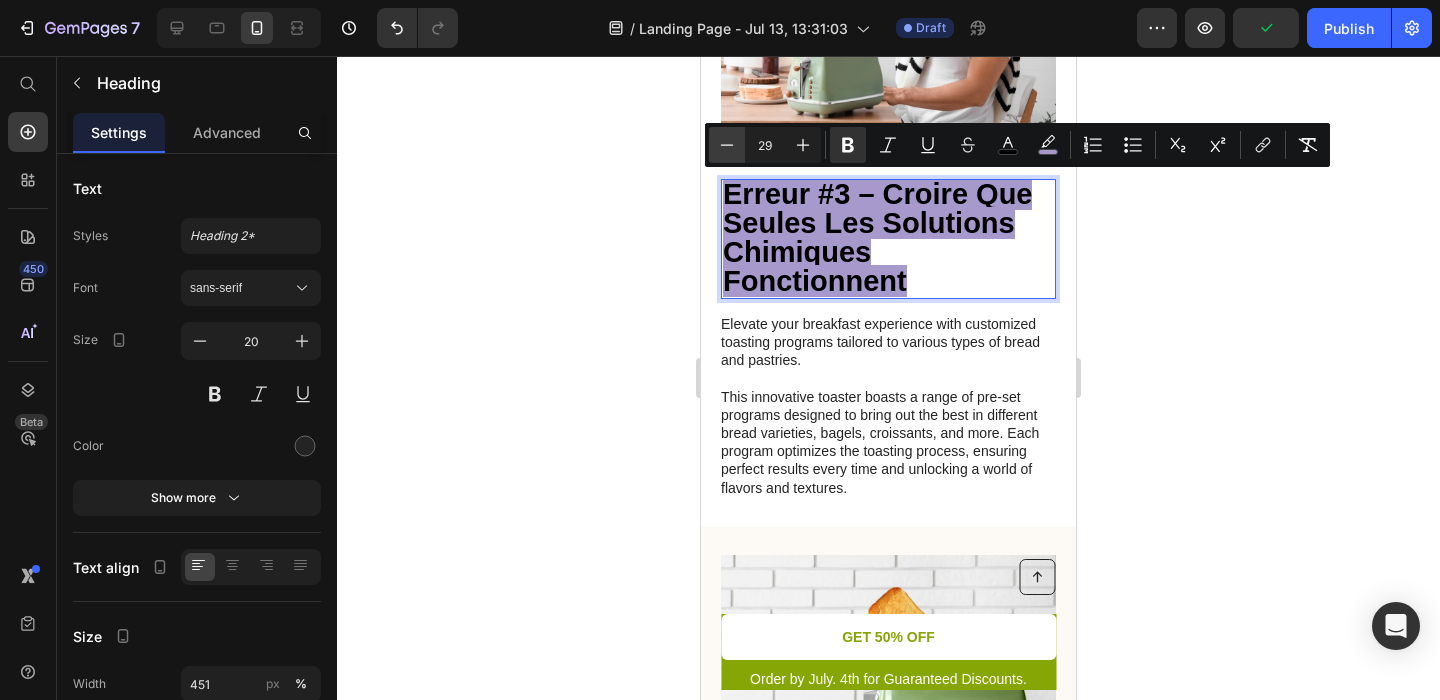 click on "Minus" at bounding box center (727, 145) 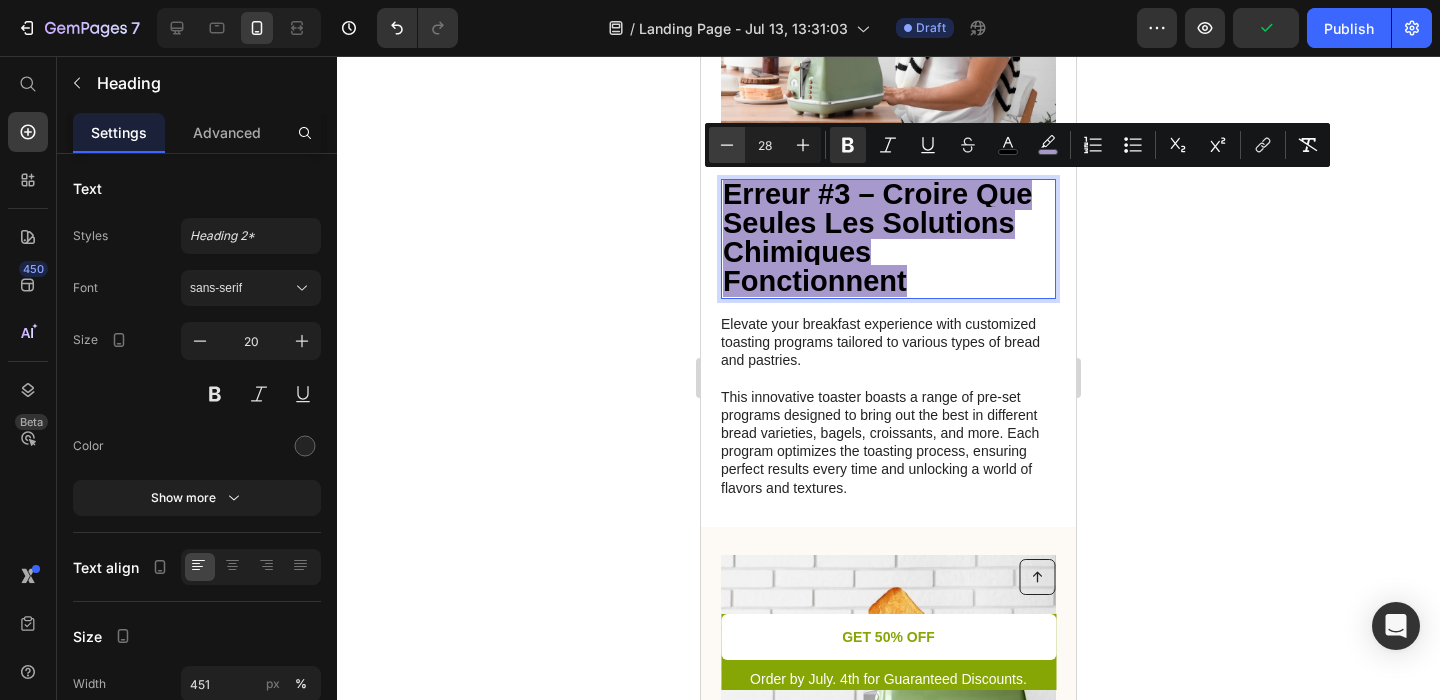 click on "Minus" at bounding box center (727, 145) 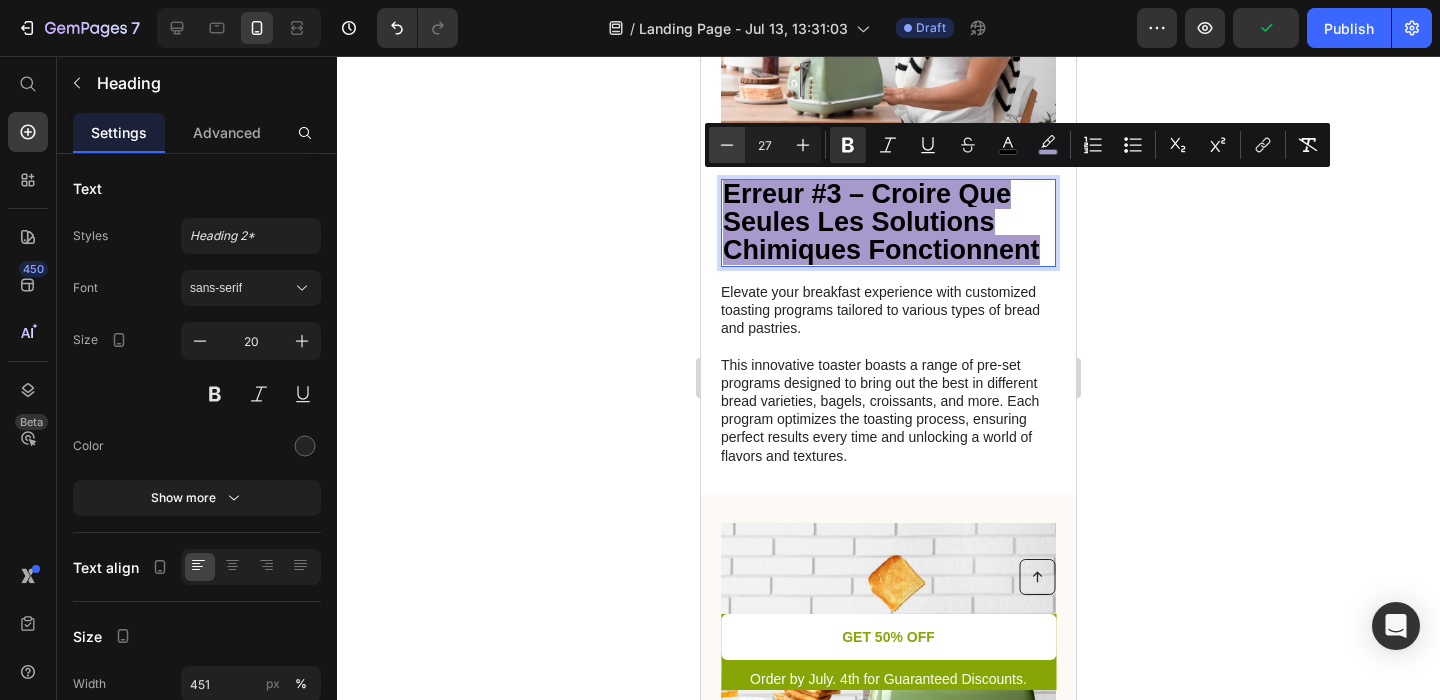 click on "Minus" at bounding box center (727, 145) 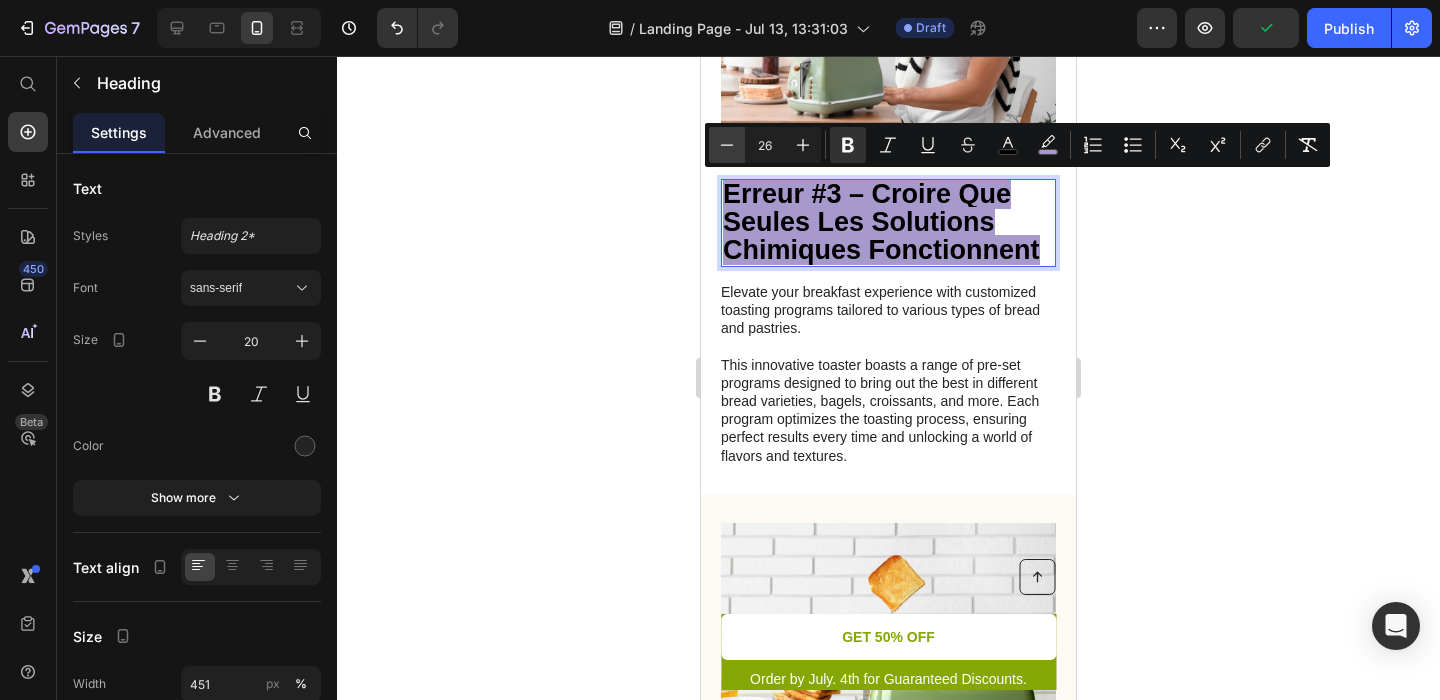 click on "Minus" at bounding box center [727, 145] 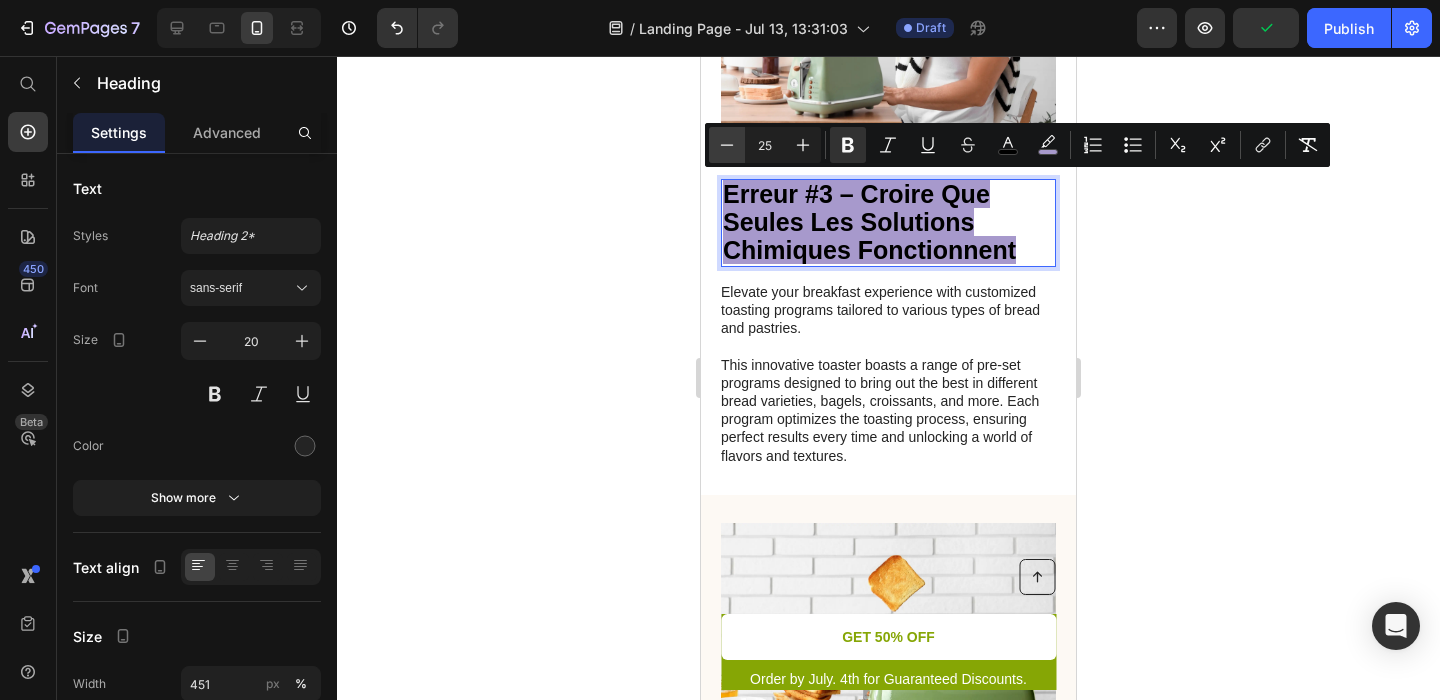 click on "Minus" at bounding box center (727, 145) 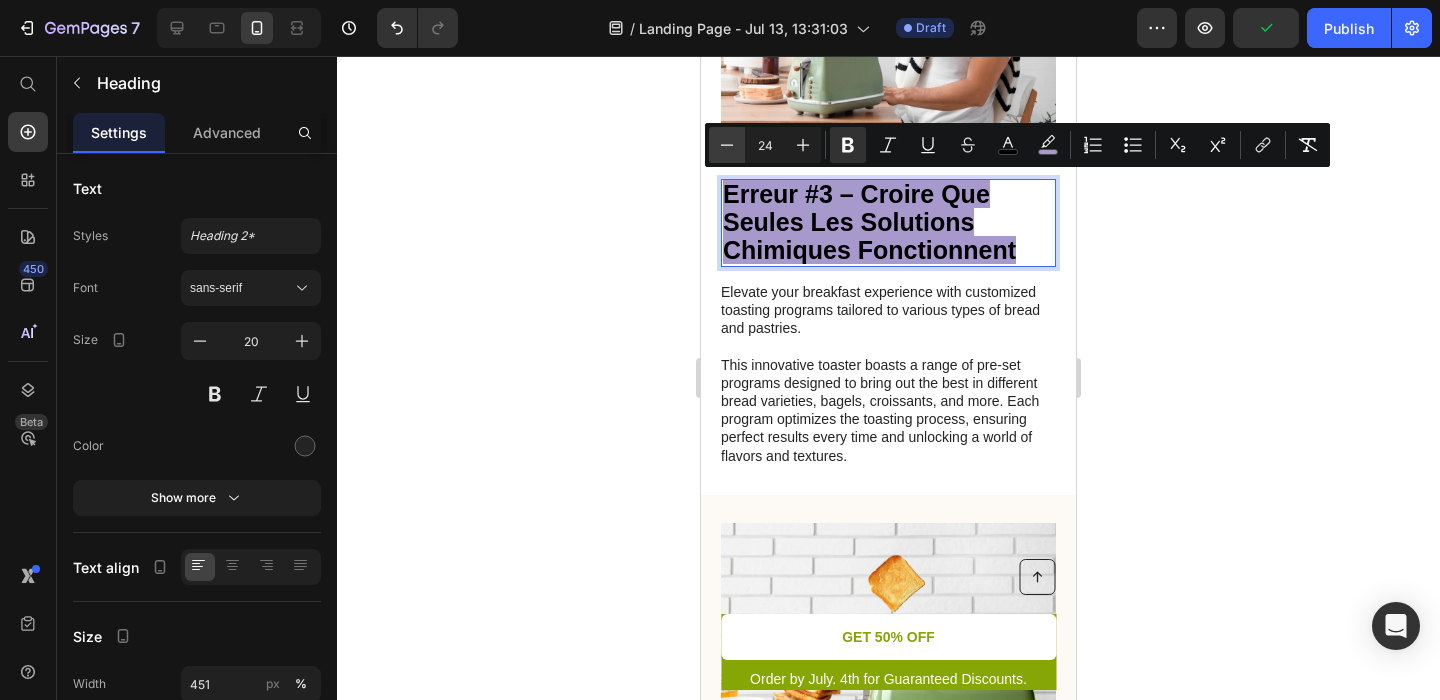 click on "Minus" at bounding box center (727, 145) 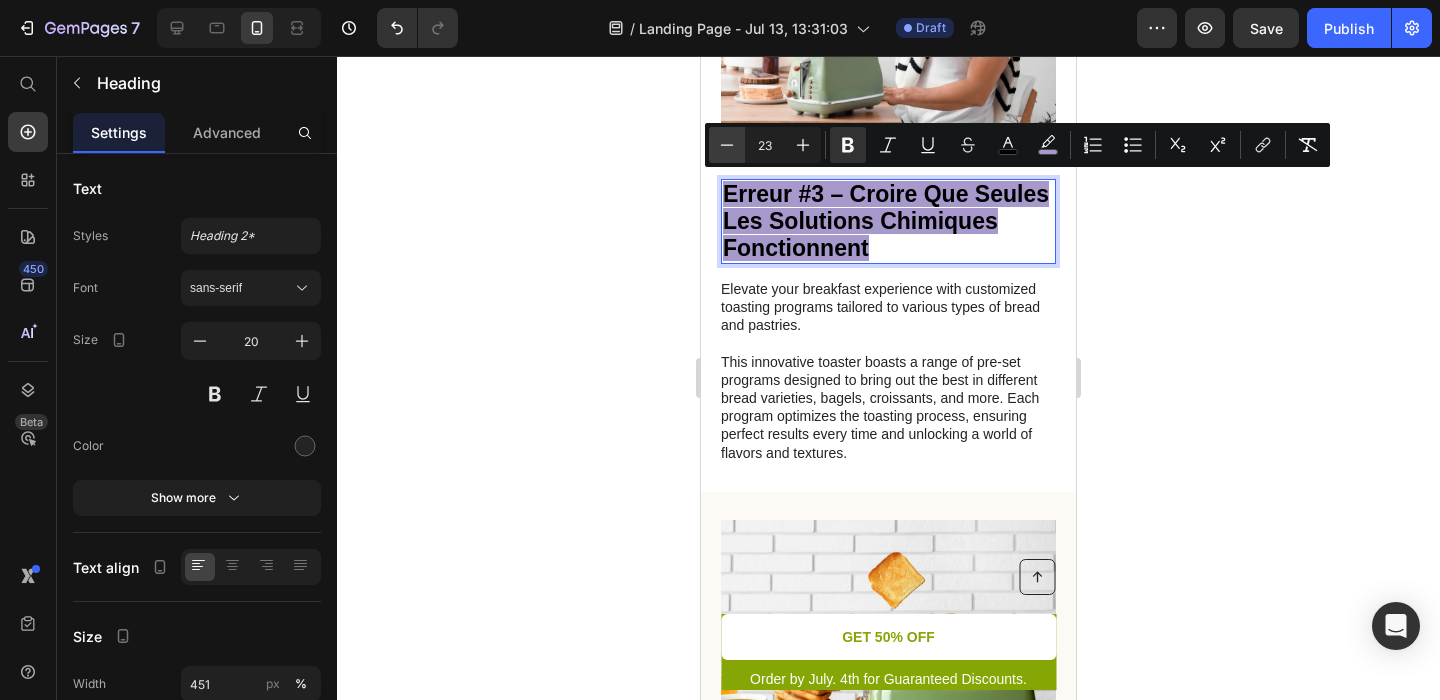 click on "Minus" at bounding box center (727, 145) 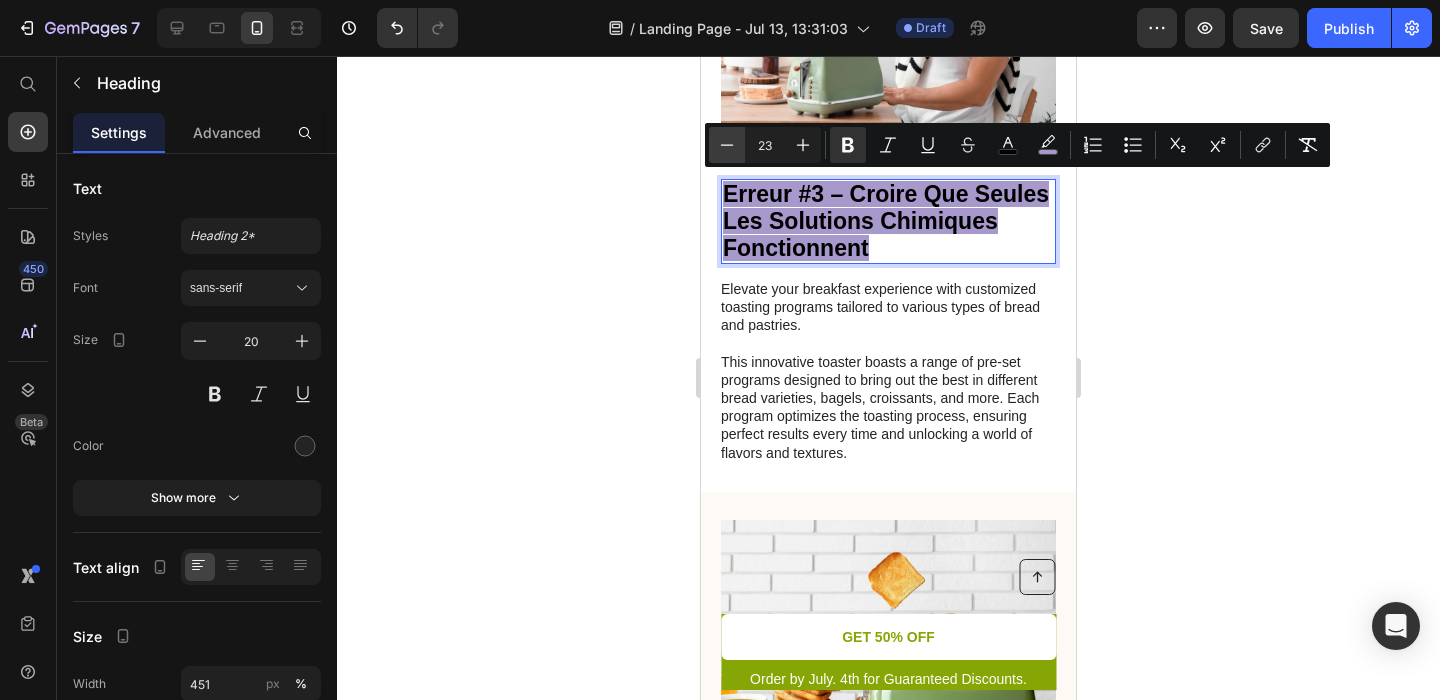 type on "22" 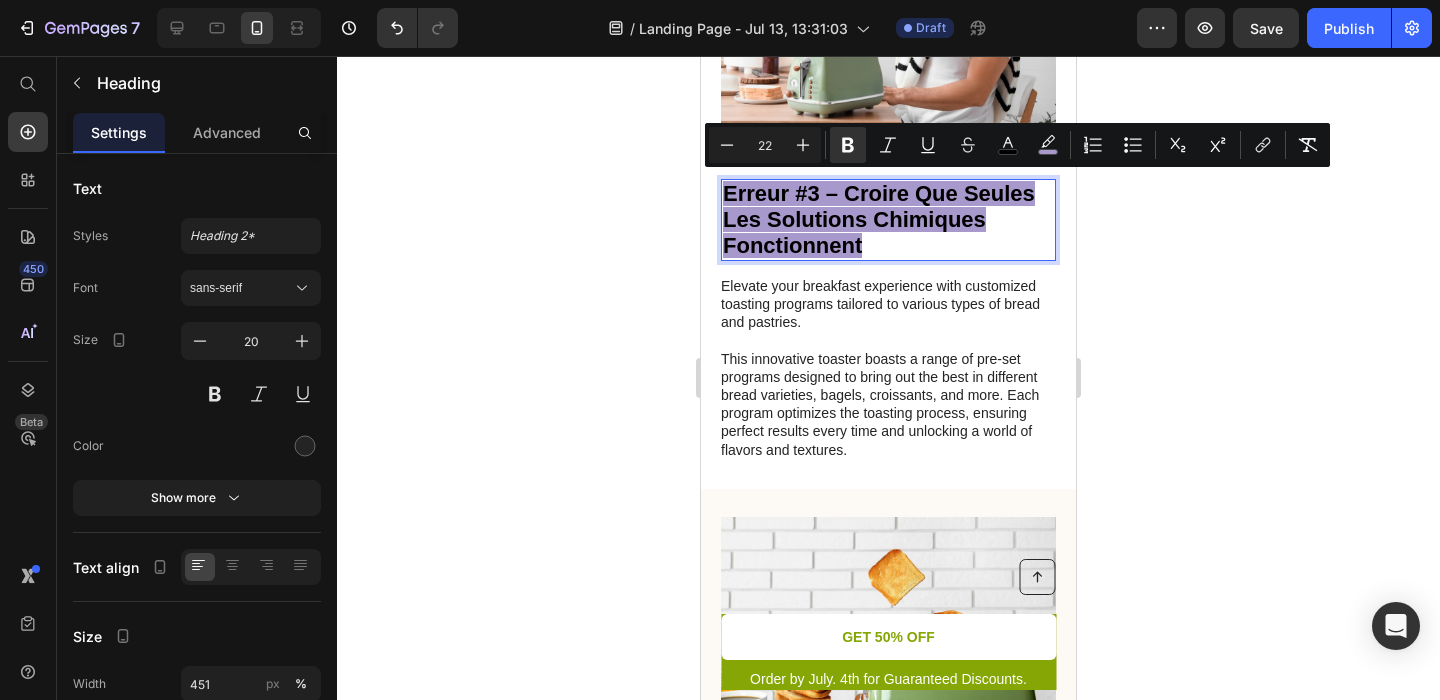 drag, startPoint x: 623, startPoint y: 279, endPoint x: 143, endPoint y: 233, distance: 482.19913 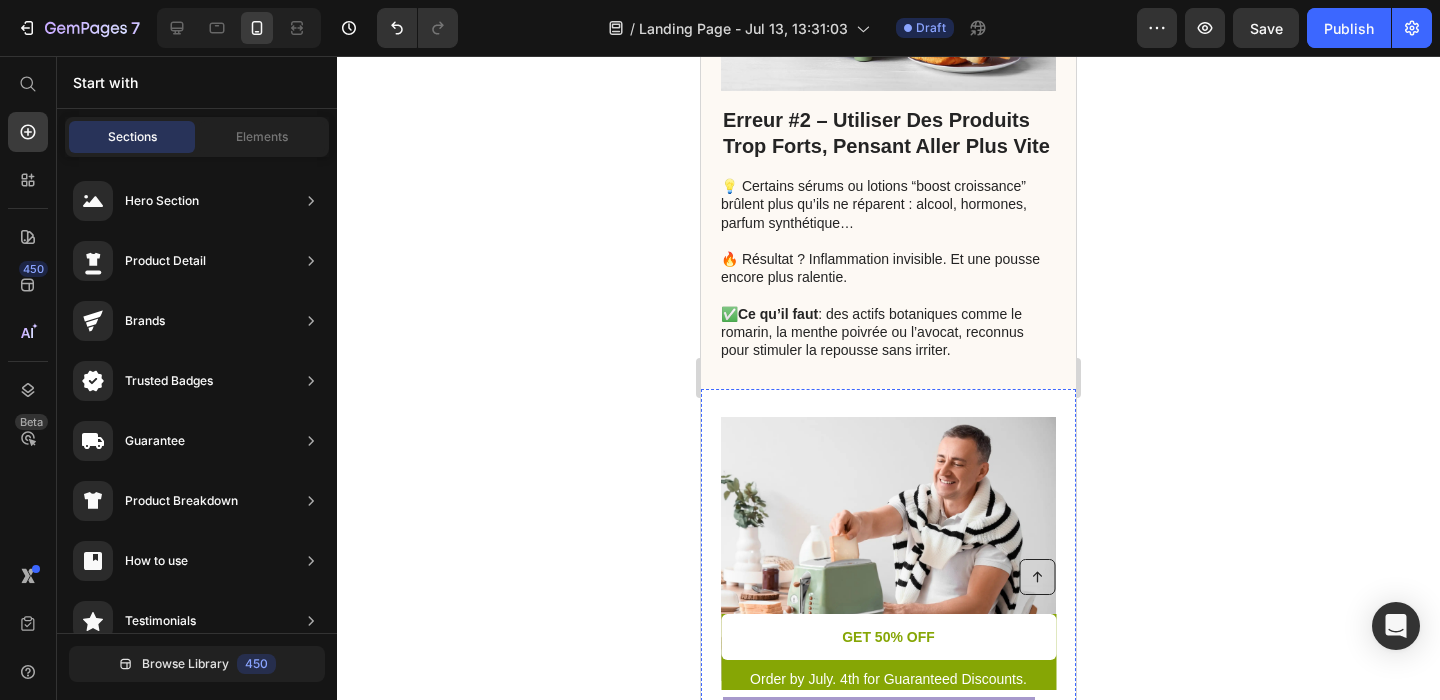 scroll, scrollTop: 1398, scrollLeft: 0, axis: vertical 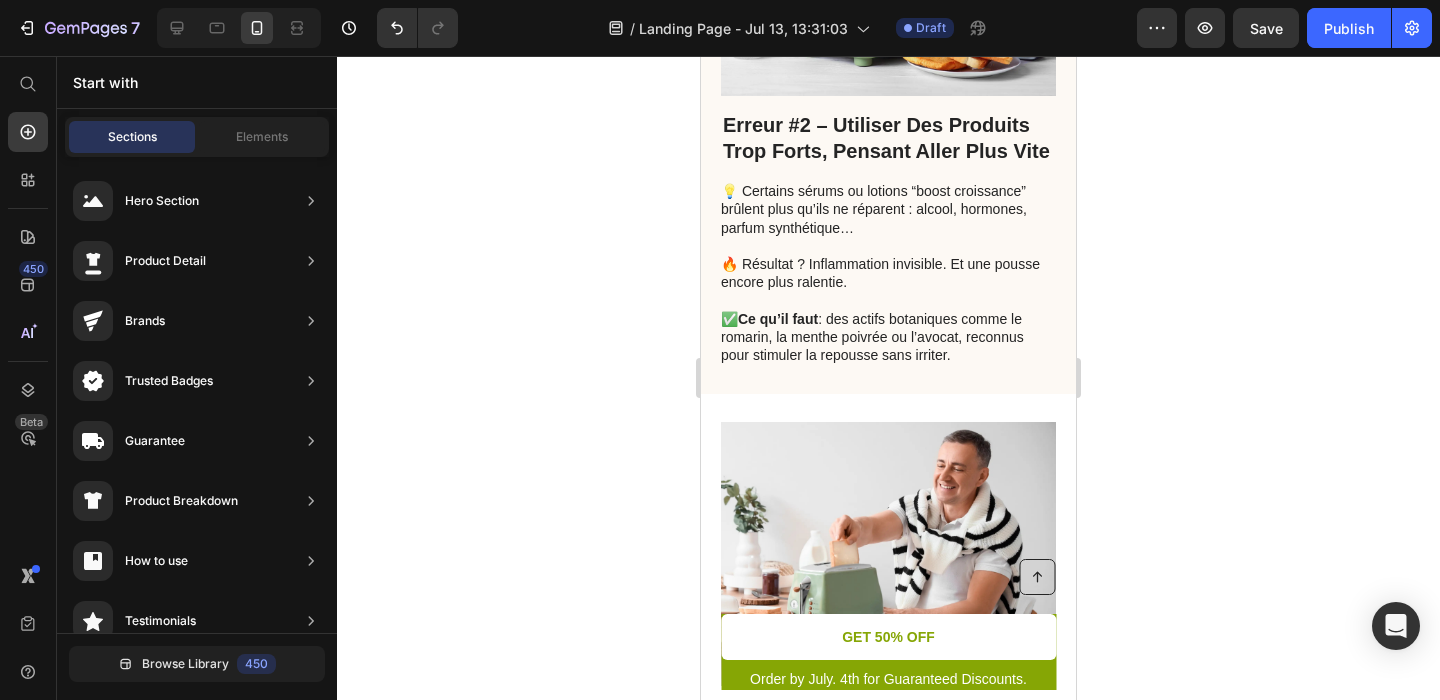 click 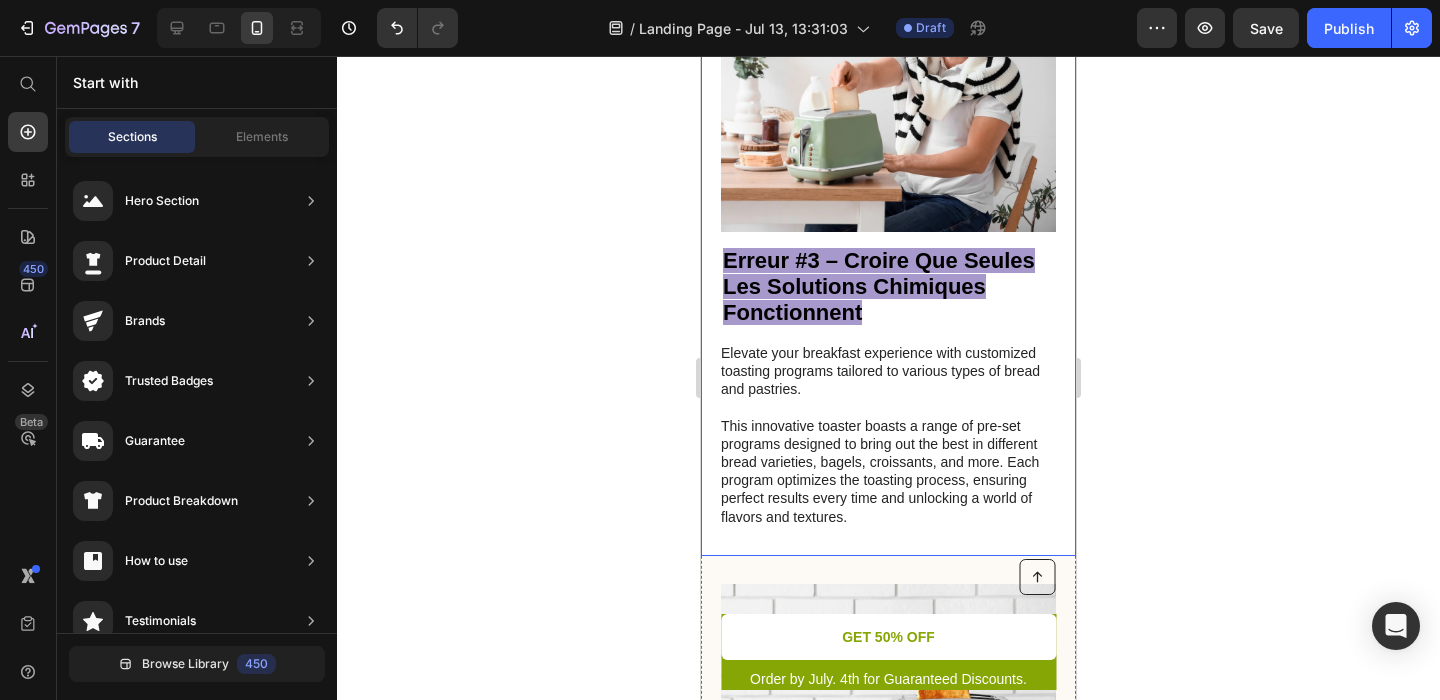 scroll, scrollTop: 1886, scrollLeft: 0, axis: vertical 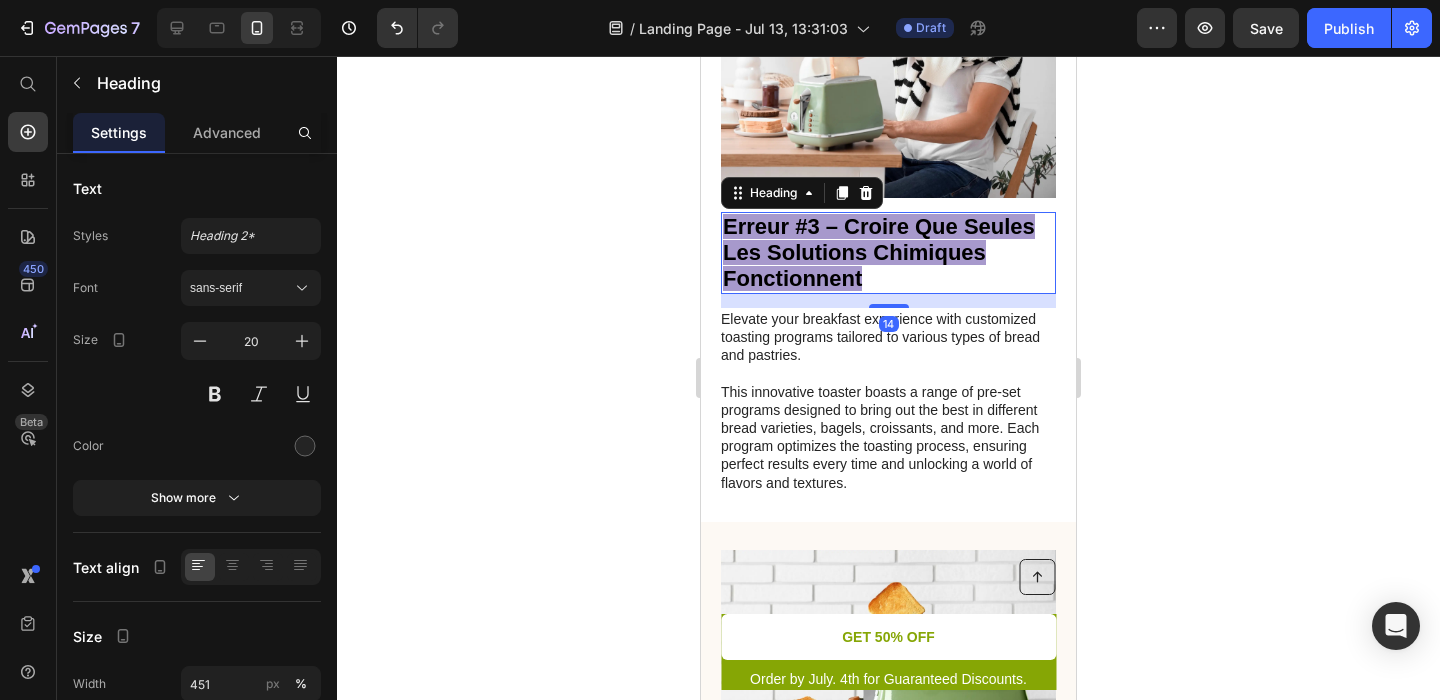 click on "Erreur #3 – Croire Que Seules Les Solutions Chimiques Fonctionnent" at bounding box center (879, 252) 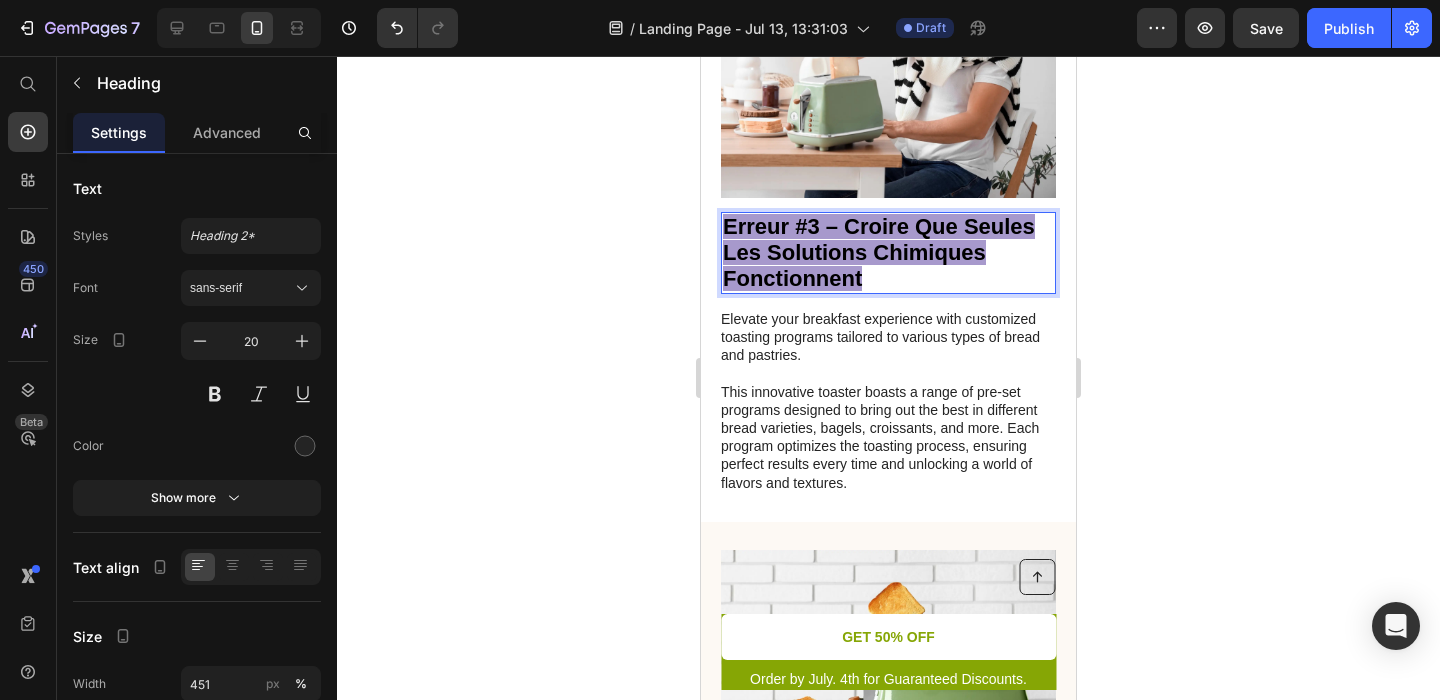 click on "Erreur #3 – Croire Que Seules Les Solutions Chimiques Fonctionnent" at bounding box center (879, 252) 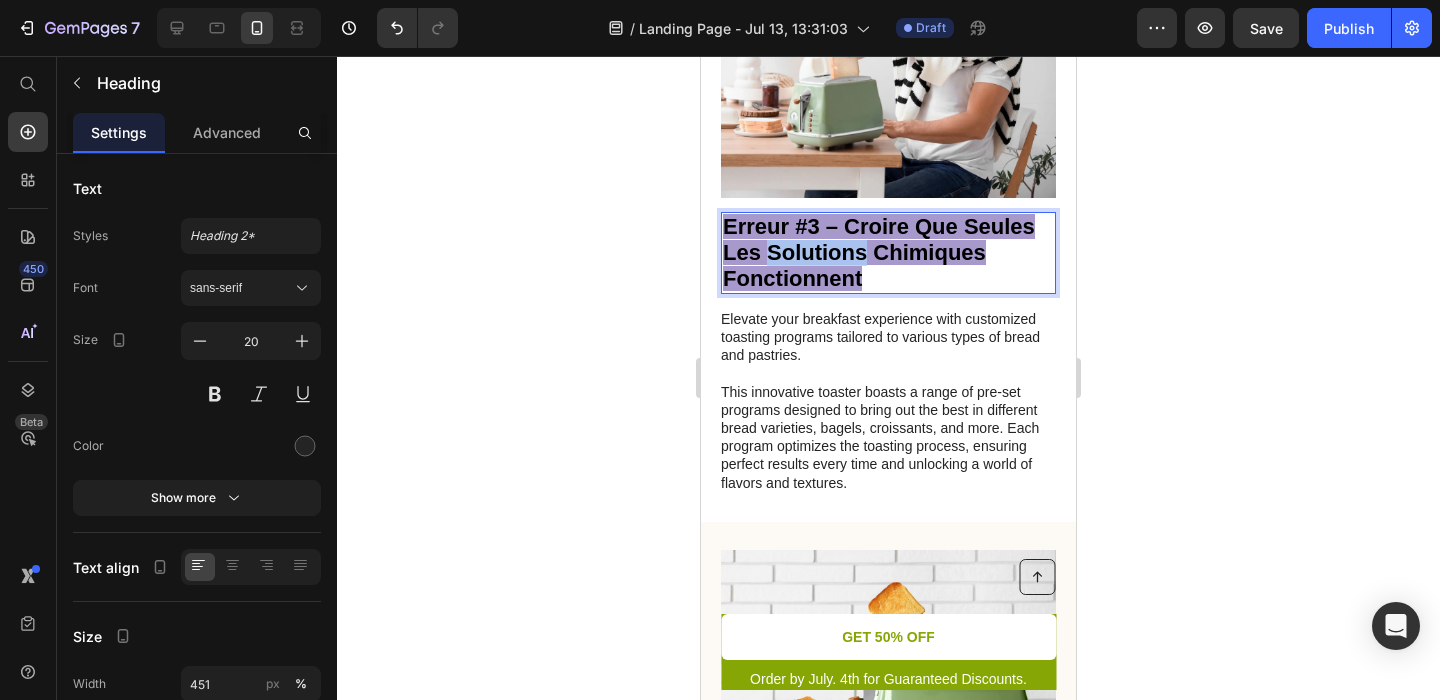 click on "Erreur #3 – Croire Que Seules Les Solutions Chimiques Fonctionnent" at bounding box center (879, 252) 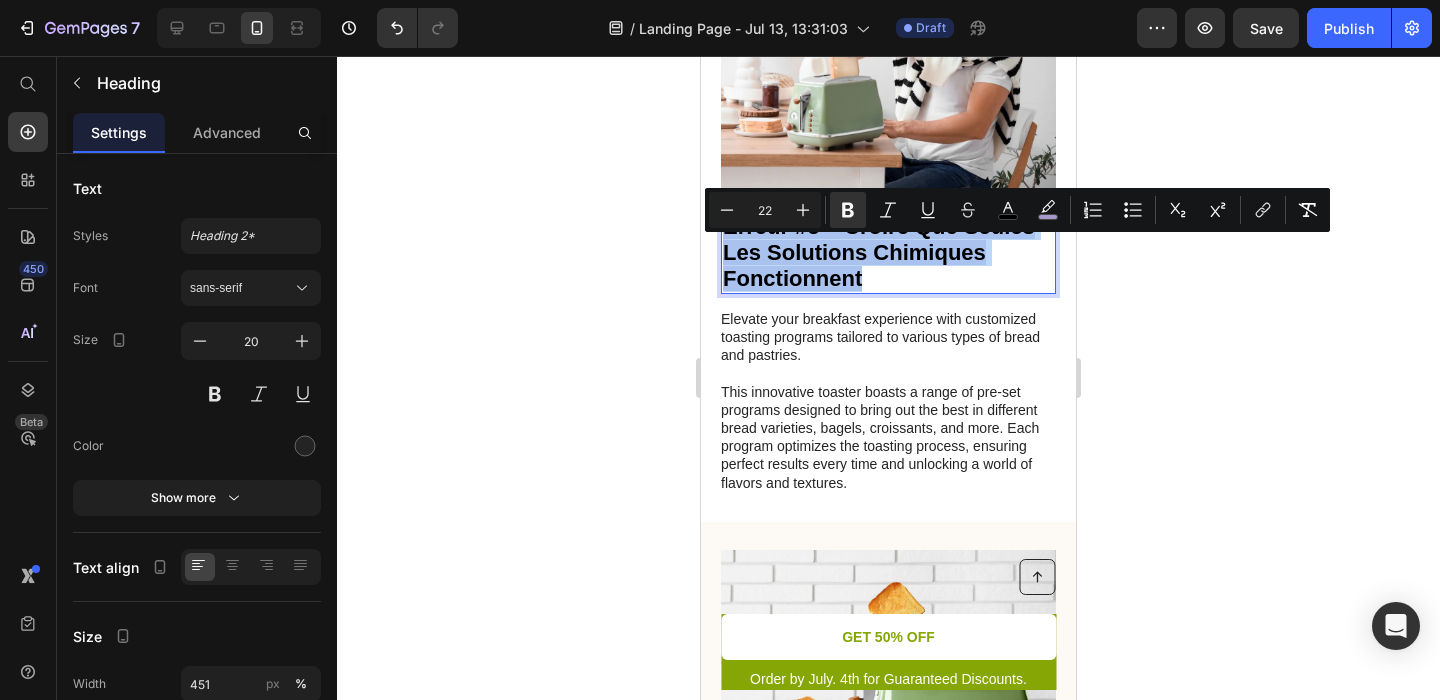click on "Erreur #3 – Croire Que Seules Les Solutions Chimiques Fonctionnent" at bounding box center [879, 252] 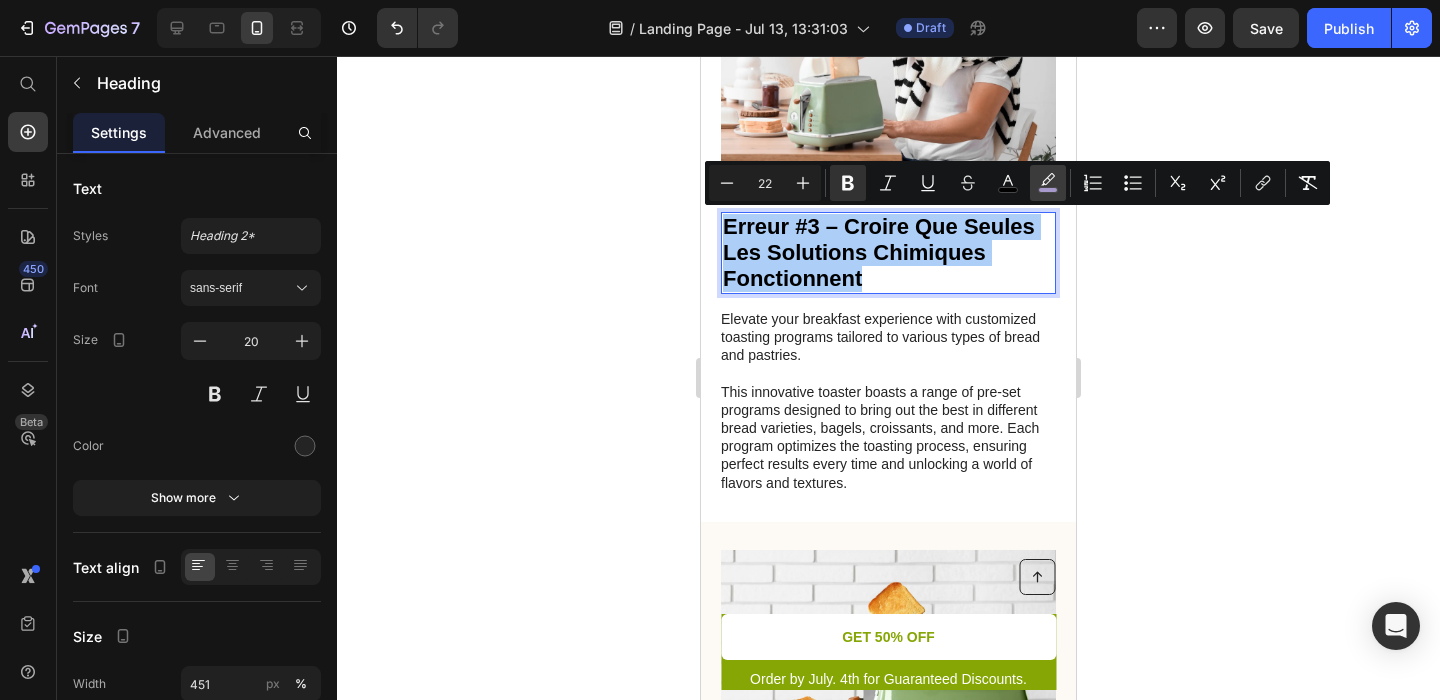 click 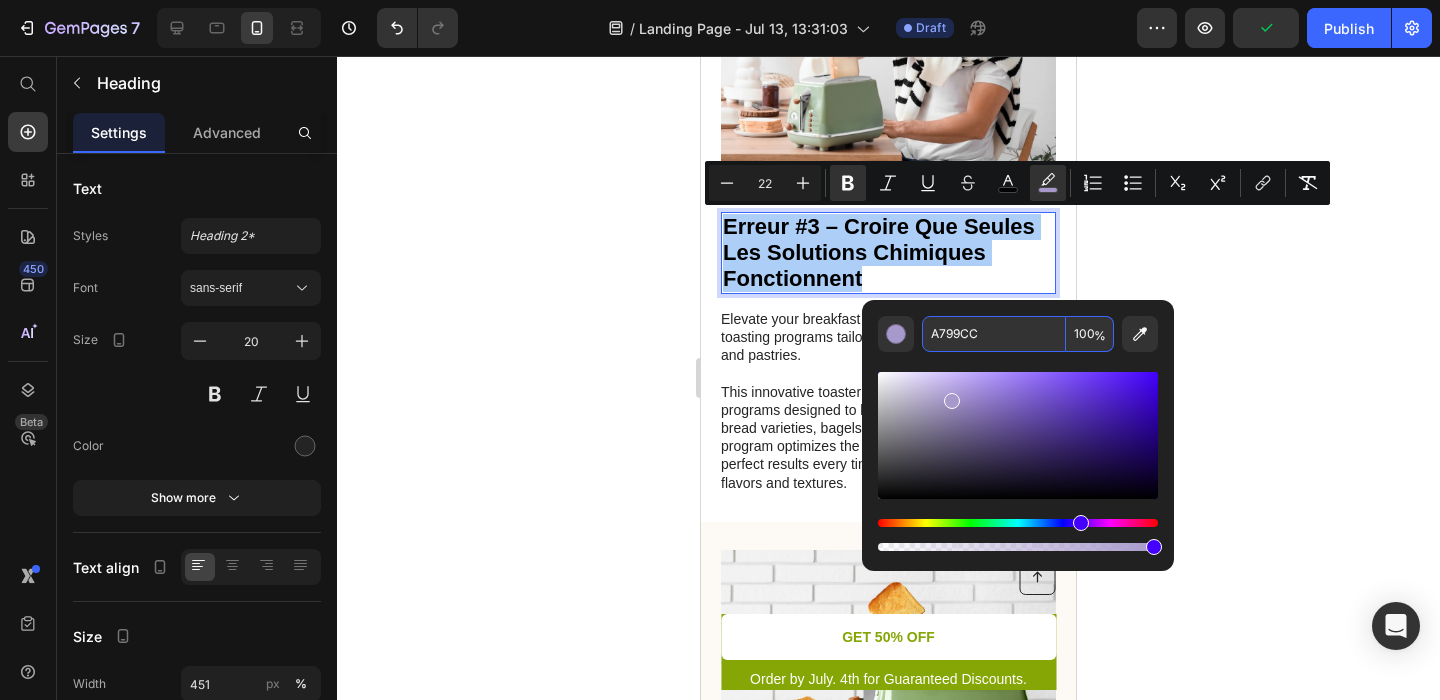 click on "A799CC" at bounding box center [994, 334] 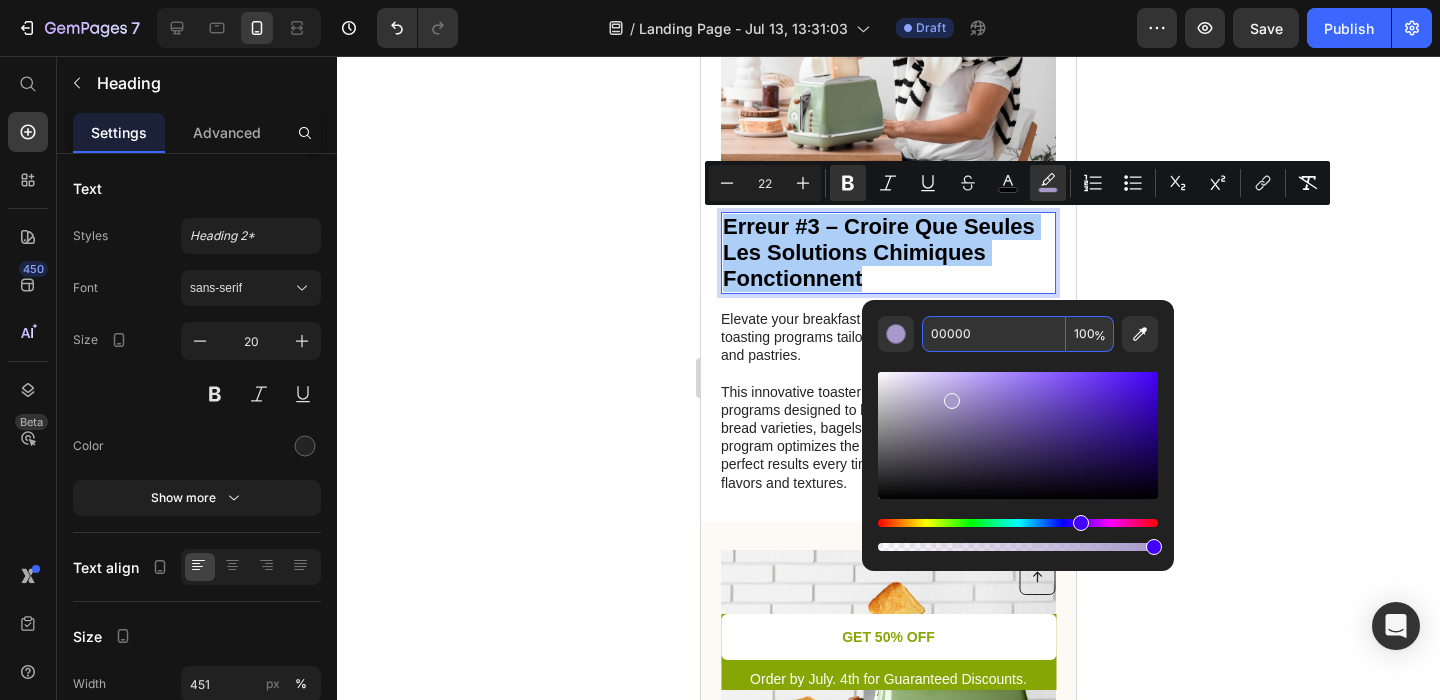 type on "000000" 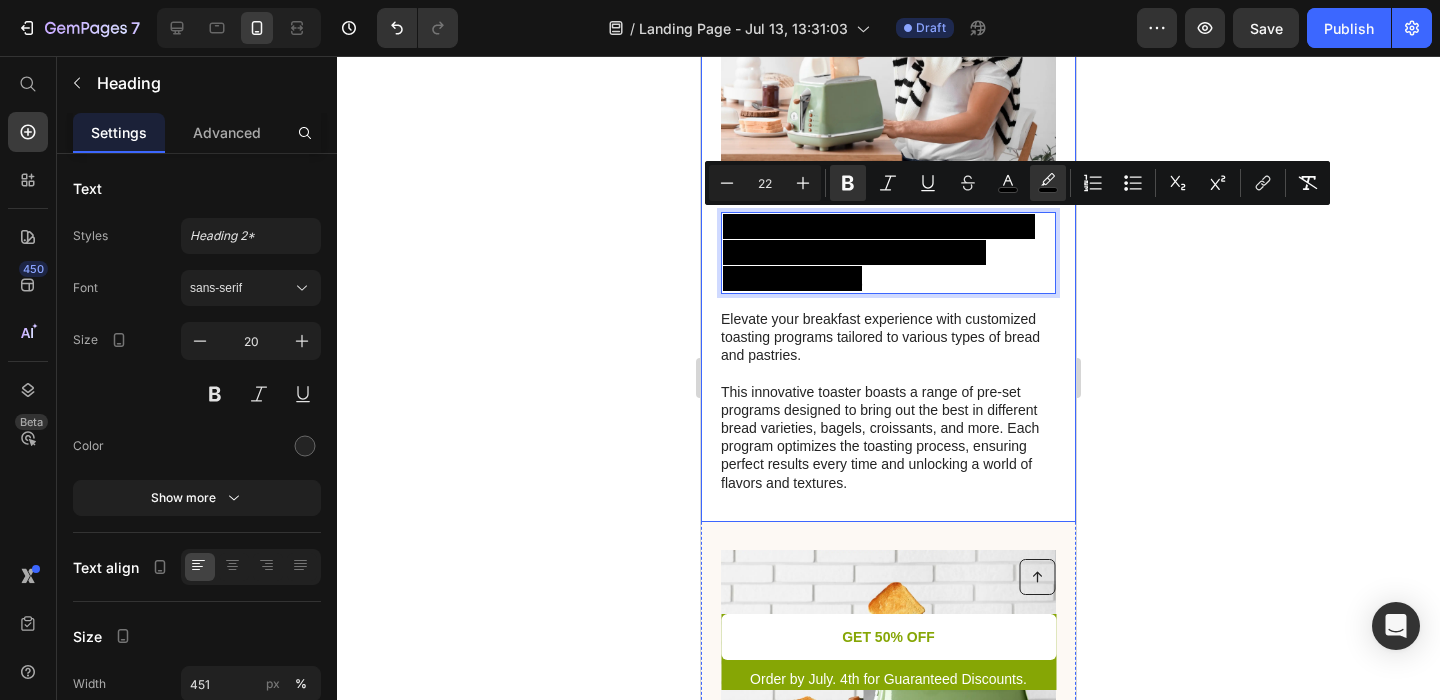 click 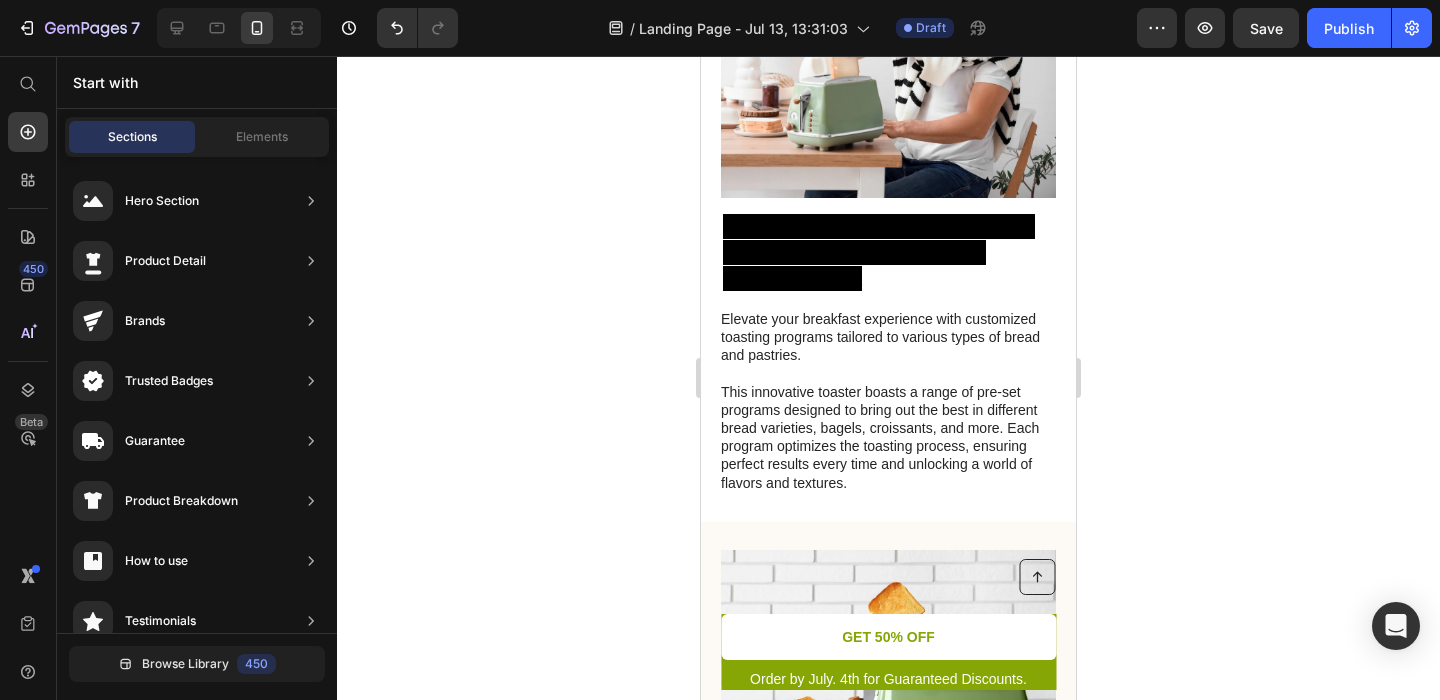 click 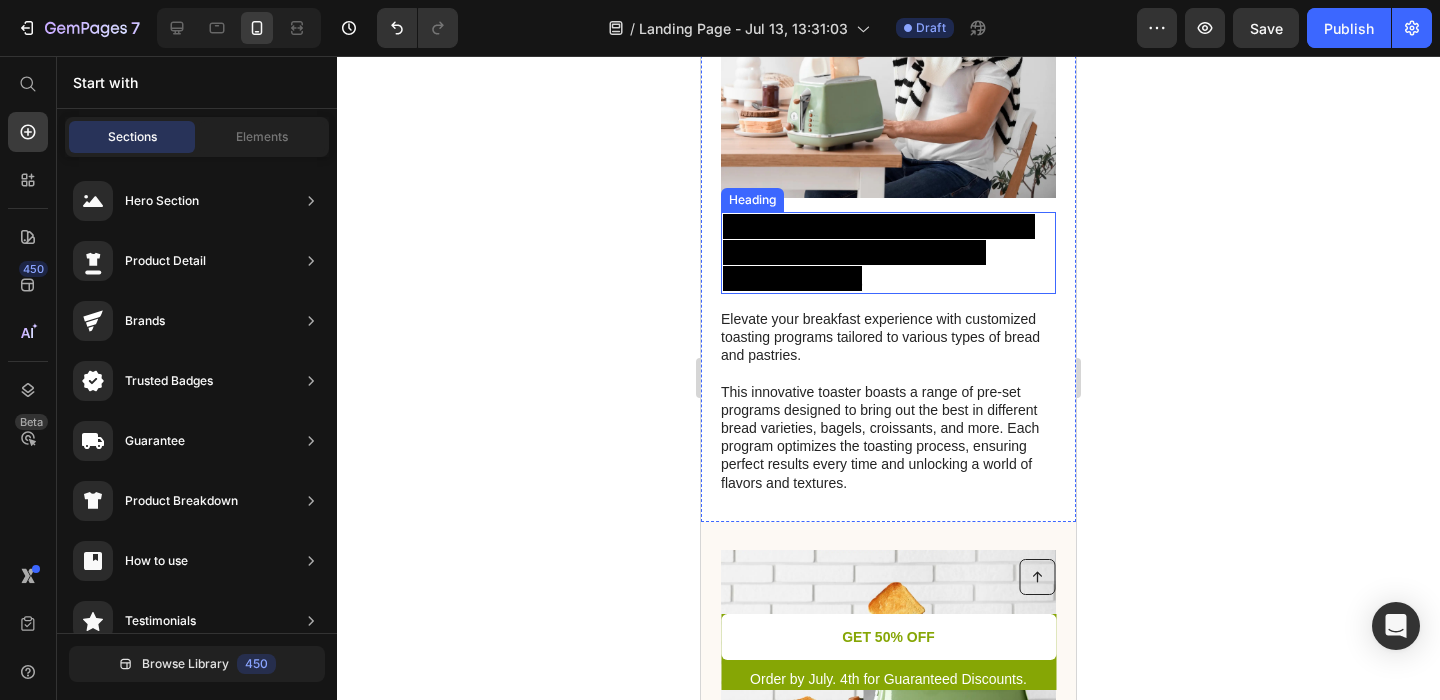 click on "Erreur #3 – Croire Que Seules Les Solutions Chimiques Fonctionnent" at bounding box center (879, 252) 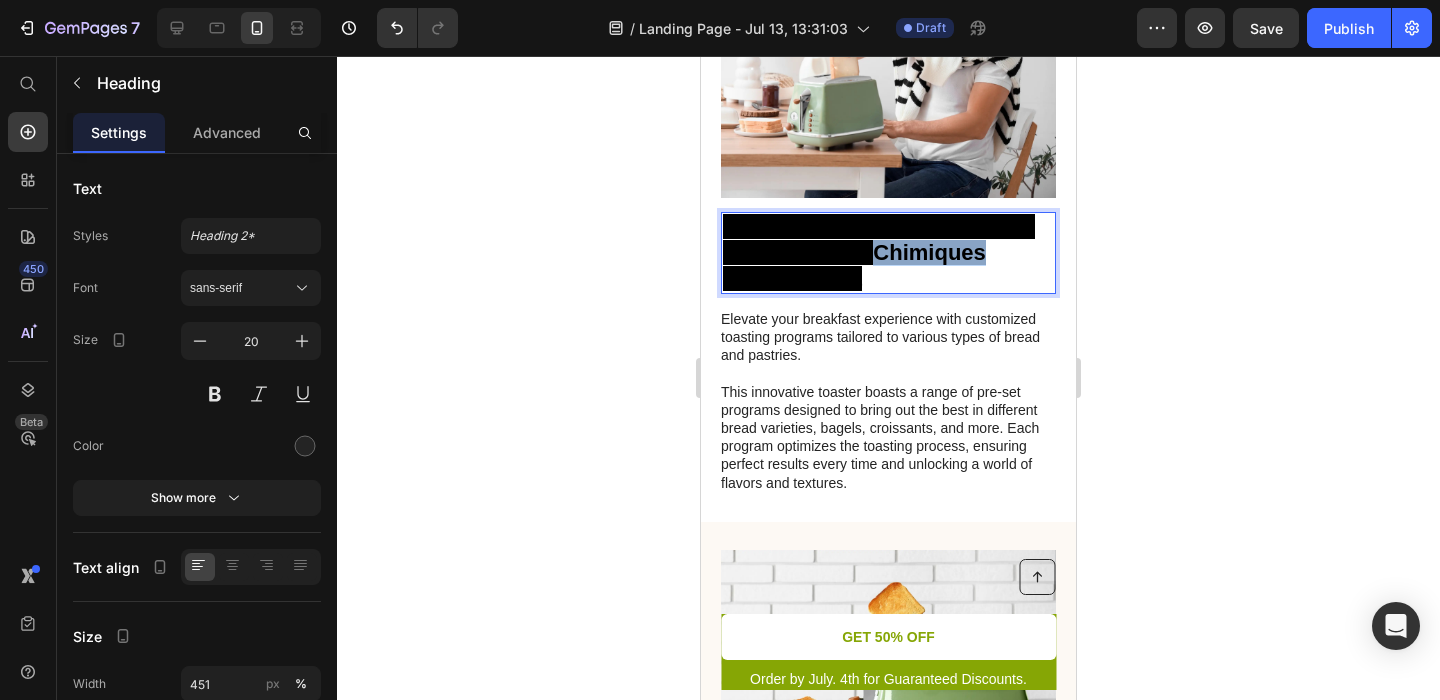 click on "Erreur #3 – Croire Que Seules Les Solutions Chimiques Fonctionnent" at bounding box center (879, 252) 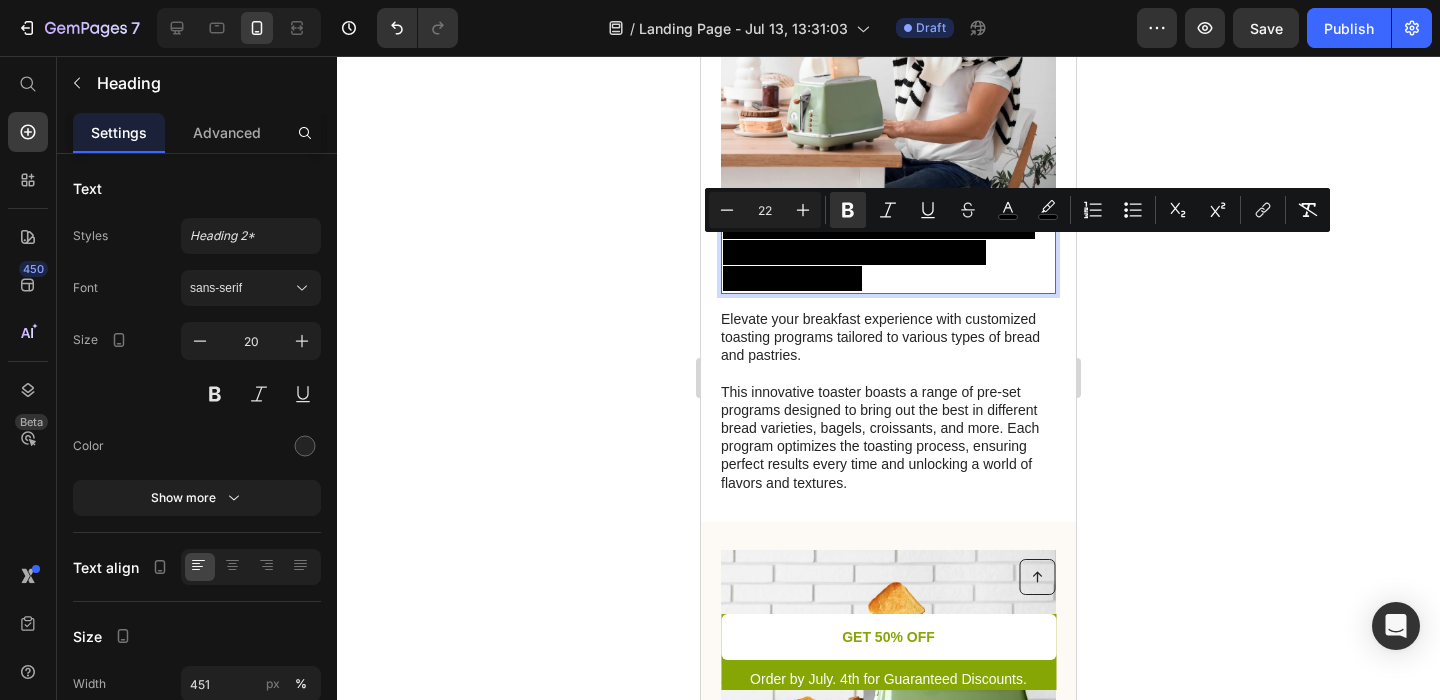 click on "Erreur #3 – Croire Que Seules Les Solutions Chimiques Fonctionnent" at bounding box center [879, 252] 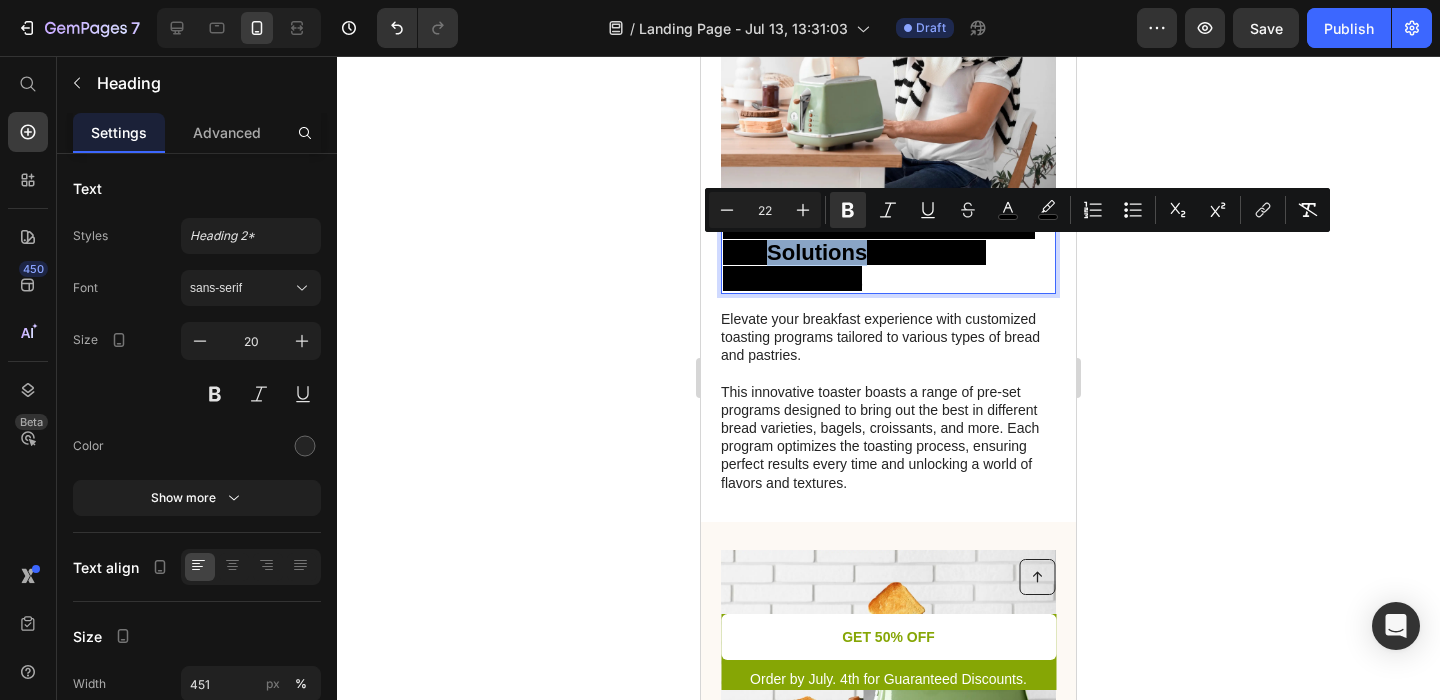 click on "Erreur #3 – Croire Que Seules Les Solutions Chimiques Fonctionnent" at bounding box center (879, 252) 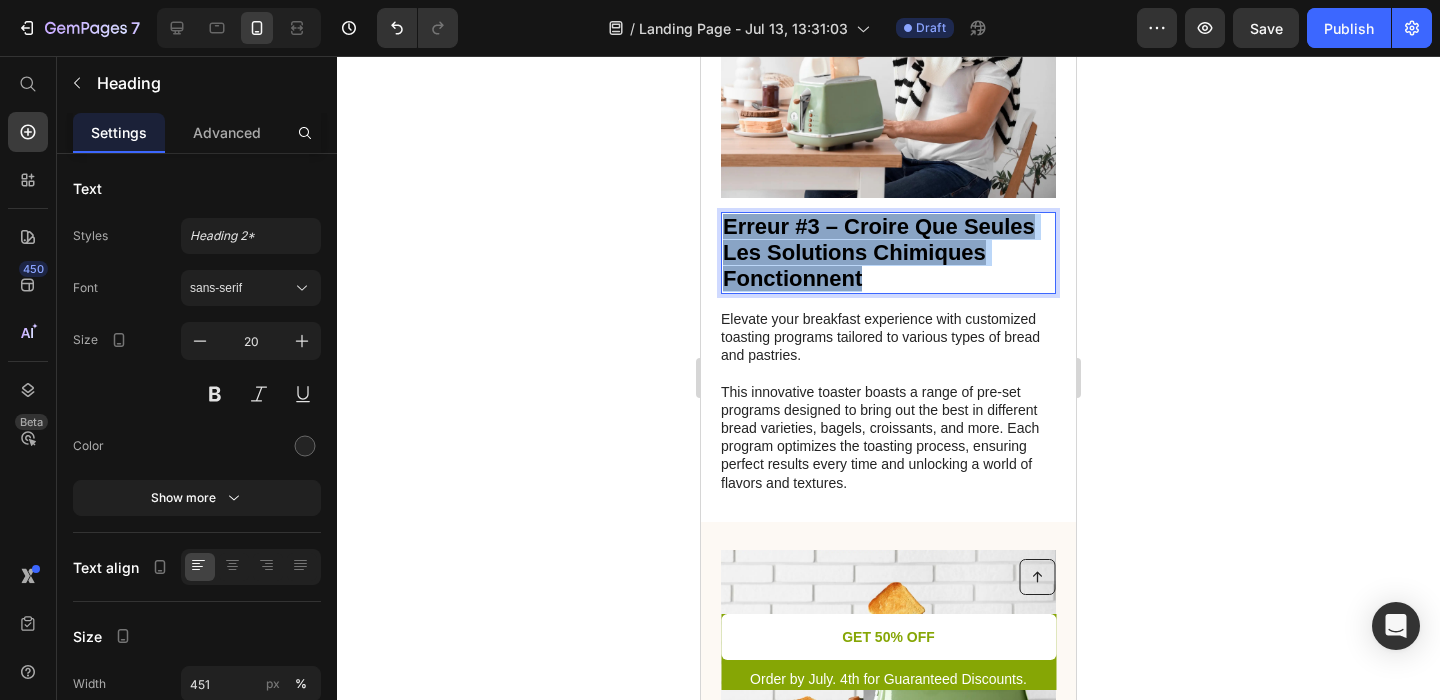 click on "Erreur #3 – Croire Que Seules Les Solutions Chimiques Fonctionnent" at bounding box center [879, 252] 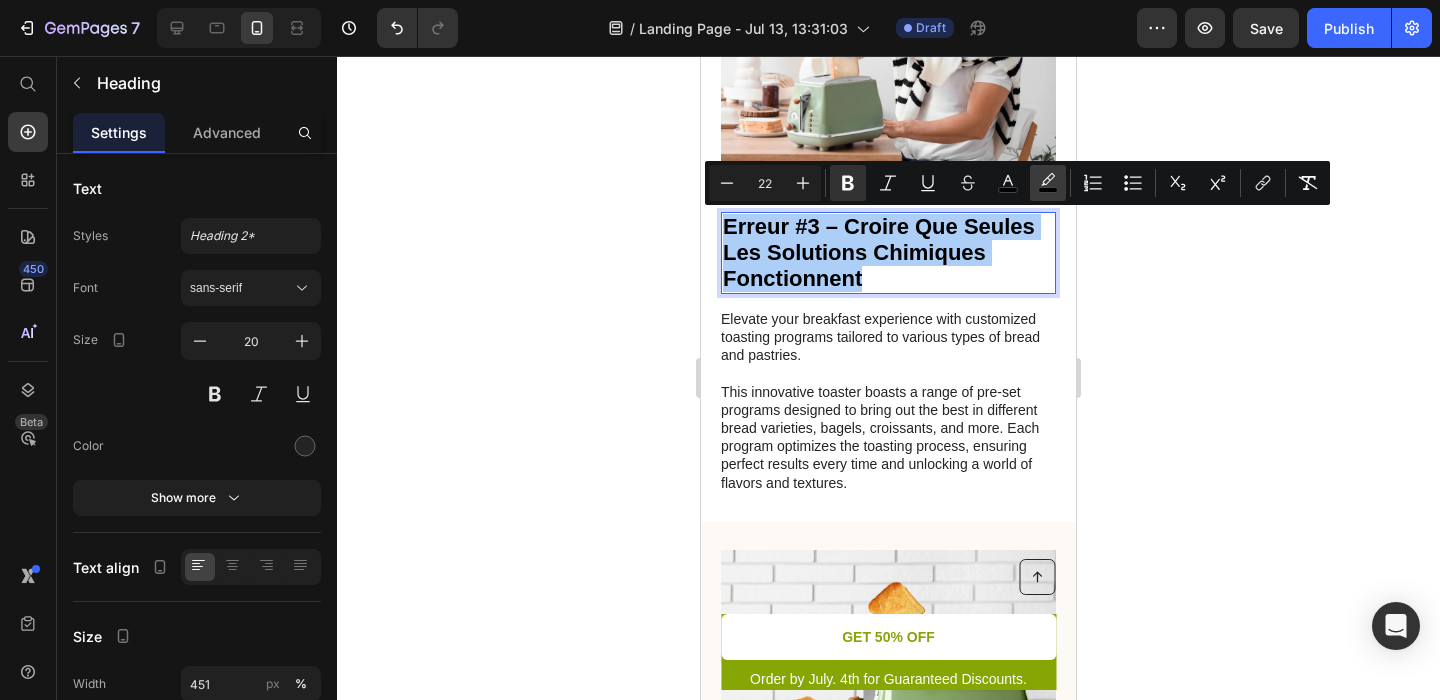 click on "color" at bounding box center [1048, 183] 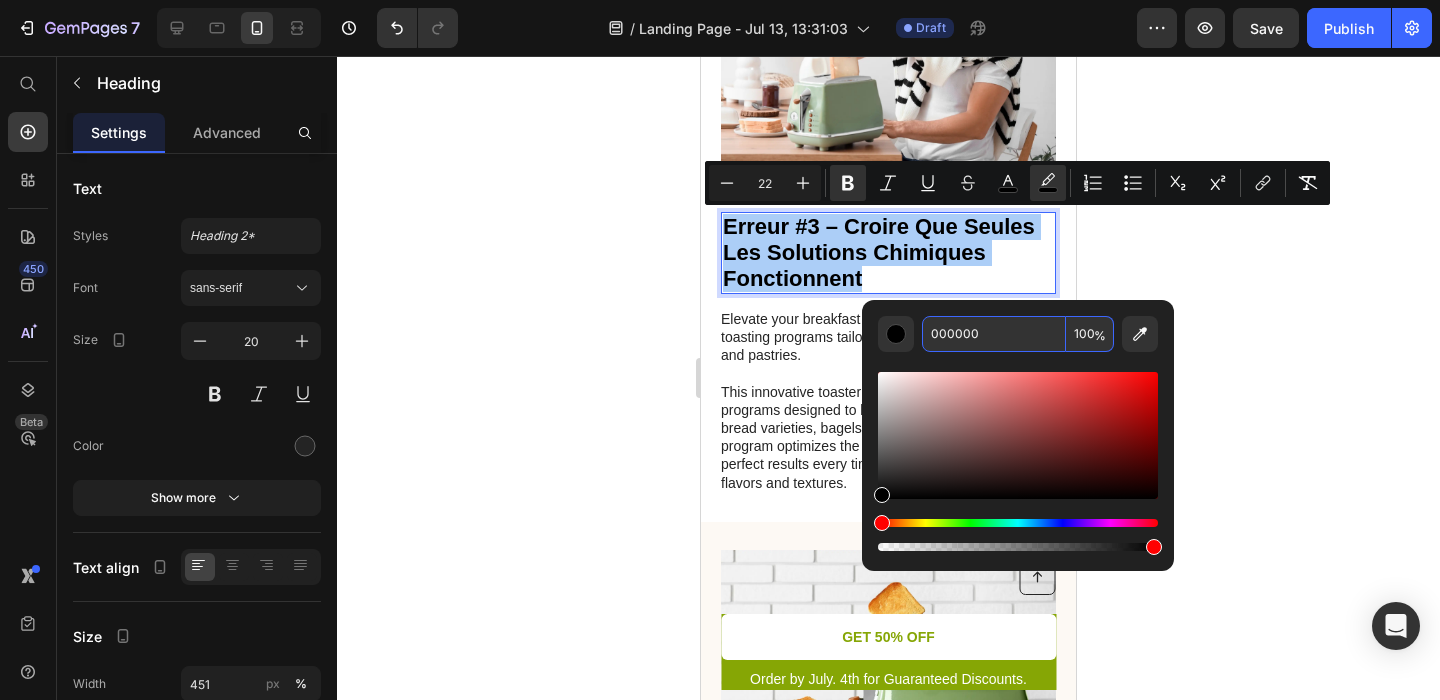 click on "000000" at bounding box center (994, 334) 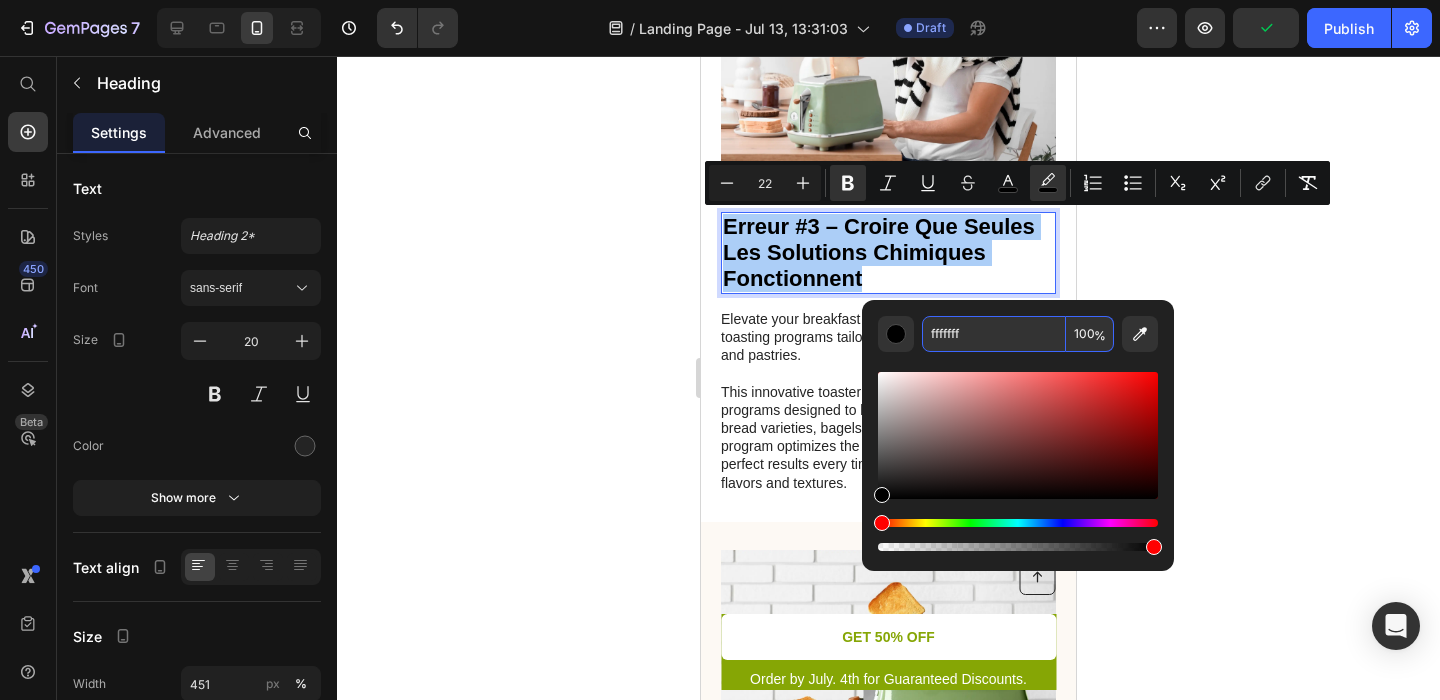 type on "ffffff" 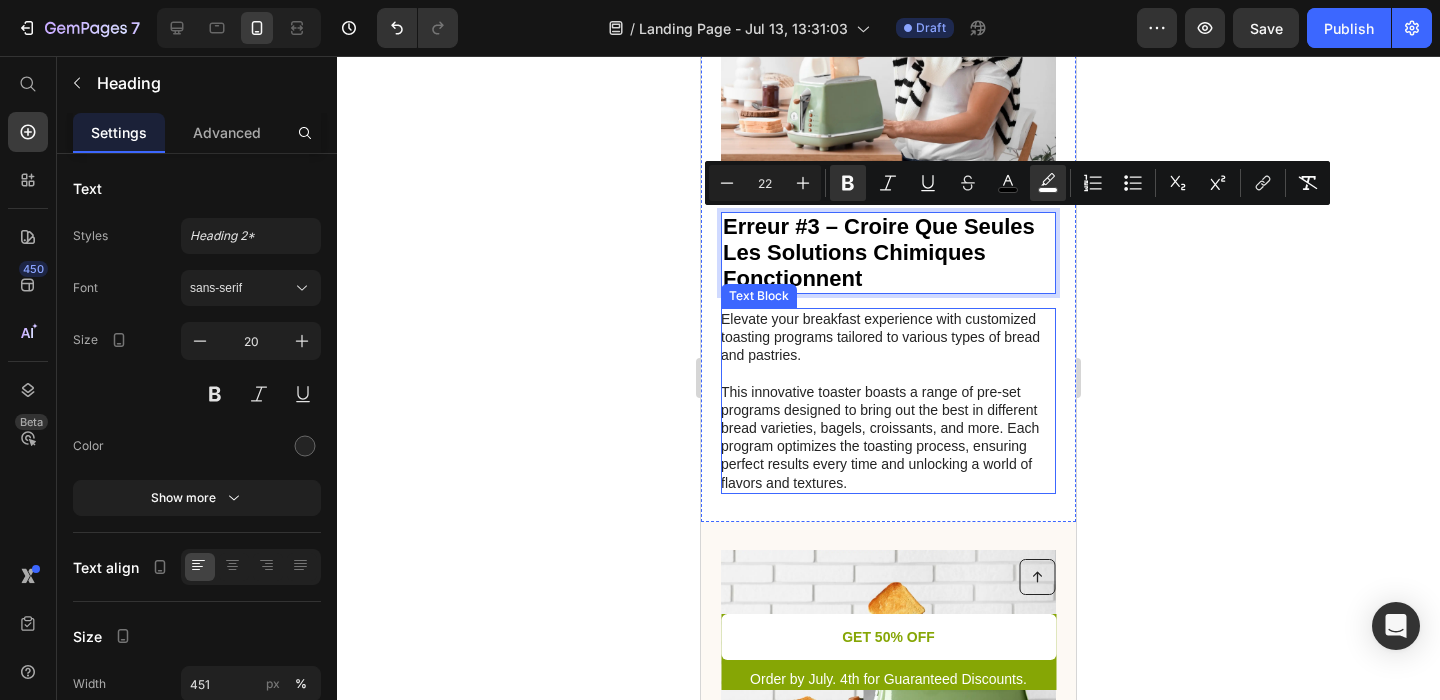 click 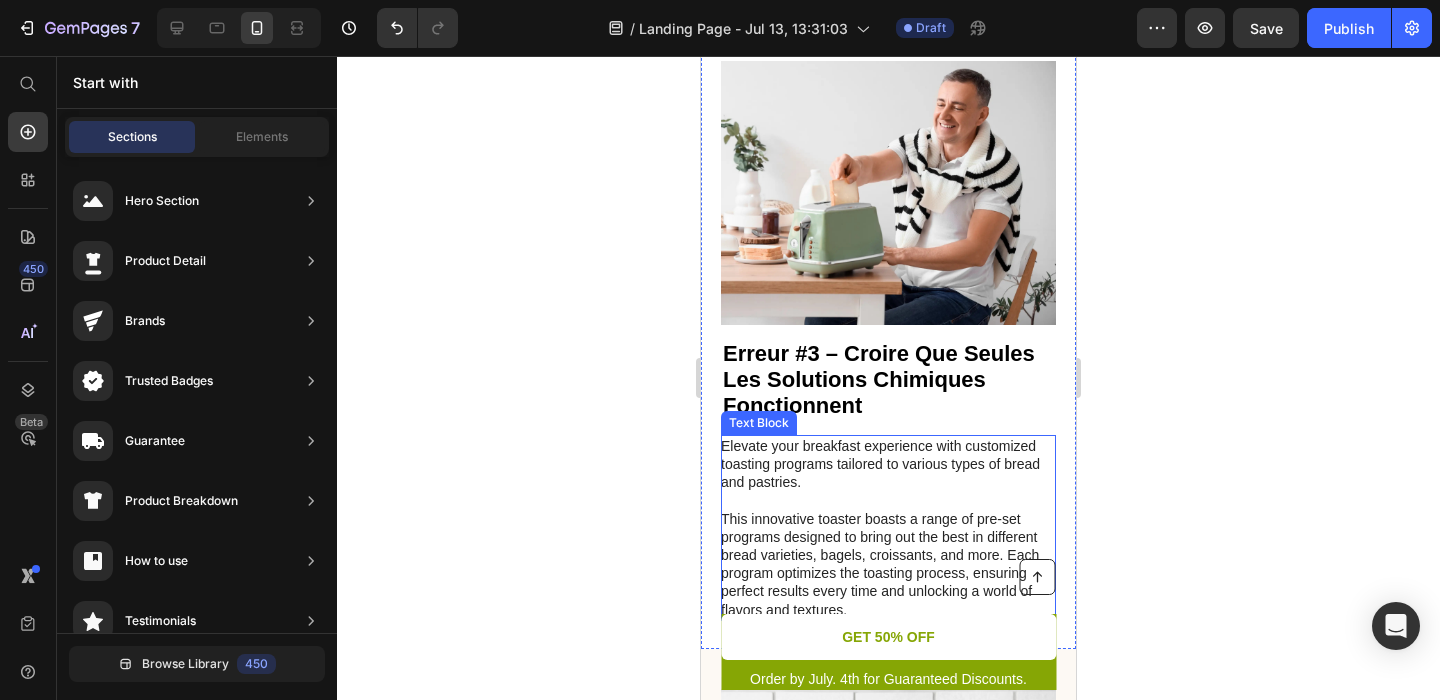 scroll, scrollTop: 1837, scrollLeft: 0, axis: vertical 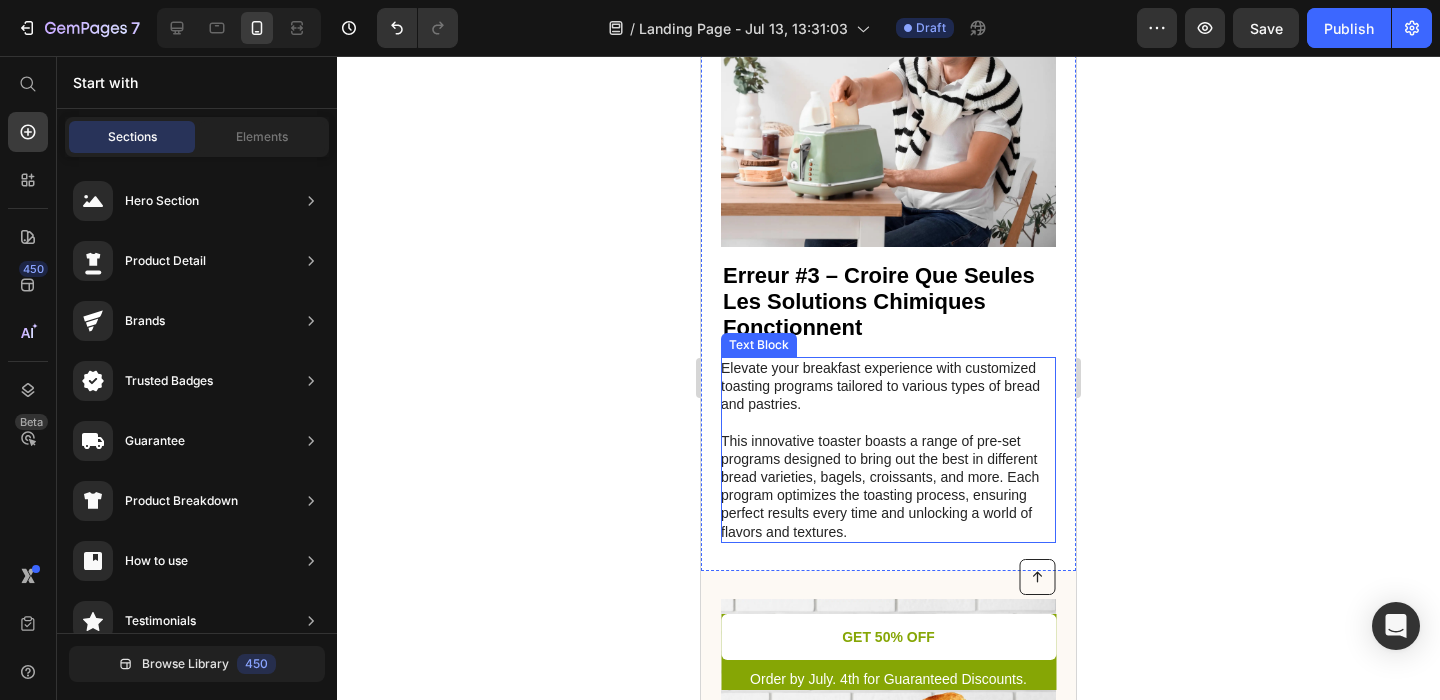 click on "This innovative toaster boasts a range of pre-set programs designed to bring out the best in different bread varieties, bagels, croissants, and more. Each program optimizes the toasting process, ensuring perfect results every time and unlocking a world of flavors and textures." at bounding box center [887, 486] 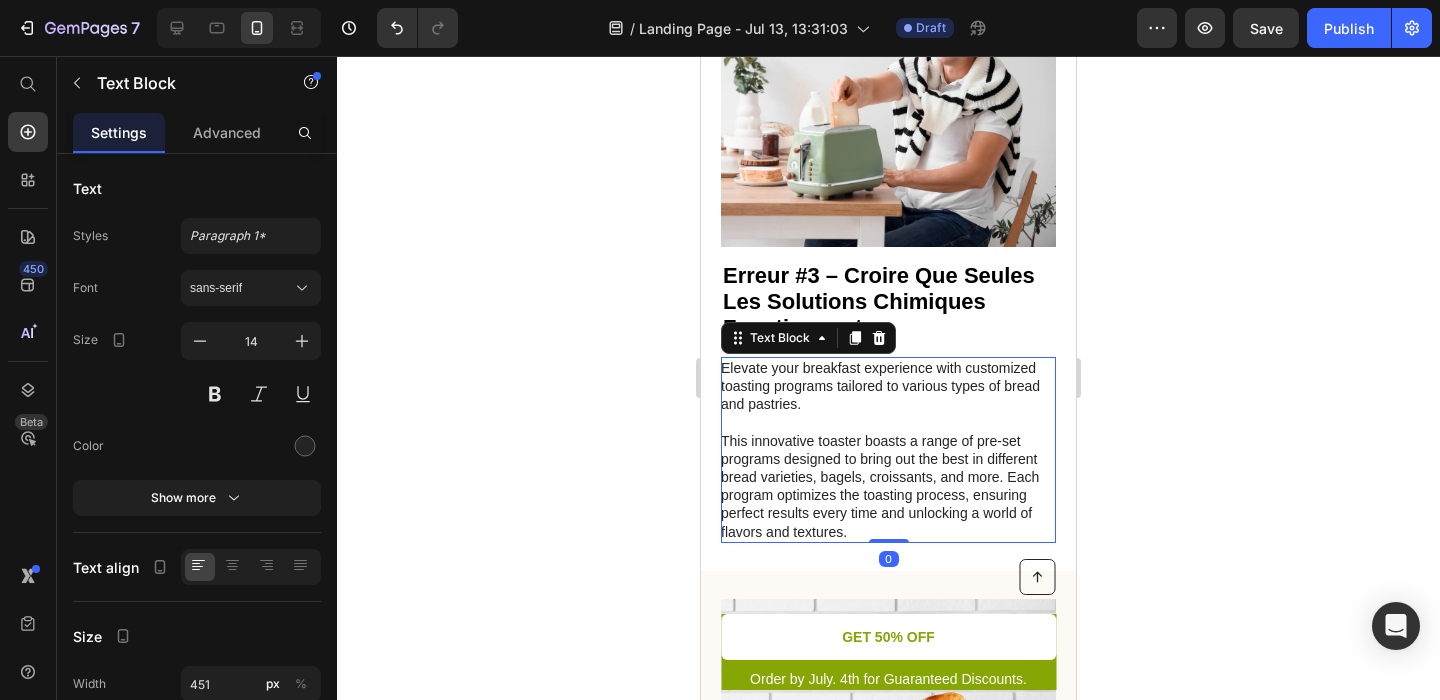 click on "This innovative toaster boasts a range of pre-set programs designed to bring out the best in different bread varieties, bagels, croissants, and more. Each program optimizes the toasting process, ensuring perfect results every time and unlocking a world of flavors and textures." at bounding box center (887, 486) 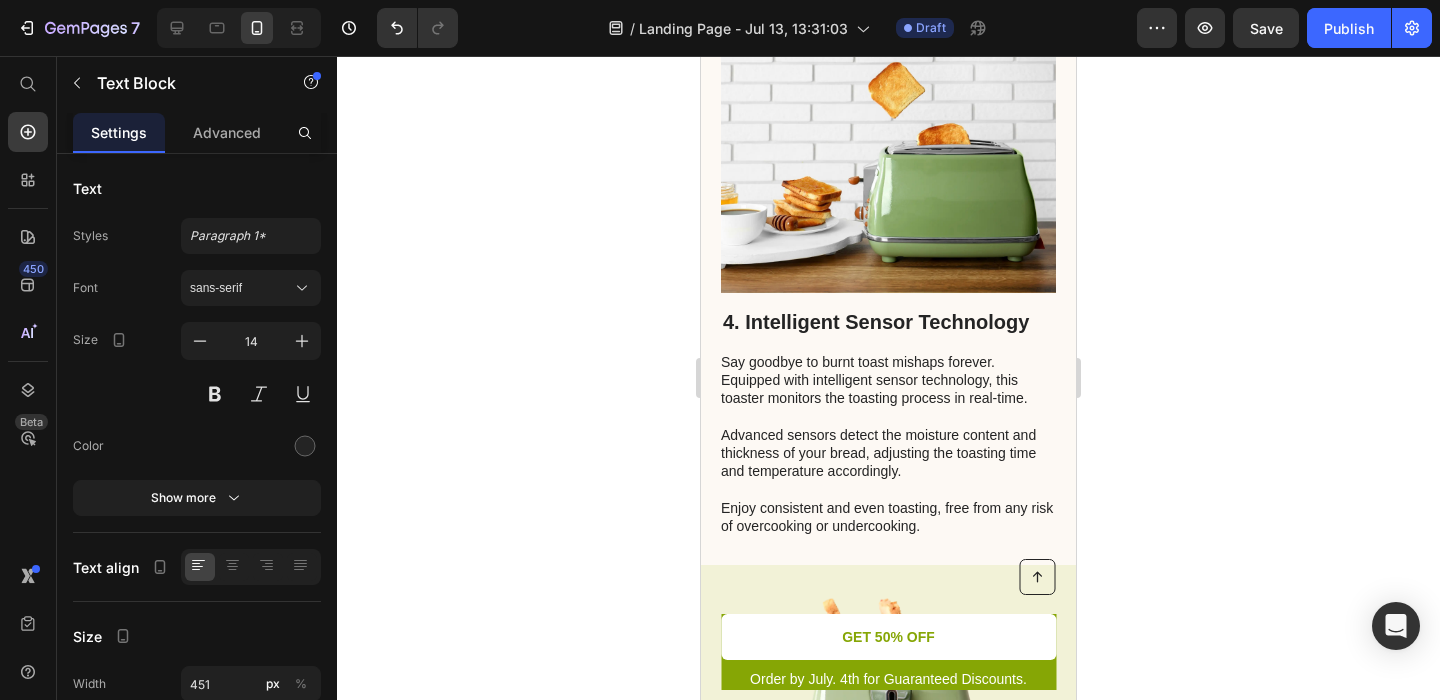 scroll, scrollTop: 2473, scrollLeft: 0, axis: vertical 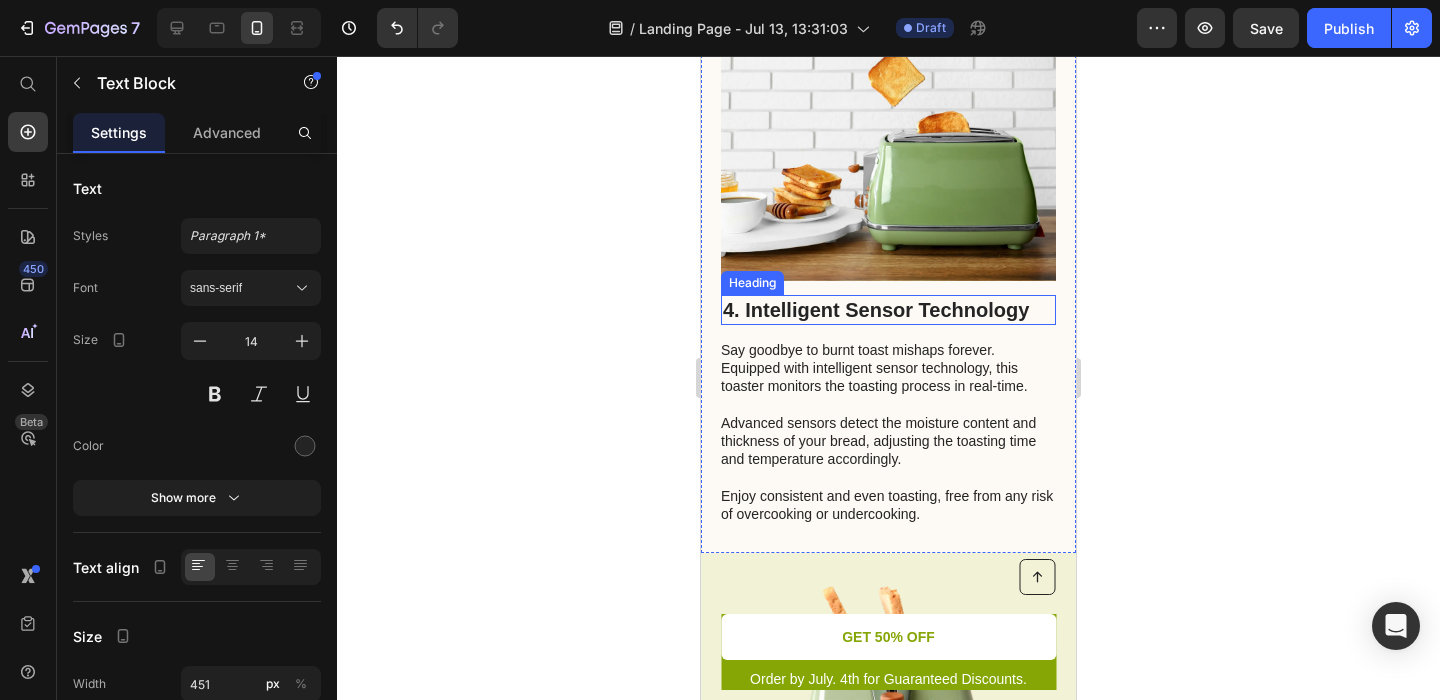 click on "4. Intelligent Sensor Technology" at bounding box center [888, 310] 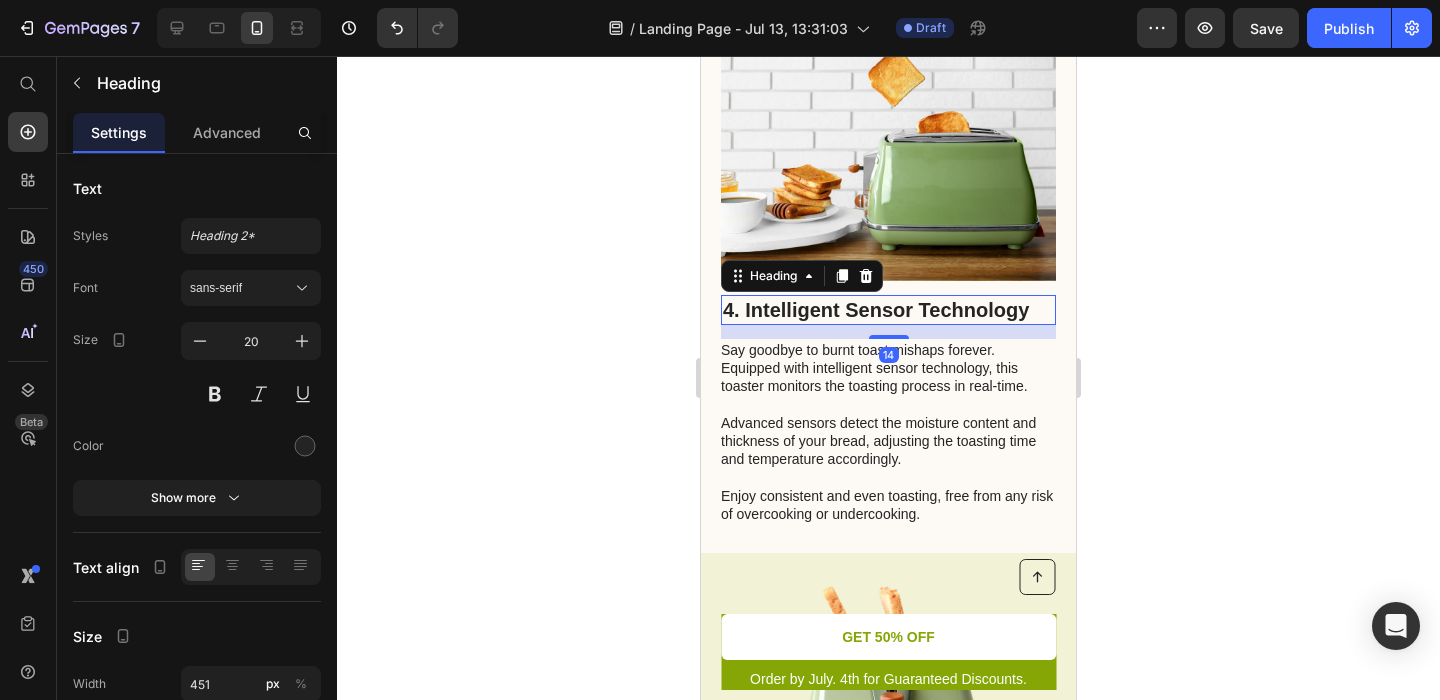 click on "4. Intelligent Sensor Technology" at bounding box center [888, 310] 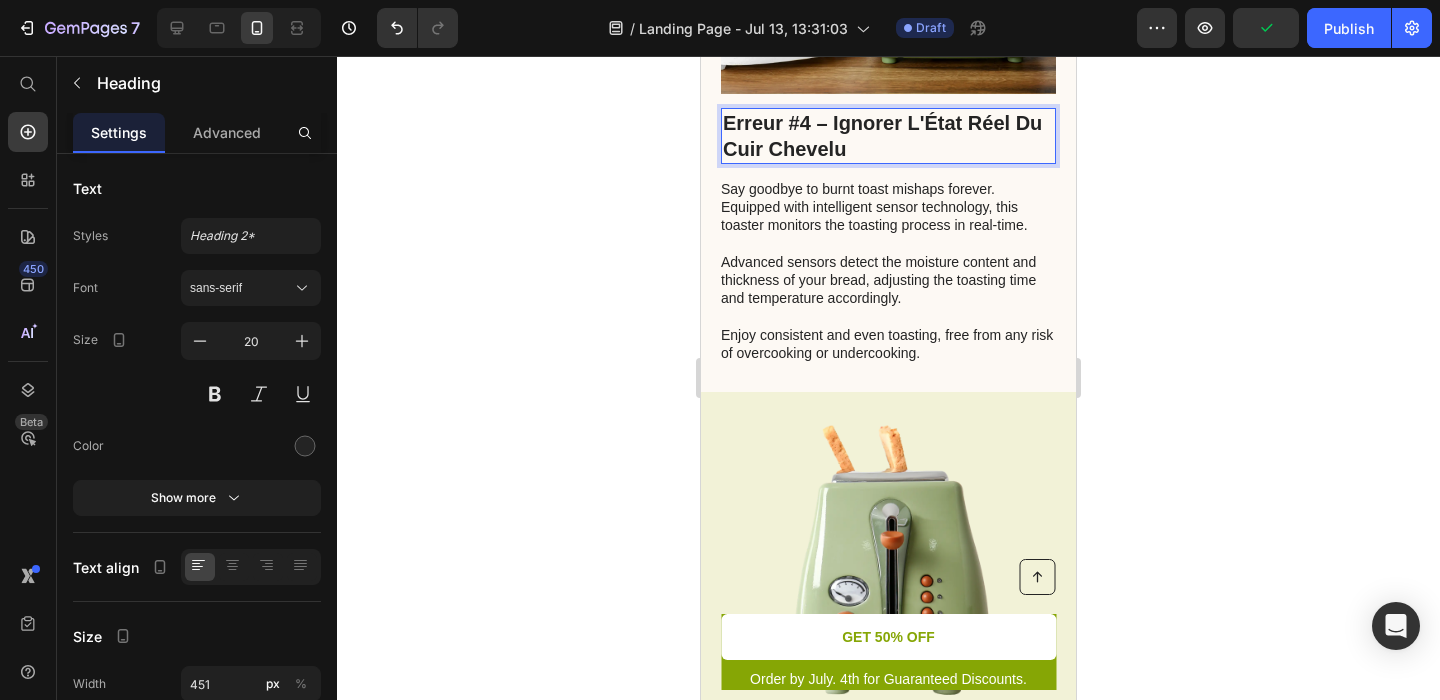 scroll, scrollTop: 2640, scrollLeft: 0, axis: vertical 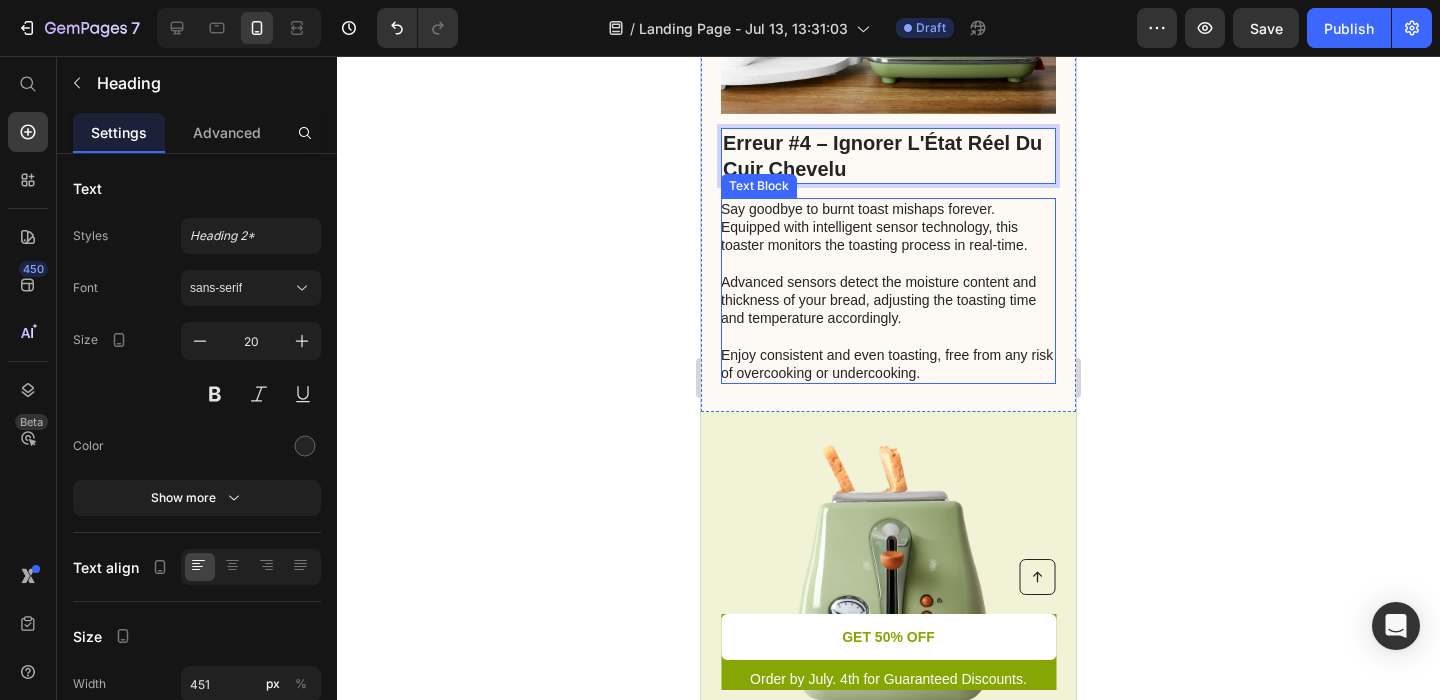 click on "Say goodbye to burnt toast mishaps forever. Equipped with intelligent sensor technology, this toaster monitors the toasting process in real-time. Advanced sensors detect the moisture content and thickness of your bread, adjusting the toasting time and temperature accordingly. Enjoy consistent and even toasting, free from any risk of overcooking or undercooking." at bounding box center (887, 291) 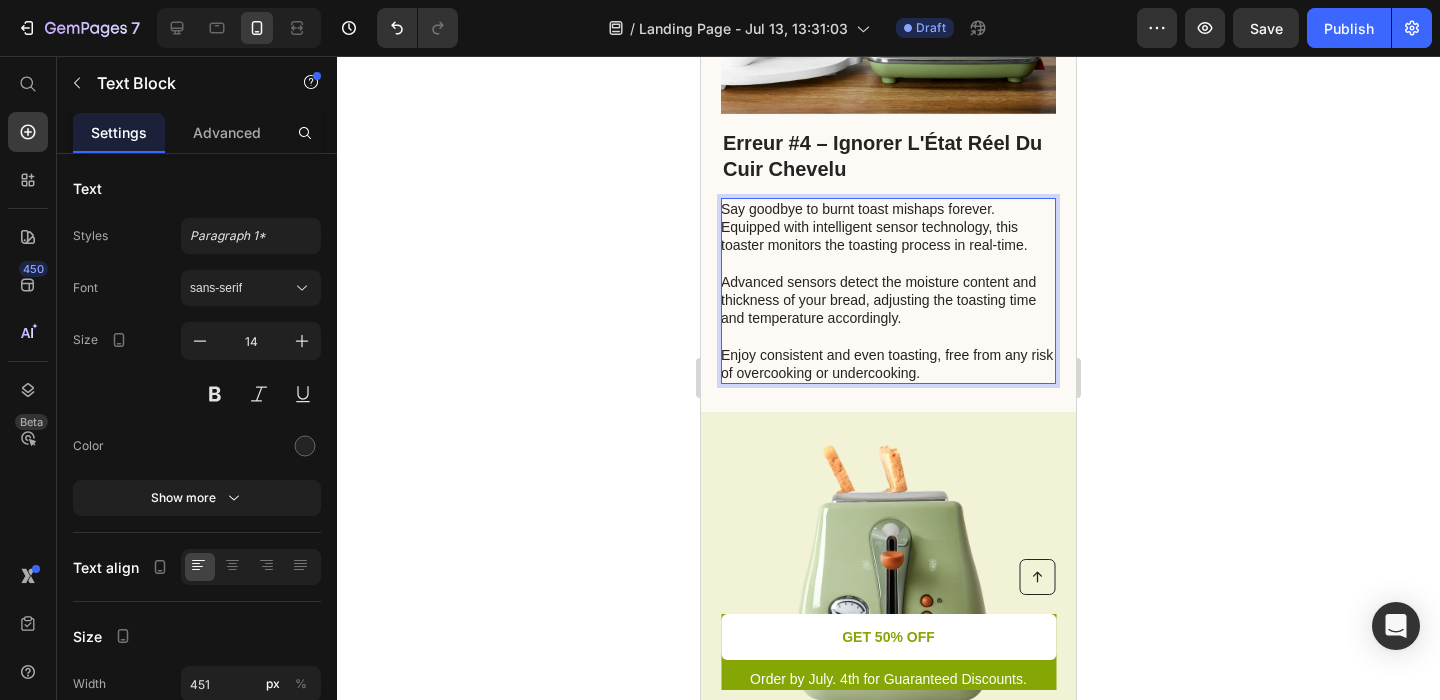 click on "Say goodbye to burnt toast mishaps forever. Equipped with intelligent sensor technology, this toaster monitors the toasting process in real-time. Advanced sensors detect the moisture content and thickness of your bread, adjusting the toasting time and temperature accordingly. Enjoy consistent and even toasting, free from any risk of overcooking or undercooking." at bounding box center (887, 291) 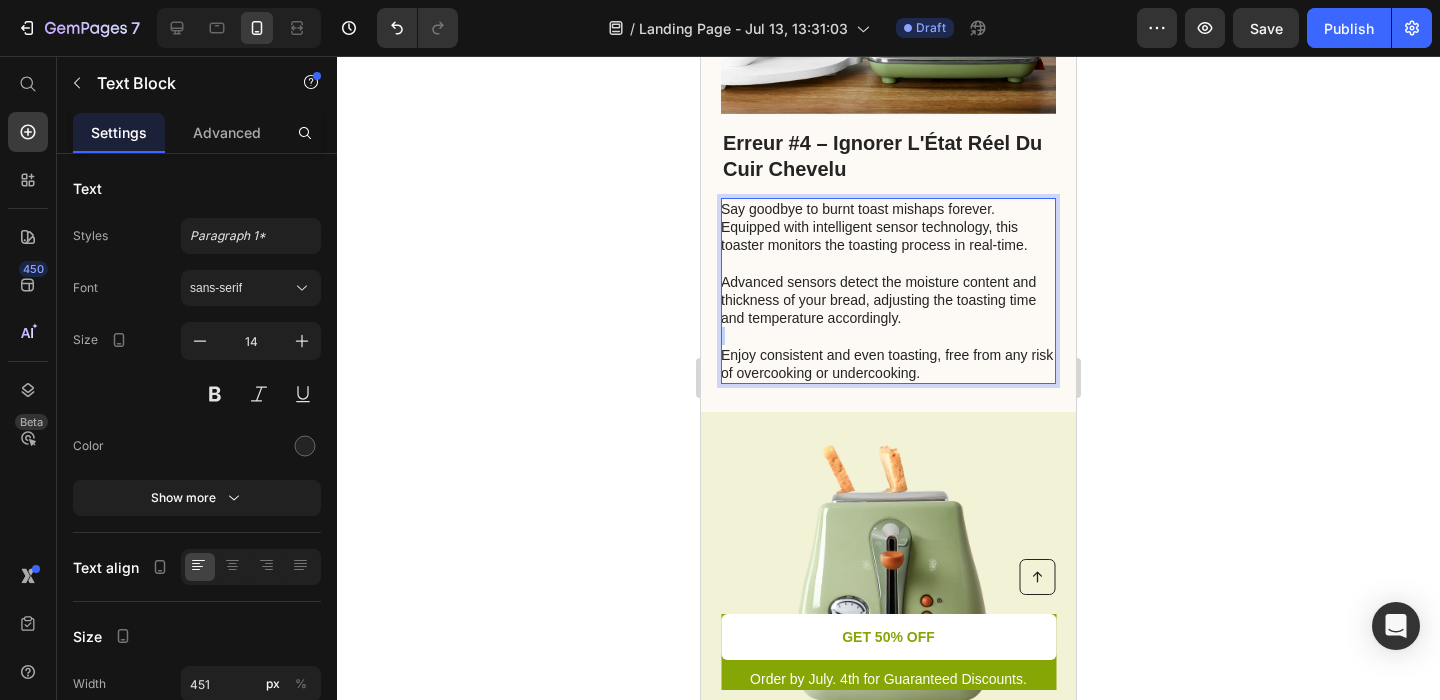click on "Say goodbye to burnt toast mishaps forever. Equipped with intelligent sensor technology, this toaster monitors the toasting process in real-time. Advanced sensors detect the moisture content and thickness of your bread, adjusting the toasting time and temperature accordingly. ⁠⁠⁠⁠⁠⁠⁠ Enjoy consistent and even toasting, free from any risk of overcooking or undercooking." at bounding box center (887, 291) 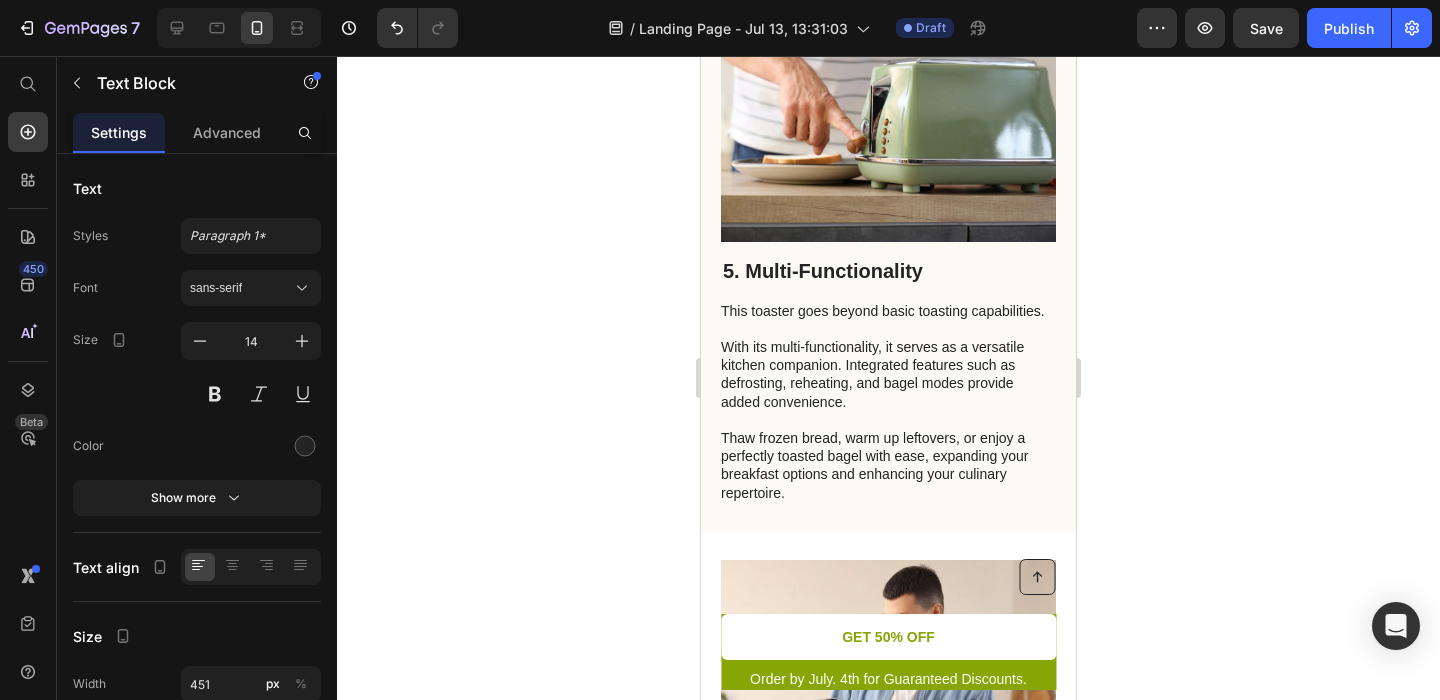 scroll, scrollTop: 3906, scrollLeft: 0, axis: vertical 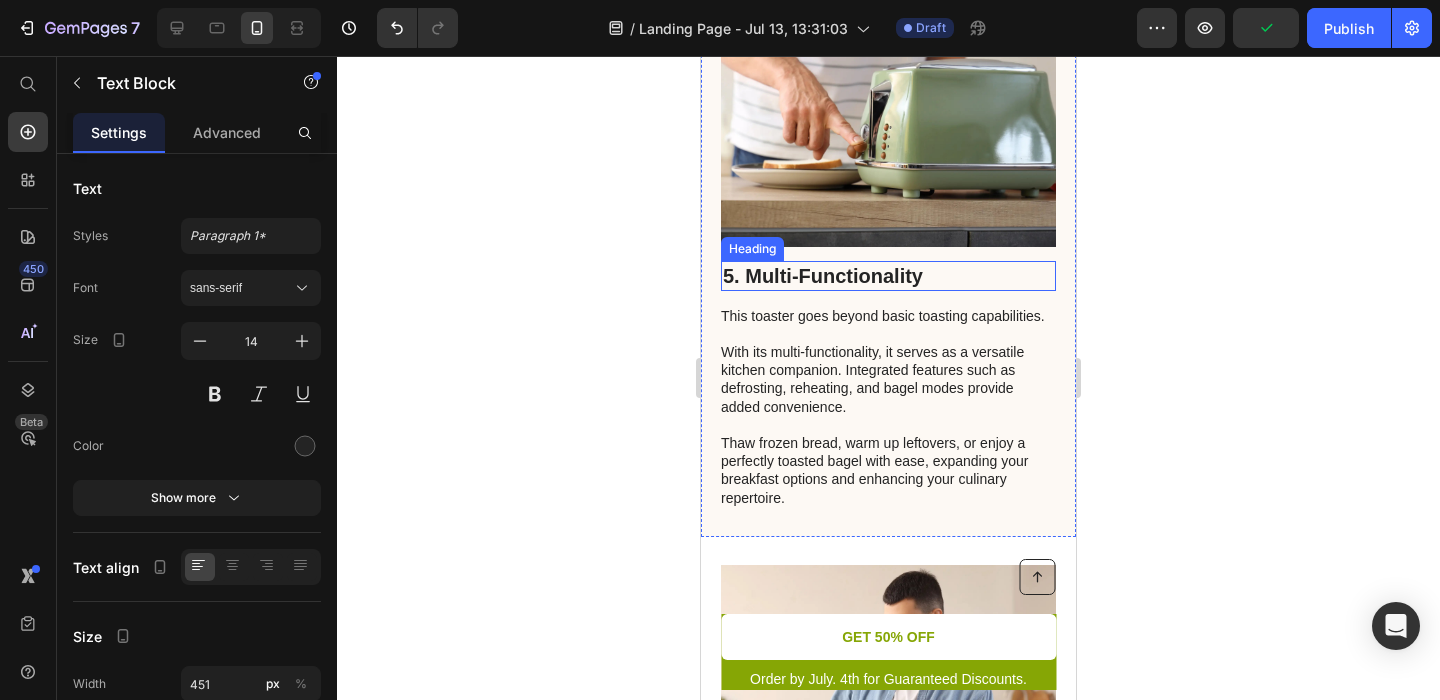 click on "5. Multi-Functionality" at bounding box center (888, 276) 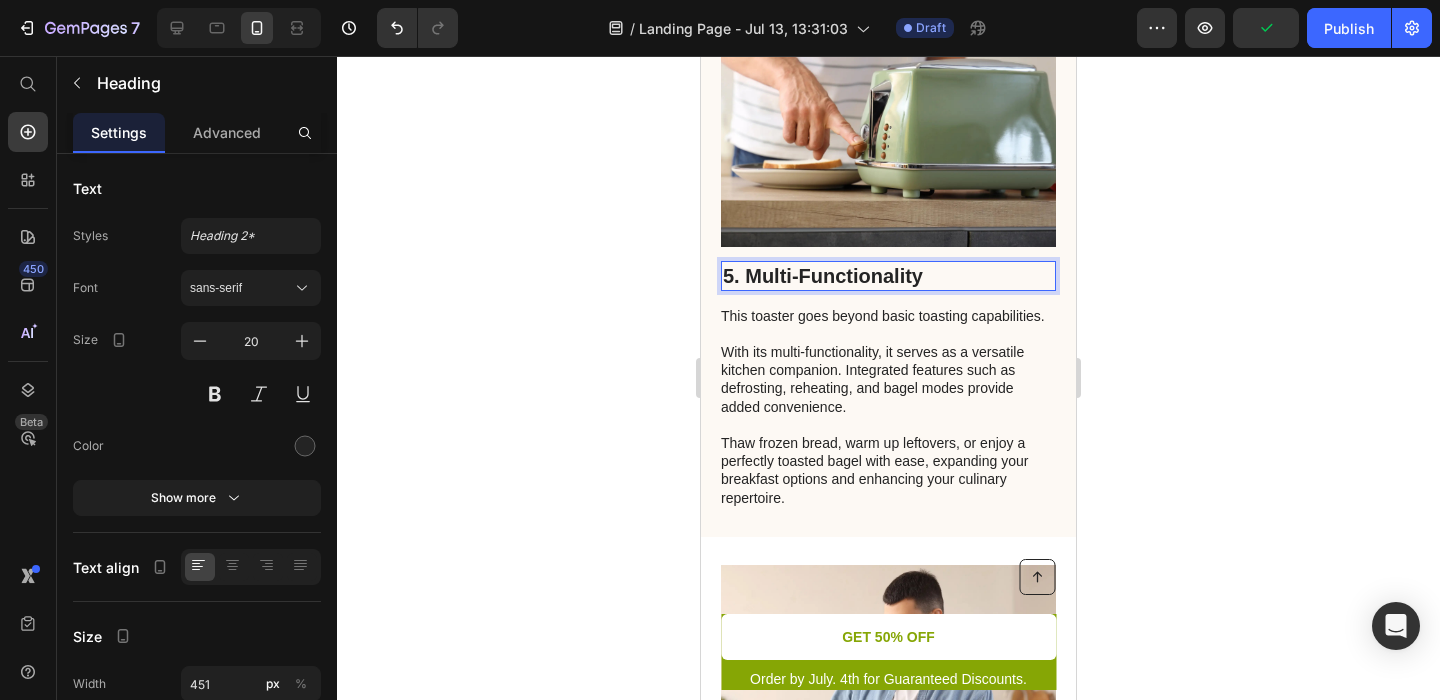 click on "5. Multi-Functionality" at bounding box center [888, 276] 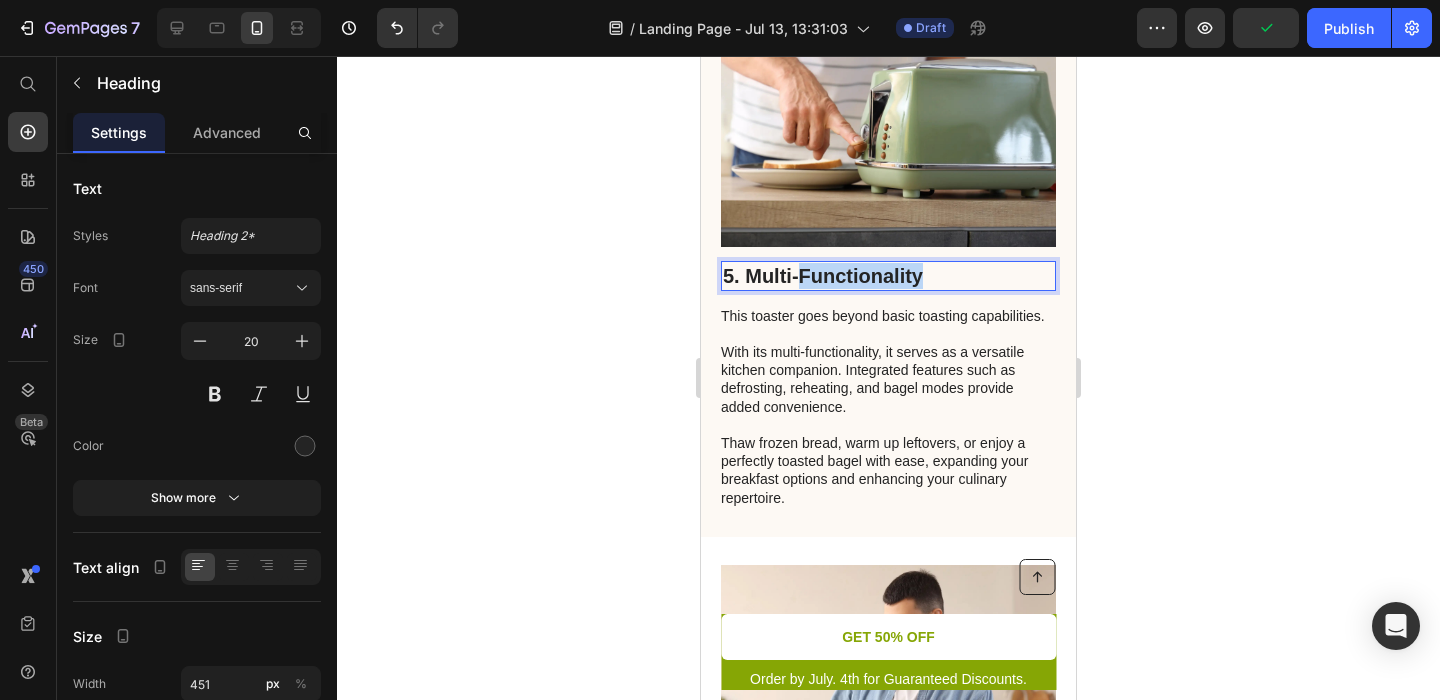 click on "5. Multi-Functionality" at bounding box center [888, 276] 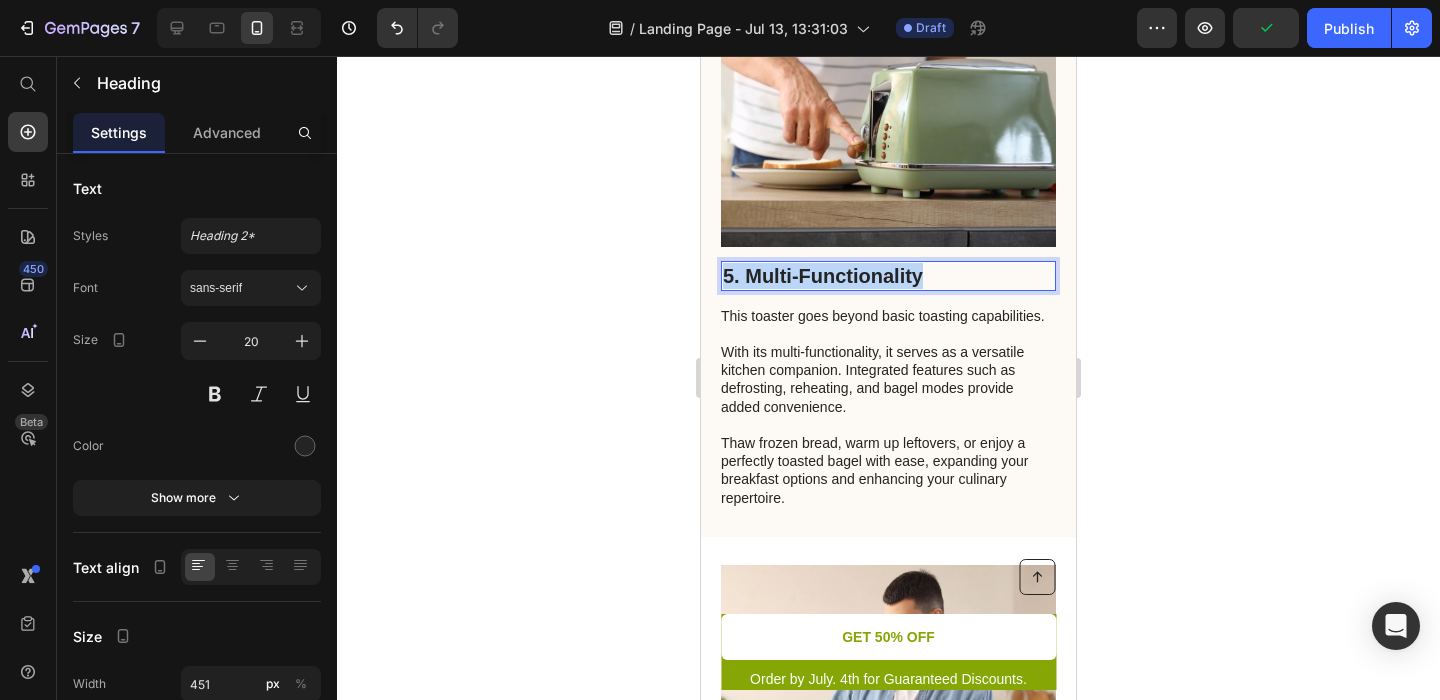 click on "5. Multi-Functionality" at bounding box center [888, 276] 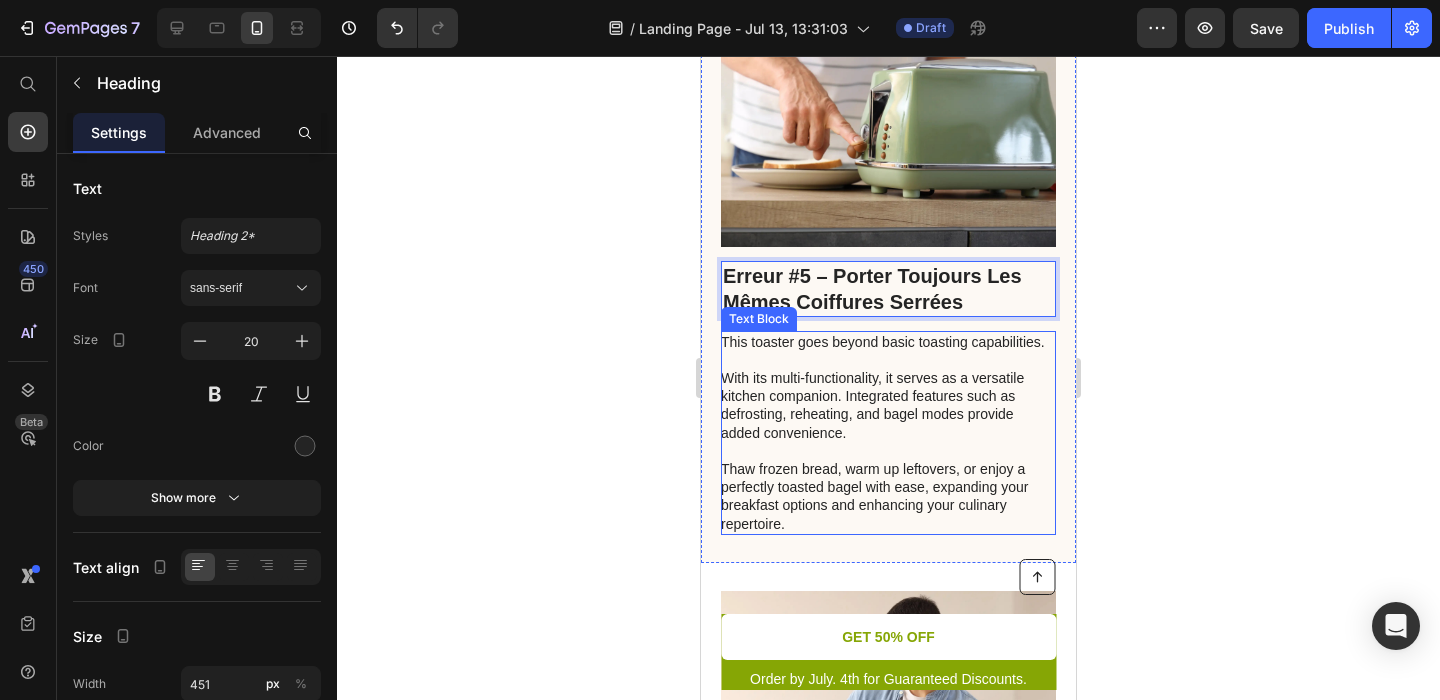 click on "This toaster goes beyond basic toasting capabilities.  With its multi-functionality, it serves as a versatile kitchen companion. Integrated features such as defrosting, reheating, and bagel modes provide added convenience.  Thaw frozen bread, warm up leftovers, or enjoy a perfectly toasted bagel with ease, expanding your breakfast options and enhancing your culinary repertoire." at bounding box center [887, 433] 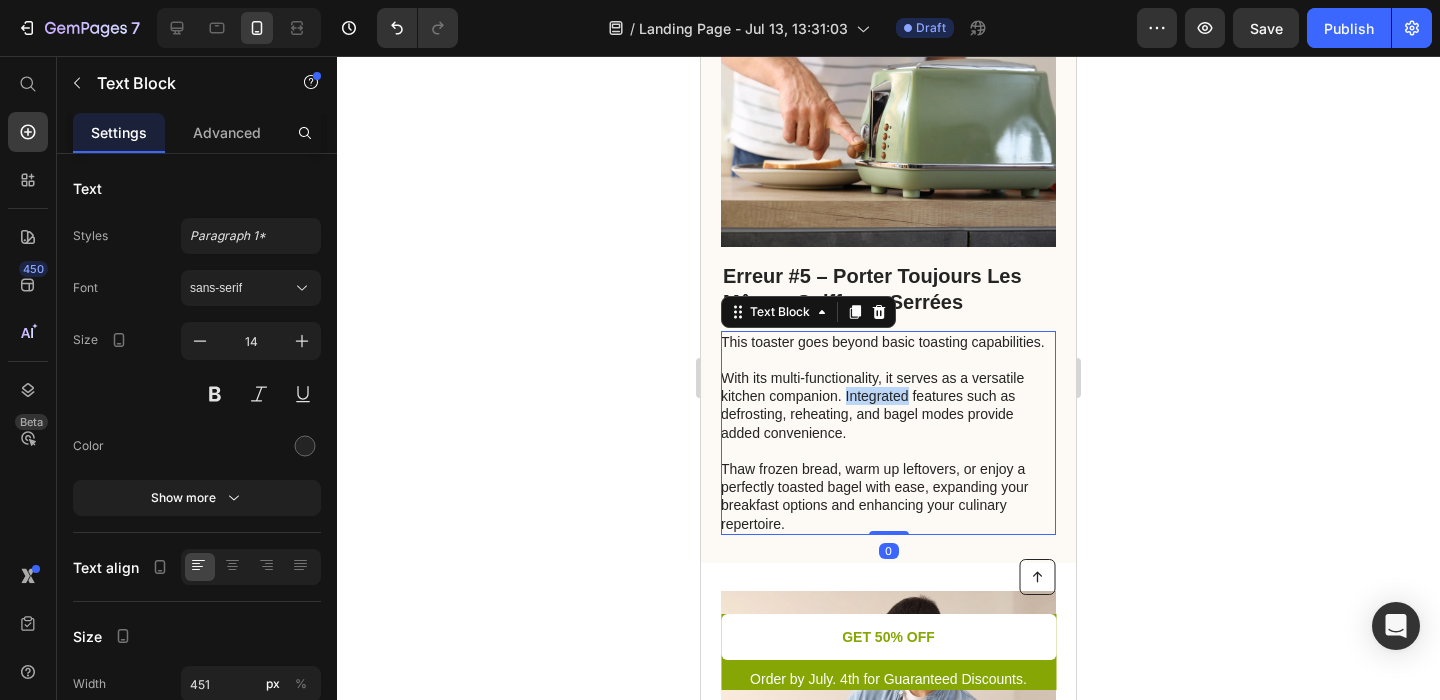 click on "This toaster goes beyond basic toasting capabilities.  With its multi-functionality, it serves as a versatile kitchen companion. Integrated features such as defrosting, reheating, and bagel modes provide added convenience.  Thaw frozen bread, warm up leftovers, or enjoy a perfectly toasted bagel with ease, expanding your breakfast options and enhancing your culinary repertoire." at bounding box center [887, 433] 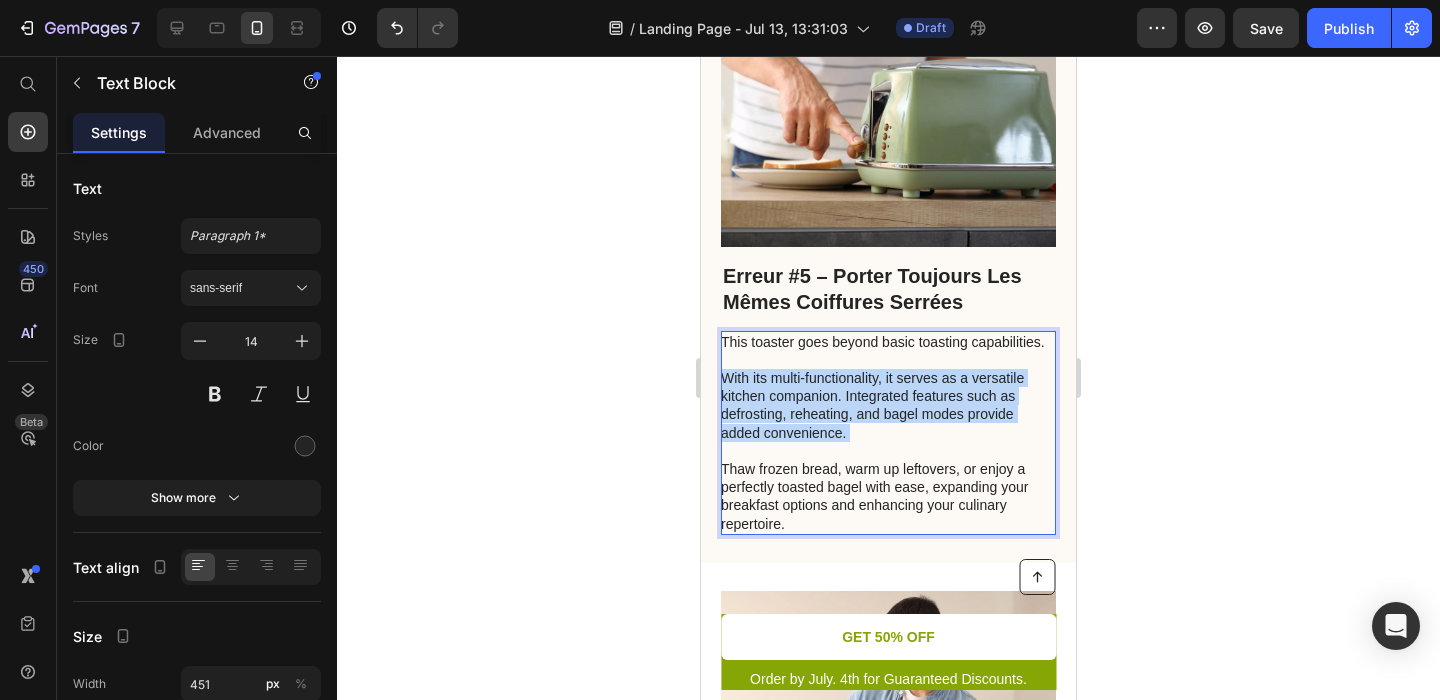 click on "This toaster goes beyond basic toasting capabilities.  With its multi-functionality, it serves as a versatile kitchen companion. Integrated features such as defrosting, reheating, and bagel modes provide added convenience.  Thaw frozen bread, warm up leftovers, or enjoy a perfectly toasted bagel with ease, expanding your breakfast options and enhancing your culinary repertoire." at bounding box center (887, 433) 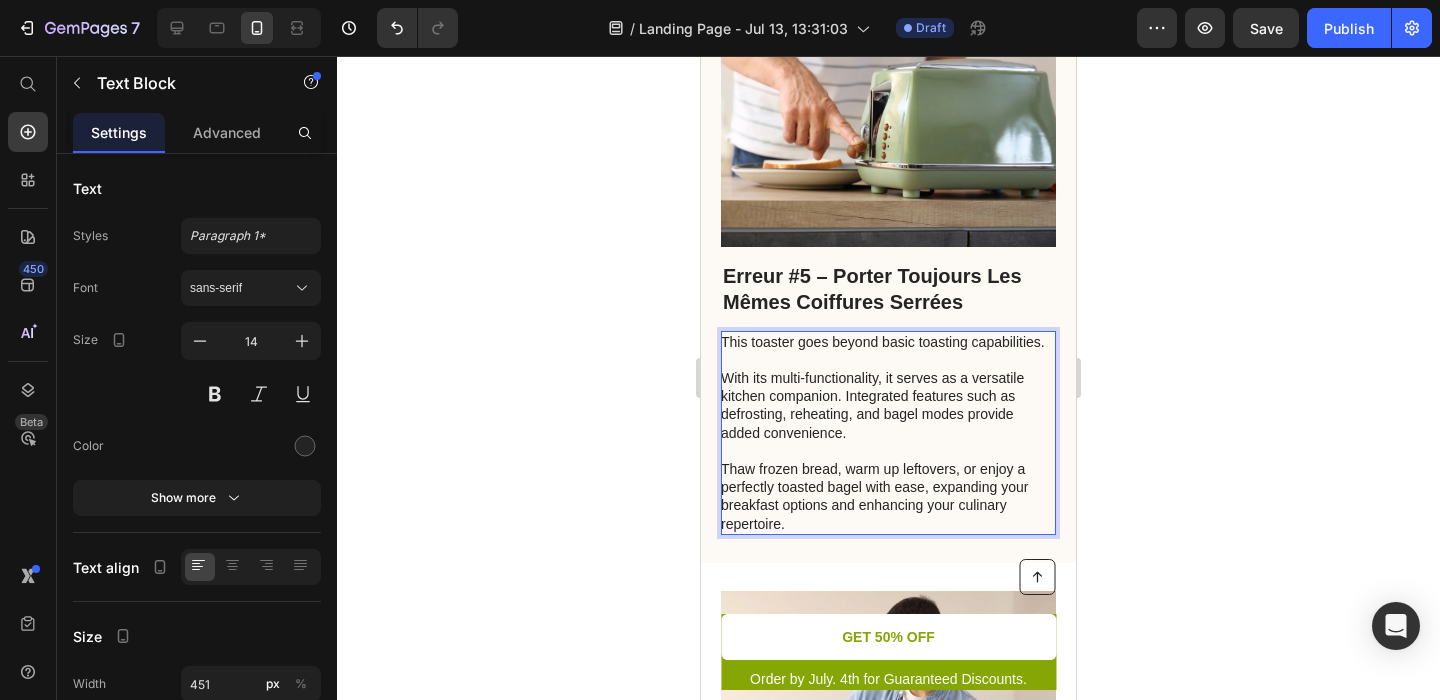 click on "This toaster goes beyond basic toasting capabilities.  With its multi-functionality, it serves as a versatile kitchen companion. Integrated features such as defrosting, reheating, and bagel modes provide added convenience.  Thaw frozen bread, warm up leftovers, or enjoy a perfectly toasted bagel with ease, expanding your breakfast options and enhancing your culinary repertoire." at bounding box center [887, 433] 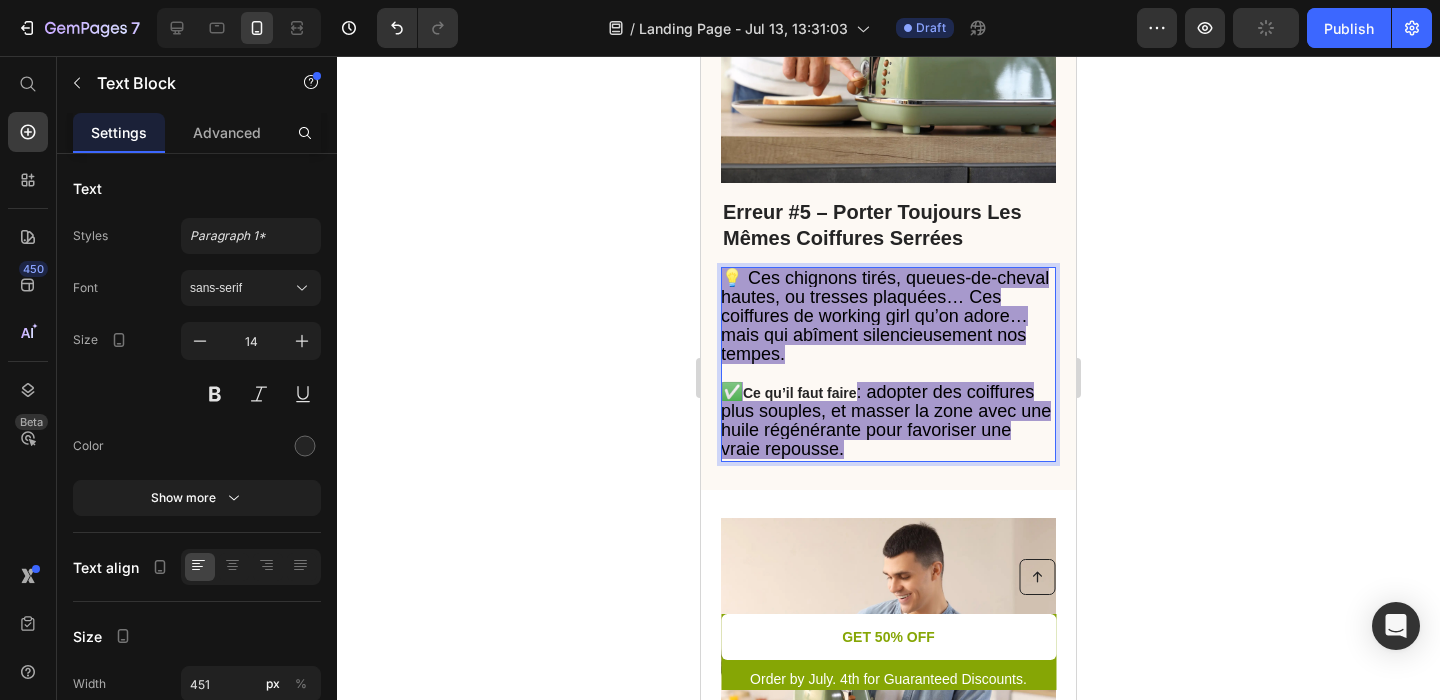 scroll, scrollTop: 4003, scrollLeft: 0, axis: vertical 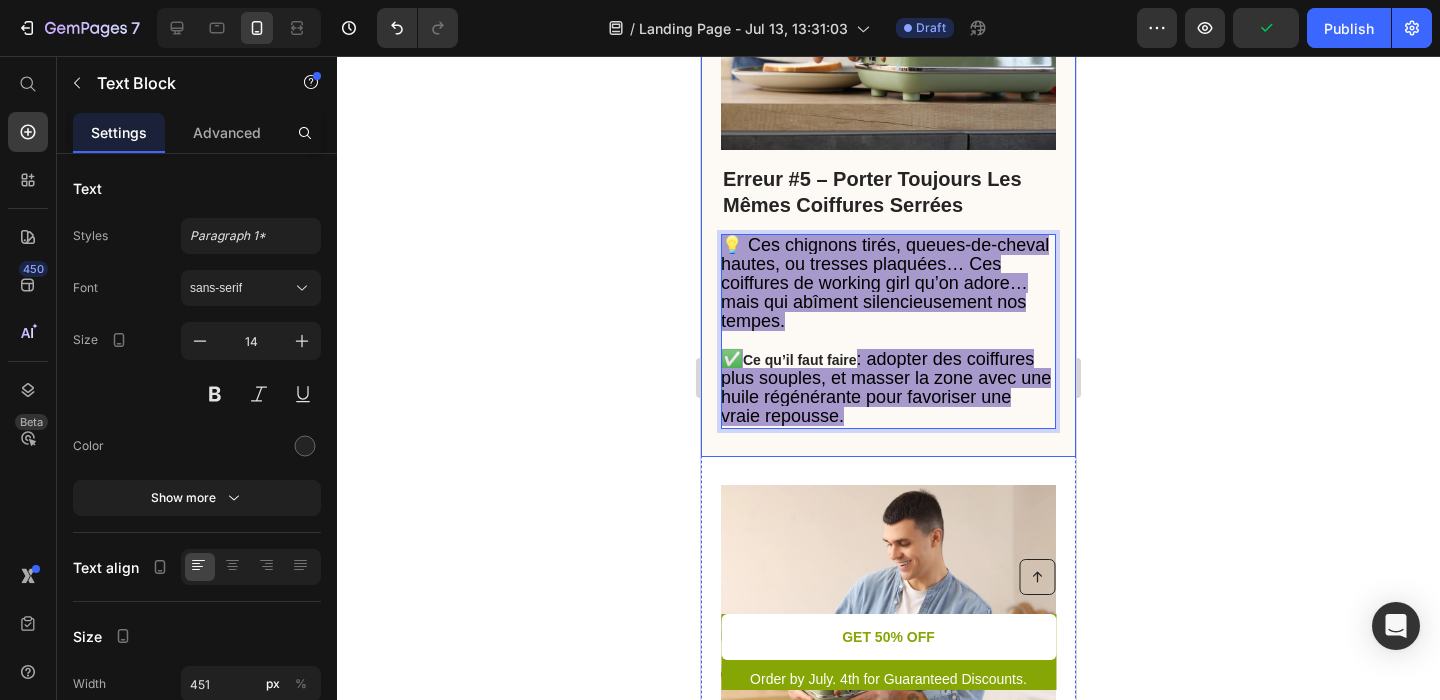 click 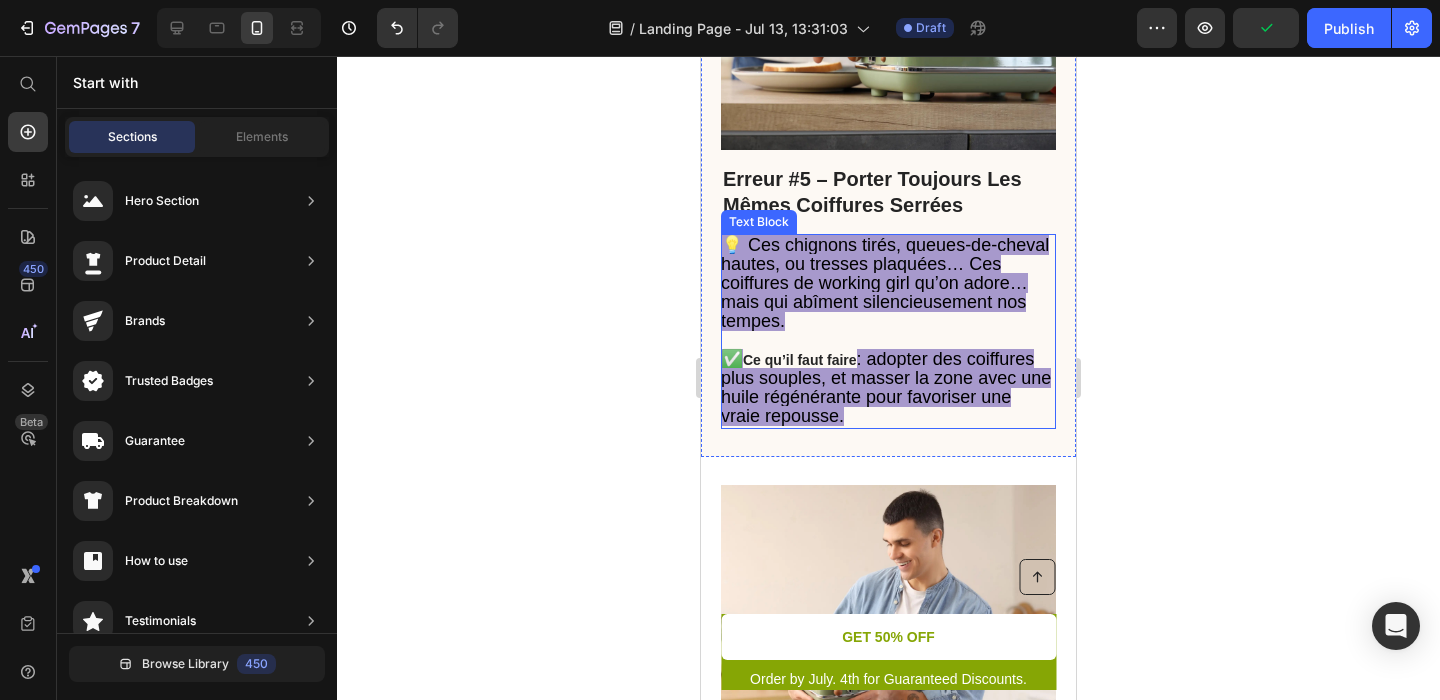 click on "💡 Ces chignons tirés, queues-de-cheval hautes, ou tresses plaquées… Ces coiffures de working girl qu’on adore… mais qui abîment silencieusement nos tempes. ✅ Ce qu’il faut faire : adopter des coiffures plus souples, et masser la zone avec une huile régénérante pour favoriser une vraie repousse." at bounding box center [887, 331] 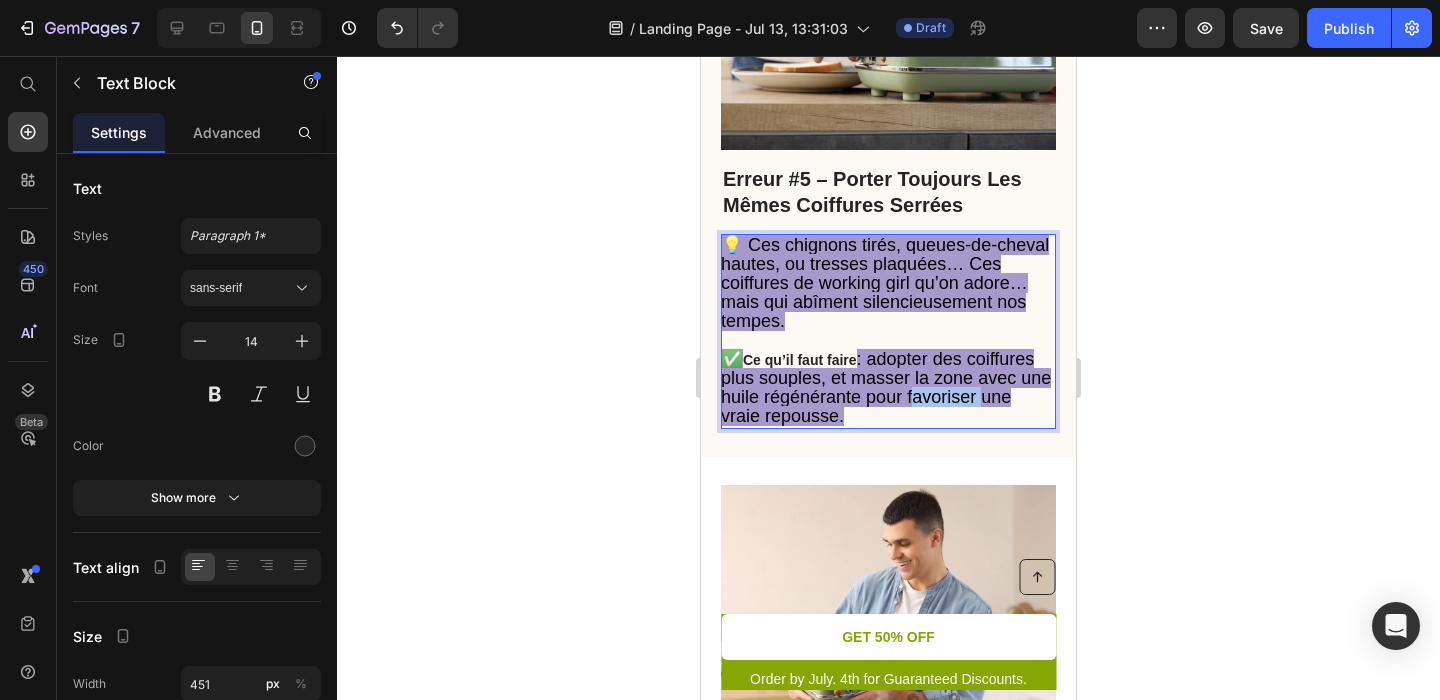 click on ": adopter des coiffures plus souples, et masser la zone avec une huile régénérante pour favoriser une vraie repousse." at bounding box center [886, 388] 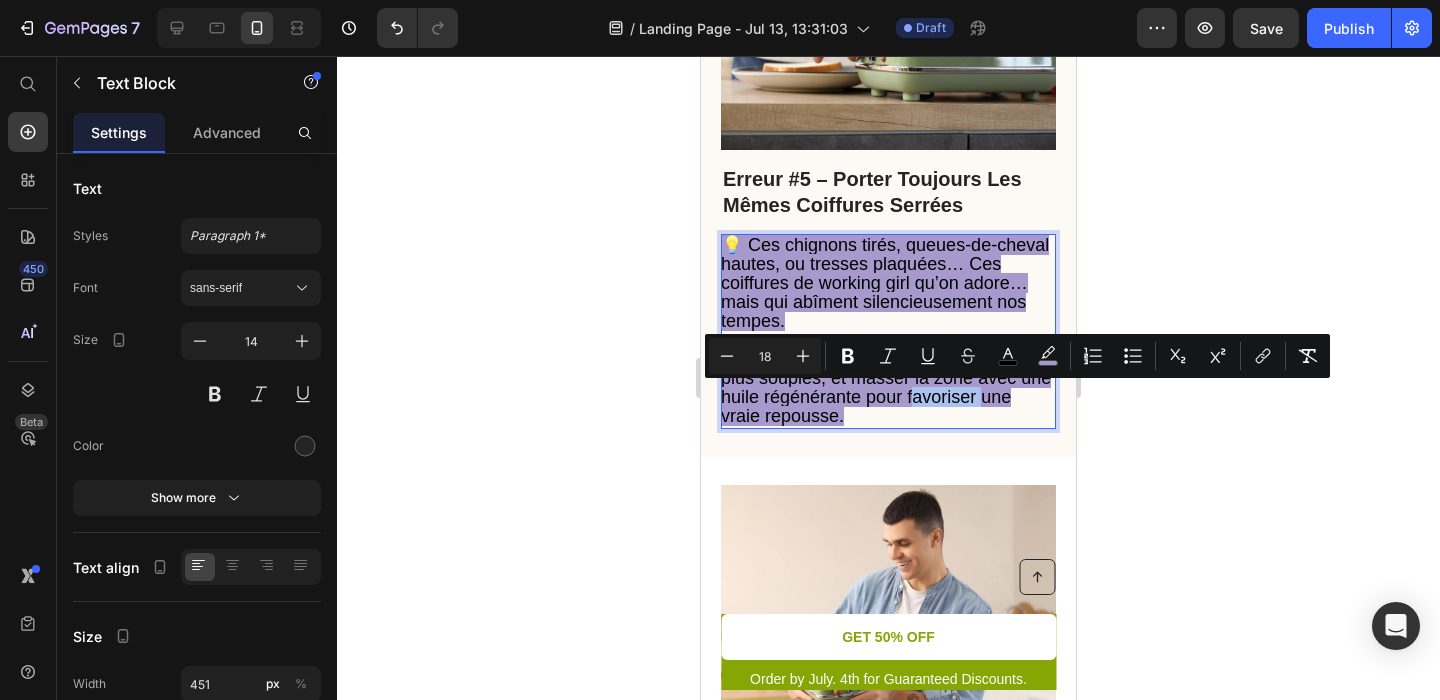 click on ": adopter des coiffures plus souples, et masser la zone avec une huile régénérante pour favoriser une vraie repousse." at bounding box center (886, 388) 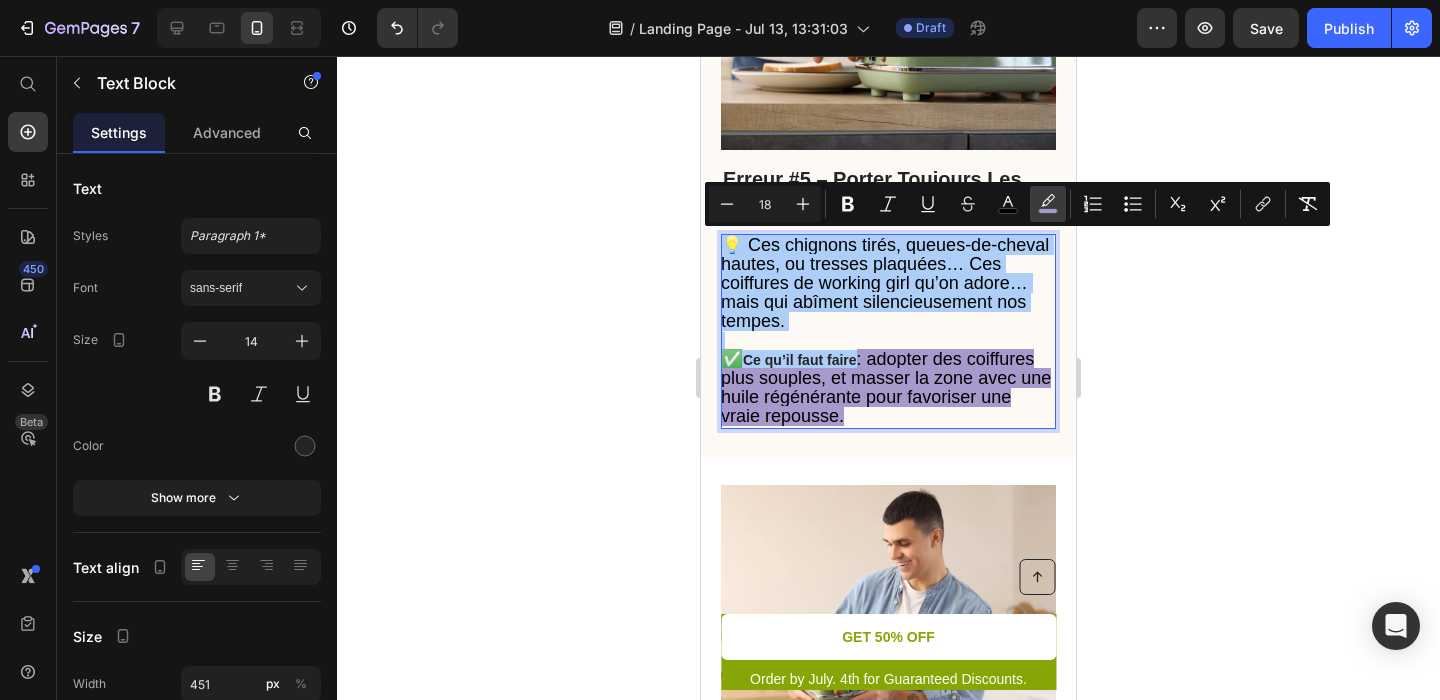 click 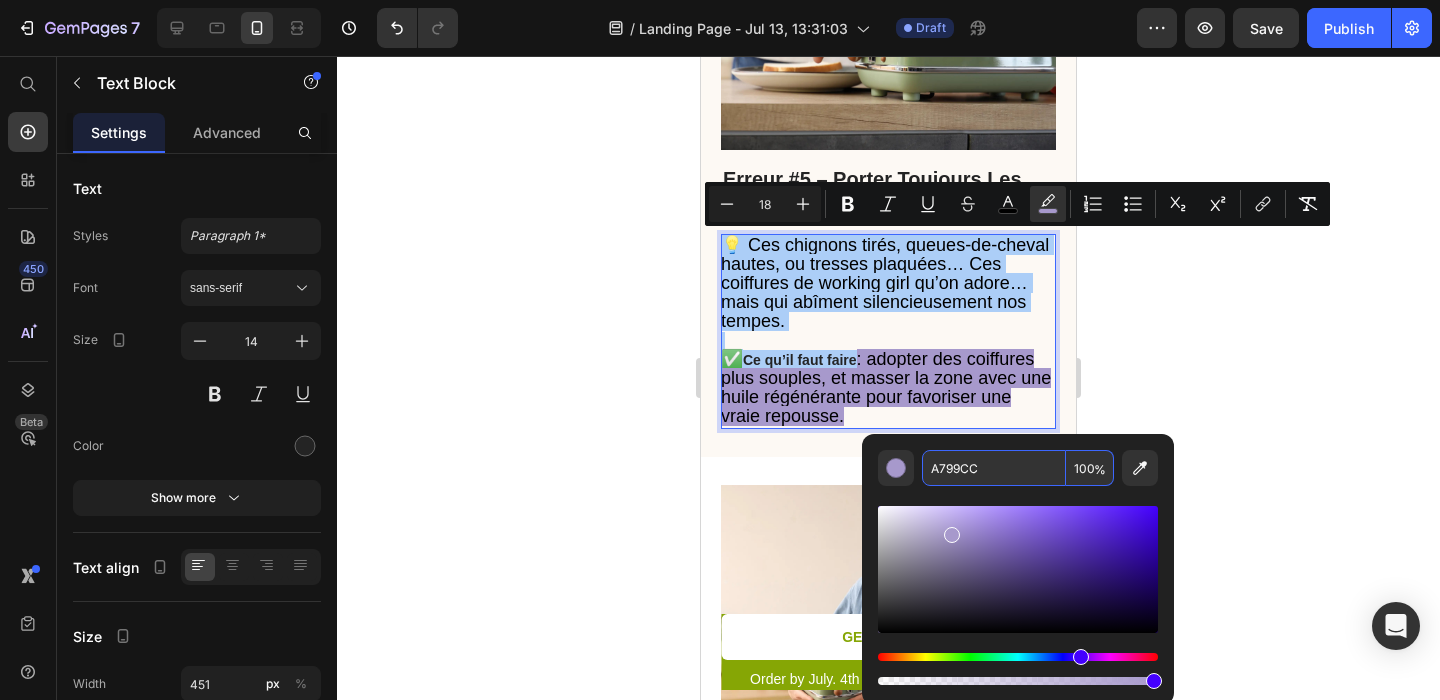 click on "A799CC" at bounding box center (994, 468) 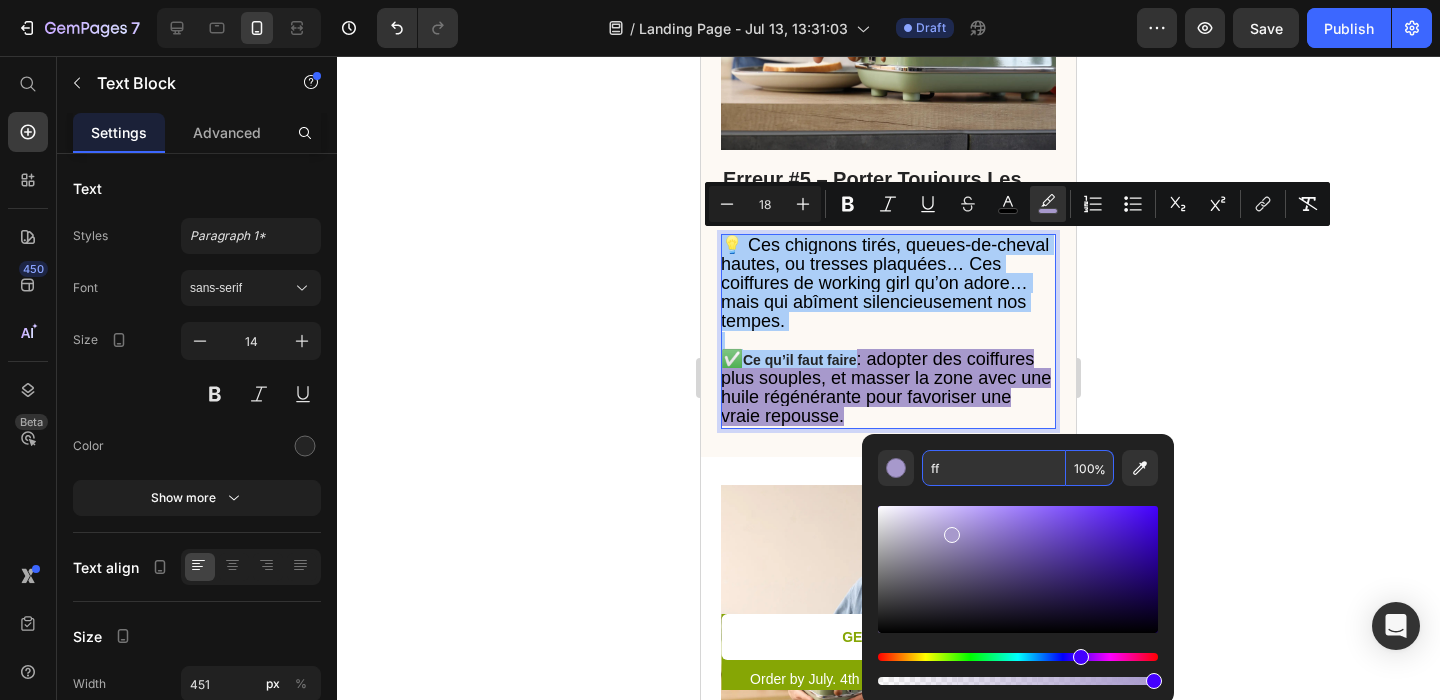 type on "fff" 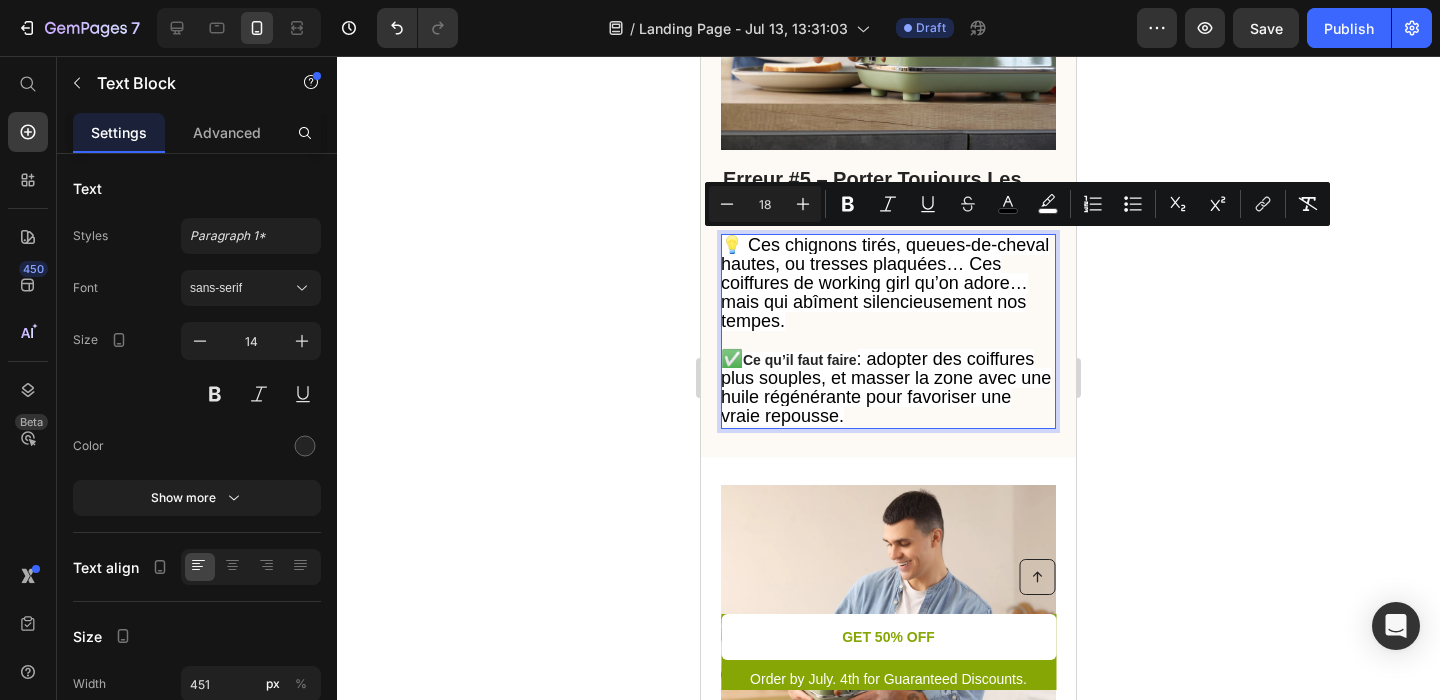 click 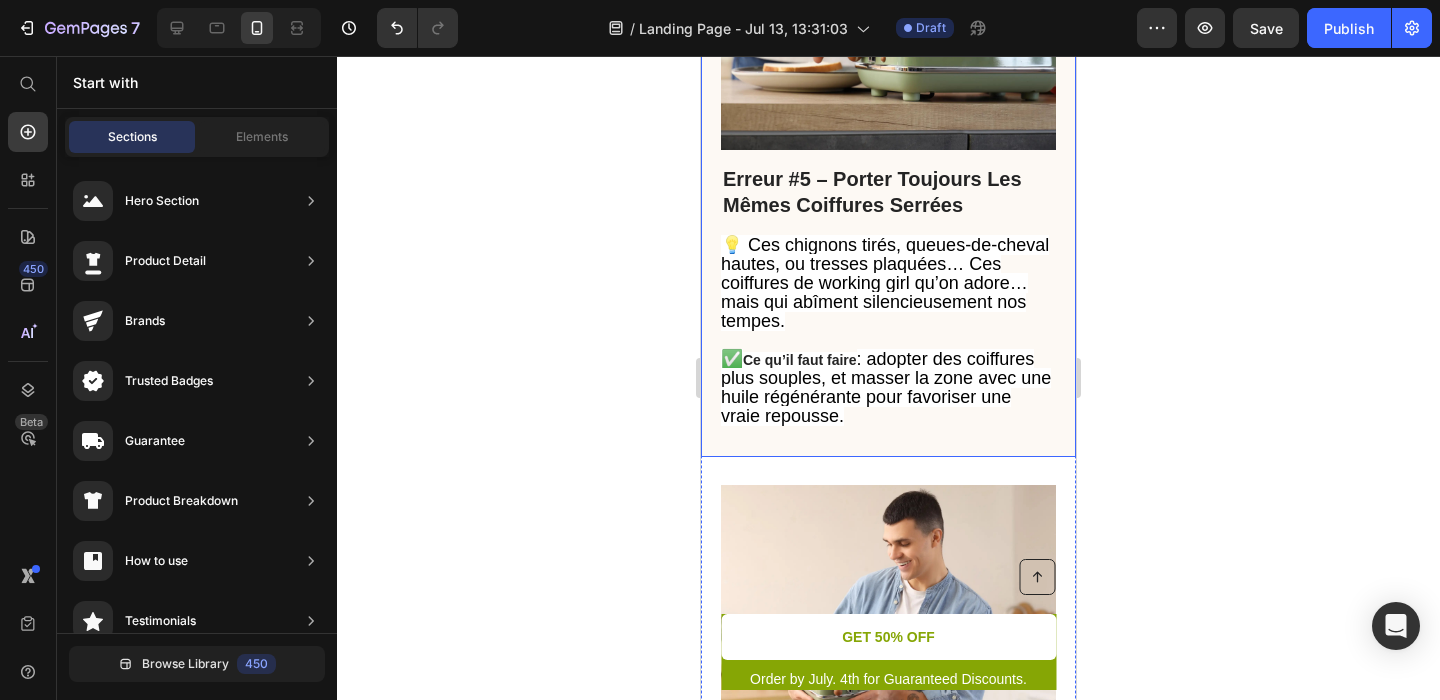 scroll, scrollTop: 4034, scrollLeft: 0, axis: vertical 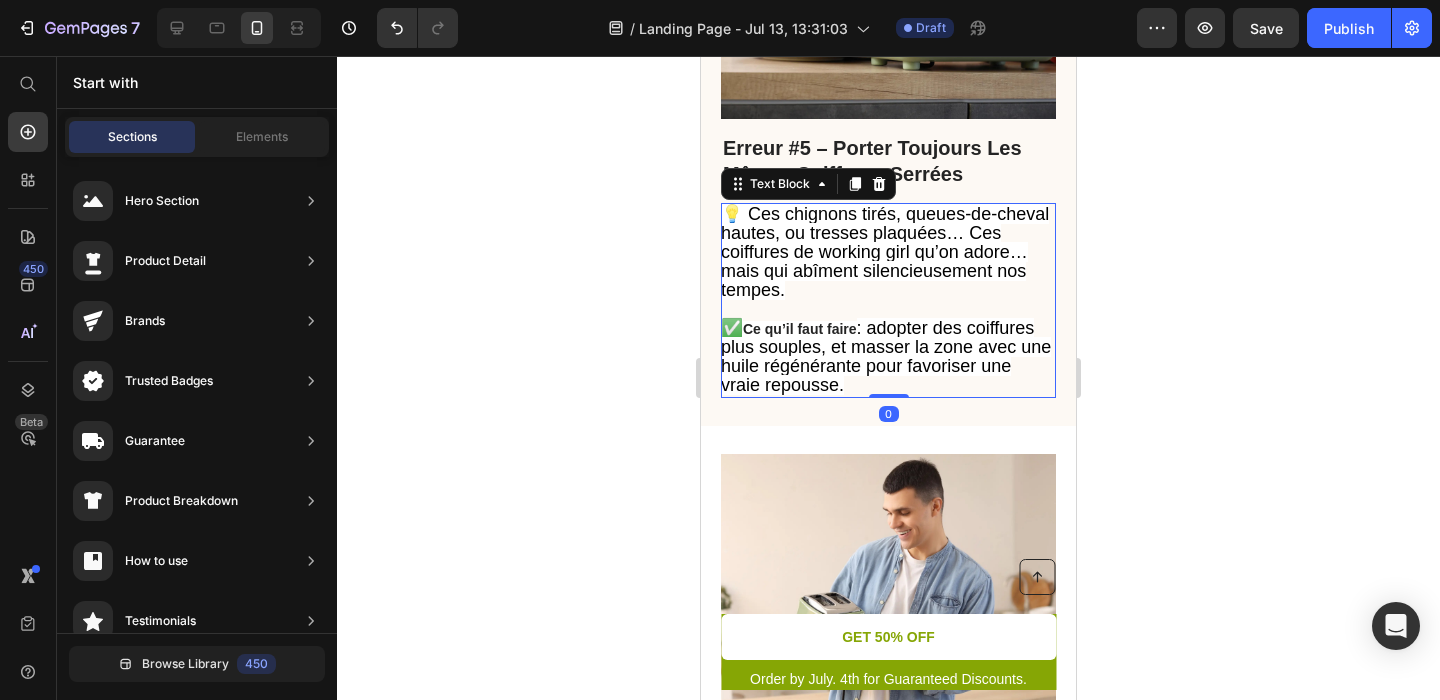 click on "Ce qu’il faut faire" at bounding box center (800, 329) 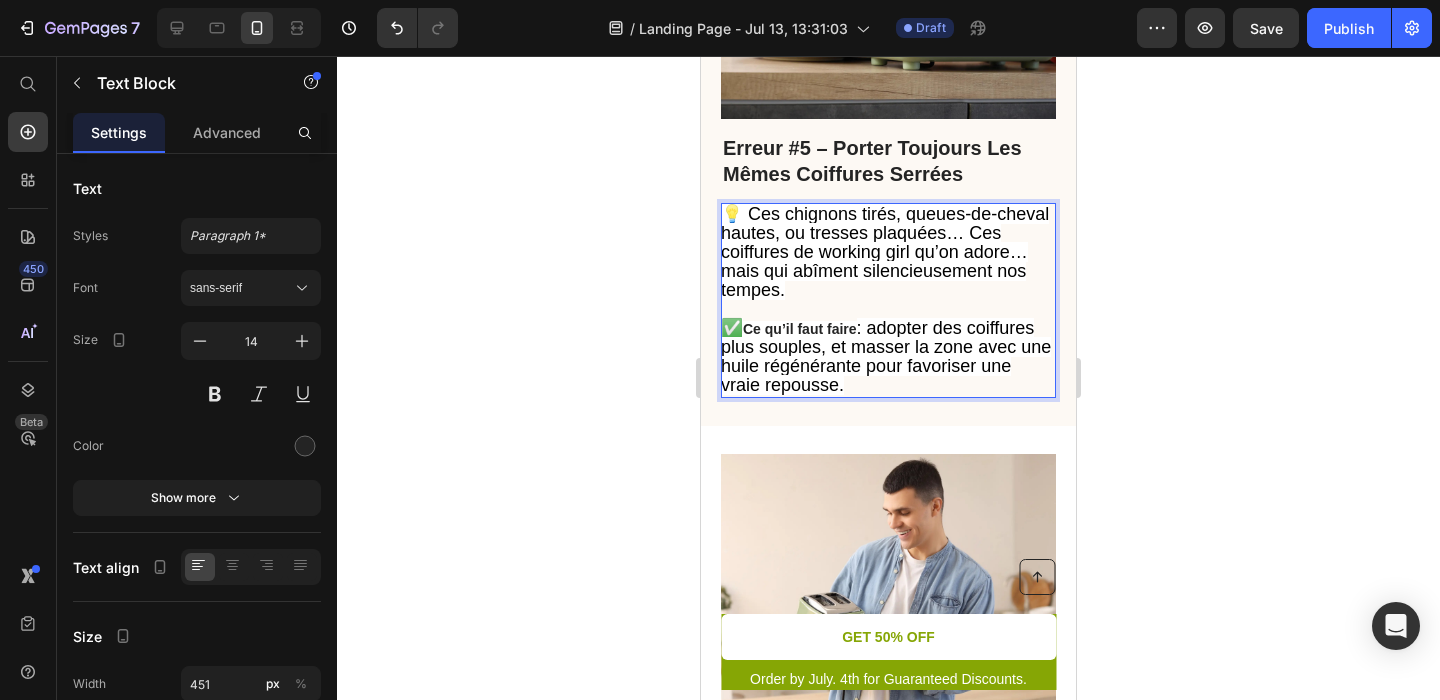 click on "Ce qu’il faut faire" at bounding box center (800, 329) 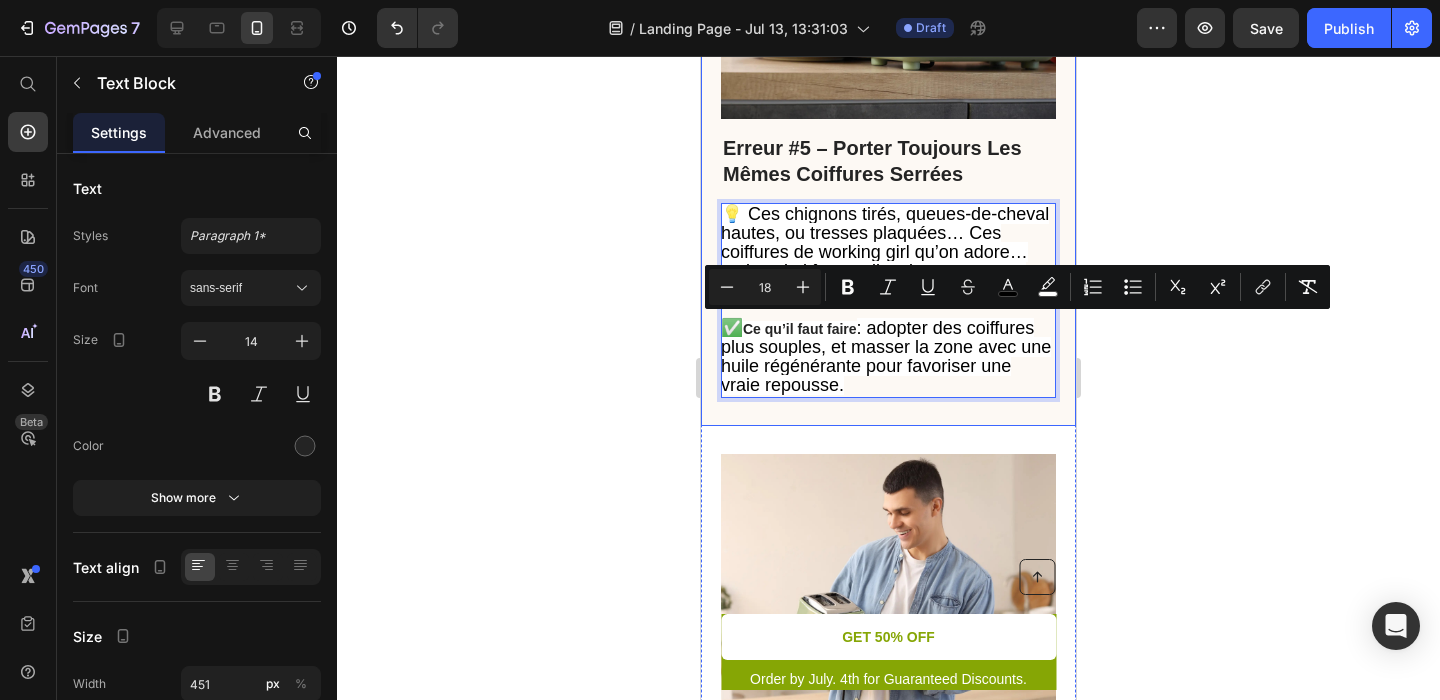 click on "Erreur #5 – Porter Toujours Les Mêmes Coiffures Serrées Heading 💡 Ces chignons tirés, queues-de-cheval hautes, ou tresses plaquées… Ces coiffures de working girl qu’on adore… mais qui abîment silencieusement nos tempes. ✅ Ce qu’il faut faire : adopter des coiffures plus souples, et masser la zone avec une huile régénérante pour favoriser une vraie repousse. Text Block 0 Image Row" at bounding box center (888, 126) 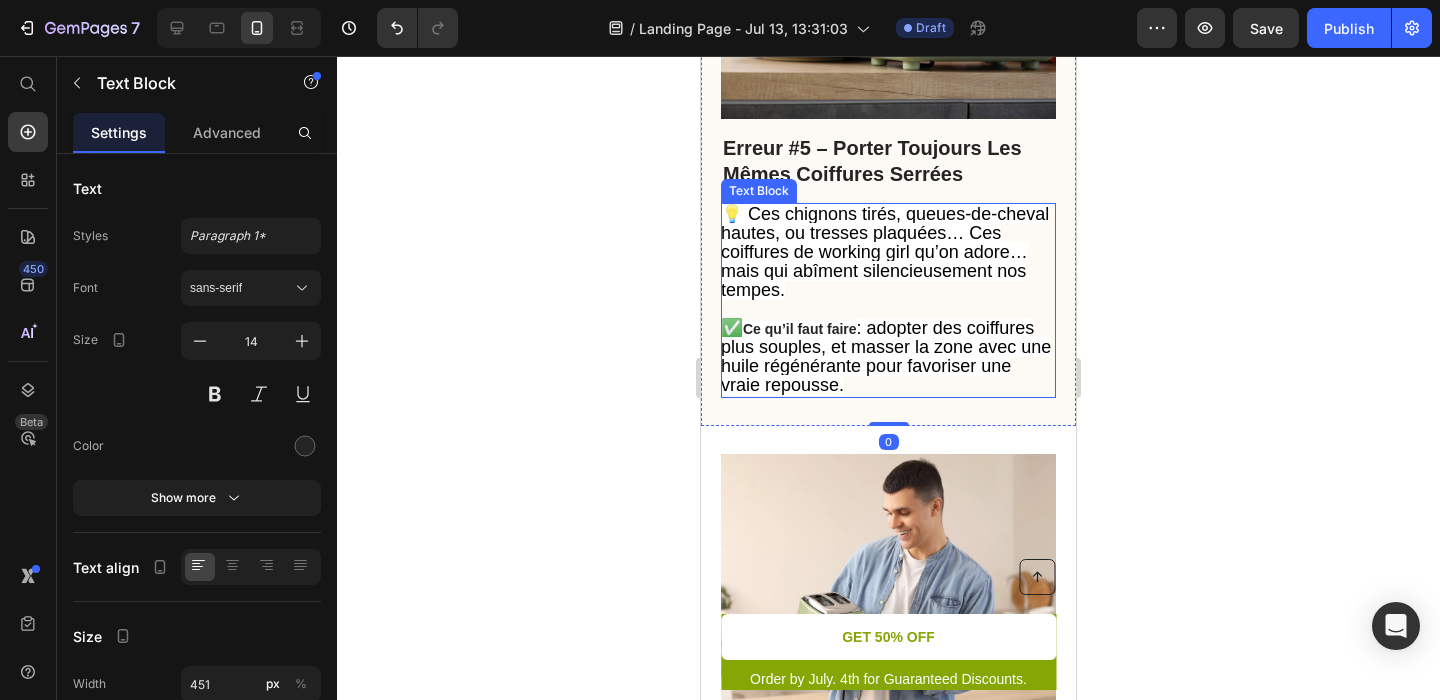 click on "💡 Ces chignons tirés, queues-de-cheval hautes, ou tresses plaquées… Ces coiffures de working girl qu’on adore… mais qui abîment silencieusement nos tempes. ✅ Ce qu’il faut faire : adopter des coiffures plus souples, et masser la zone avec une huile régénérante pour favoriser une vraie repousse." at bounding box center [887, 300] 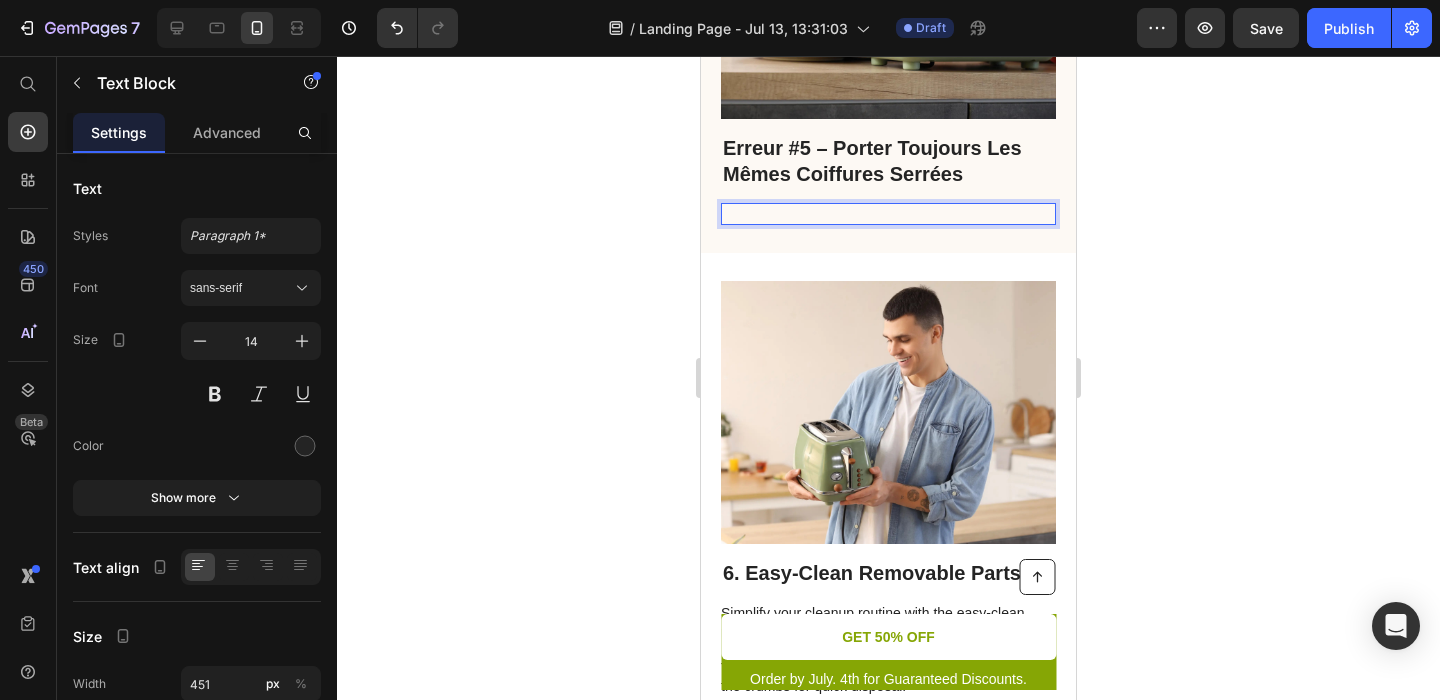 click at bounding box center (887, 214) 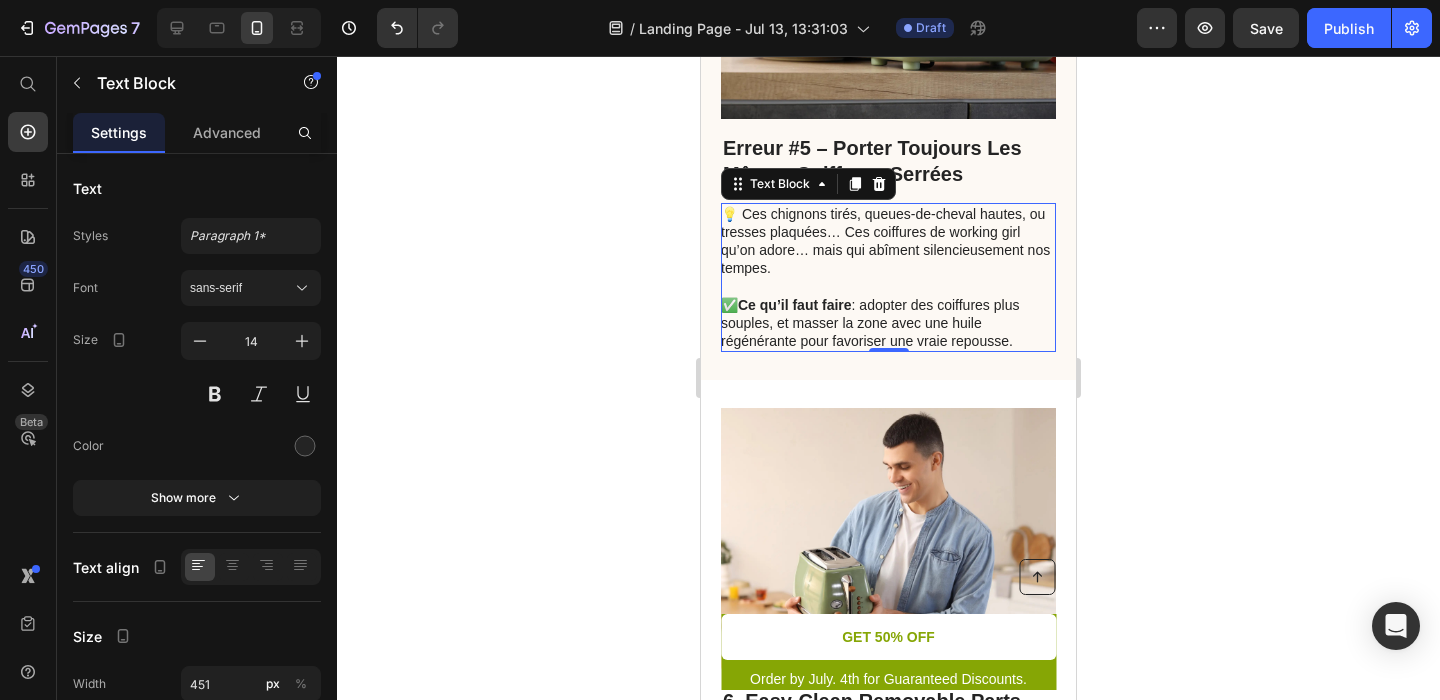 click 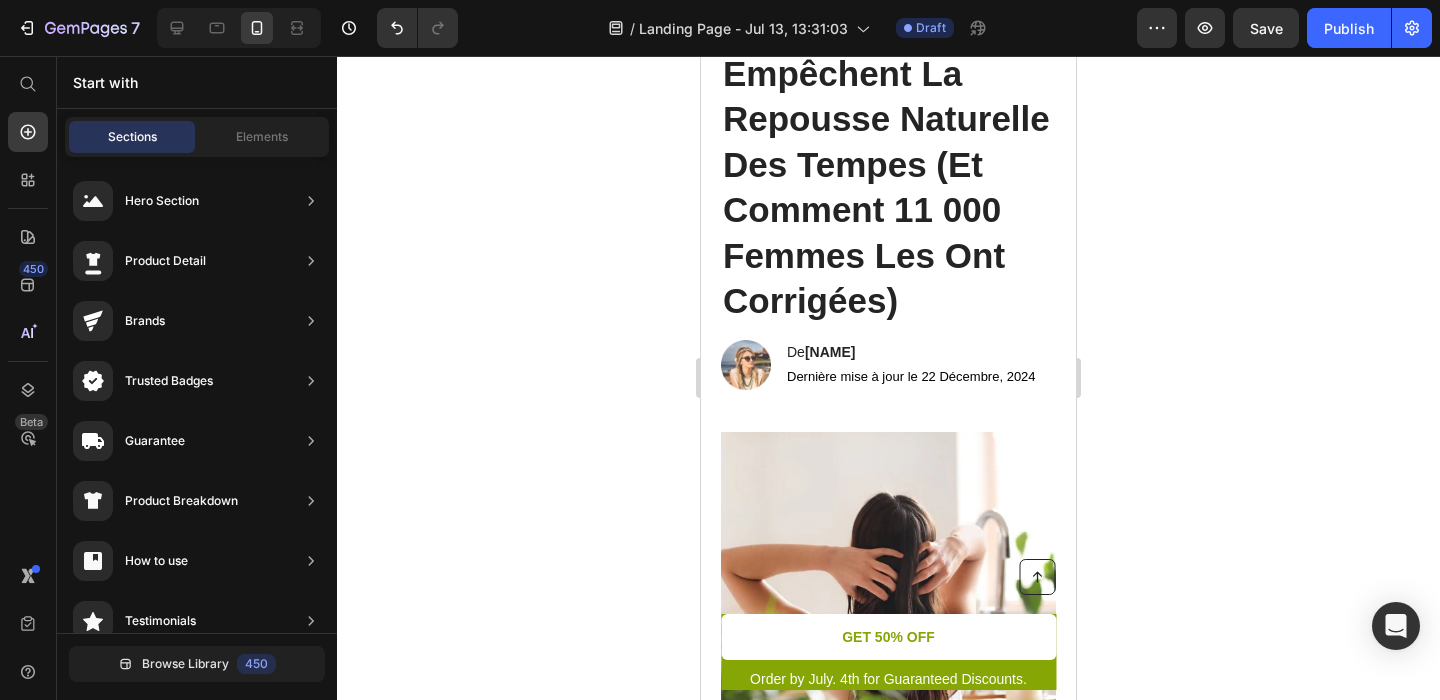 scroll, scrollTop: 0, scrollLeft: 0, axis: both 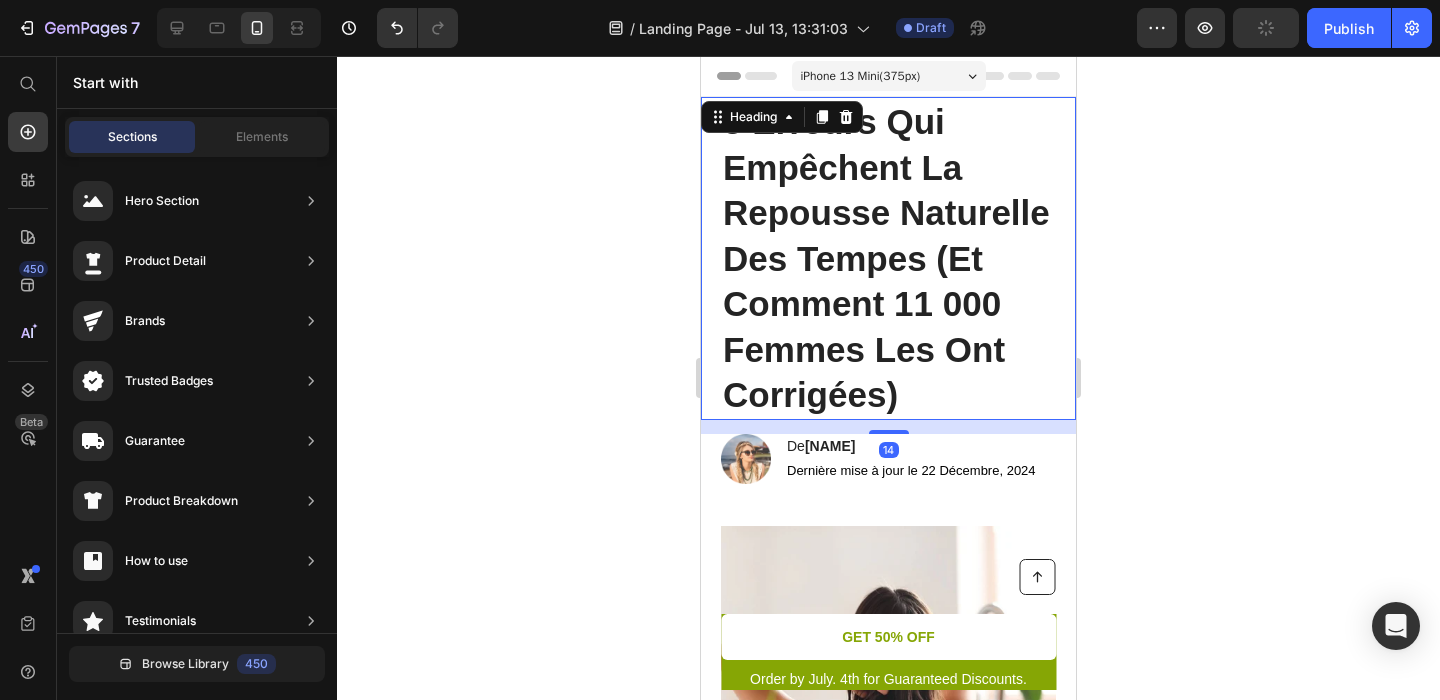 click on "5 Erreurs Qui Empêchent La Repousse Naturelle Des Tempes (Et Comment 11 000 Femmes Les Ont Corrigées)" at bounding box center (888, 258) 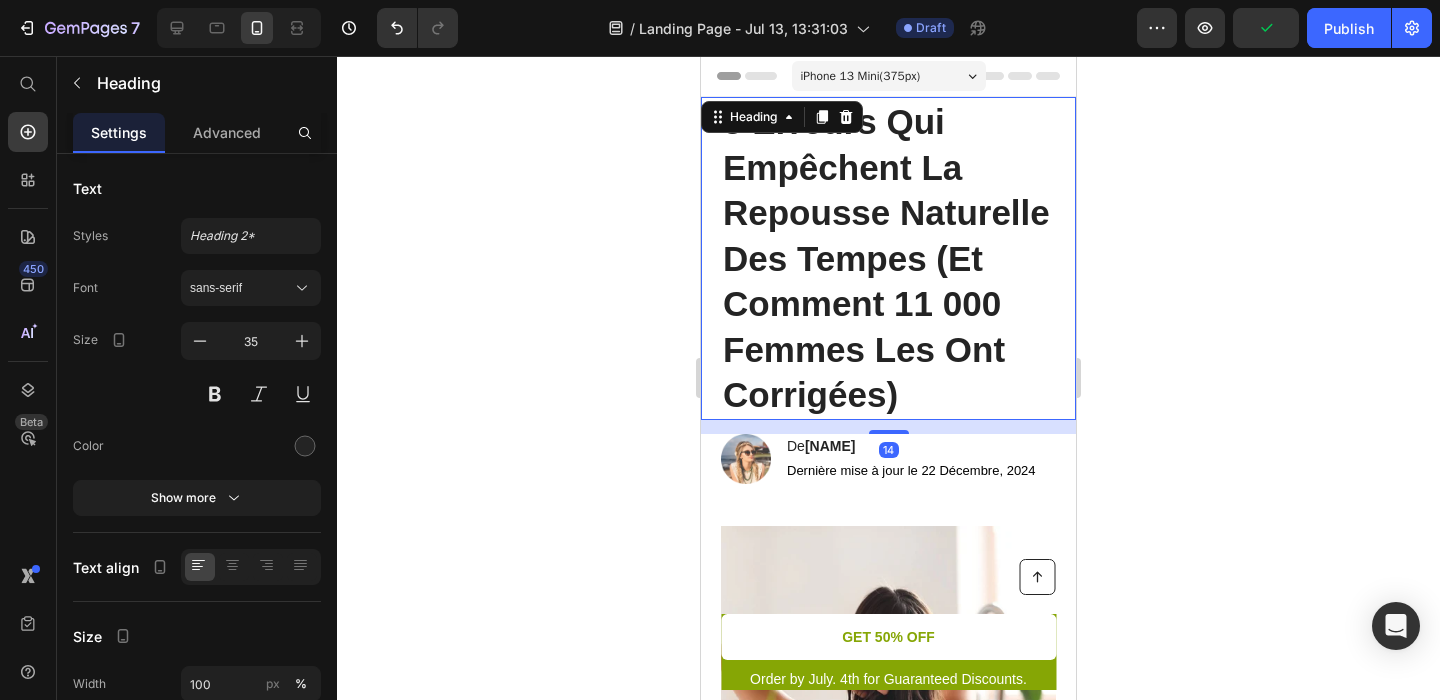 click on "5 Erreurs Qui Empêchent La Repousse Naturelle Des Tempes (Et Comment 11 000 Femmes Les Ont Corrigées)" at bounding box center [888, 258] 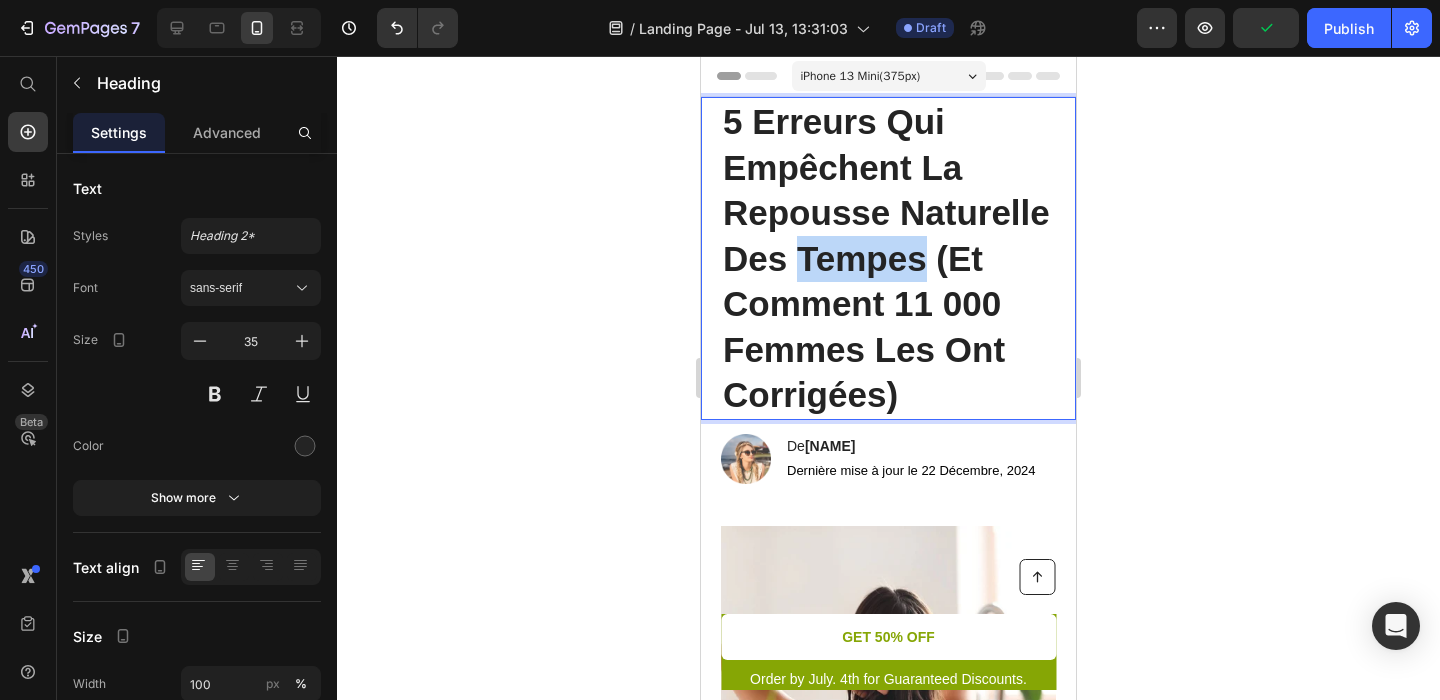 click on "5 Erreurs Qui Empêchent La Repousse Naturelle Des Tempes (Et Comment 11 000 Femmes Les Ont Corrigées)" at bounding box center (888, 258) 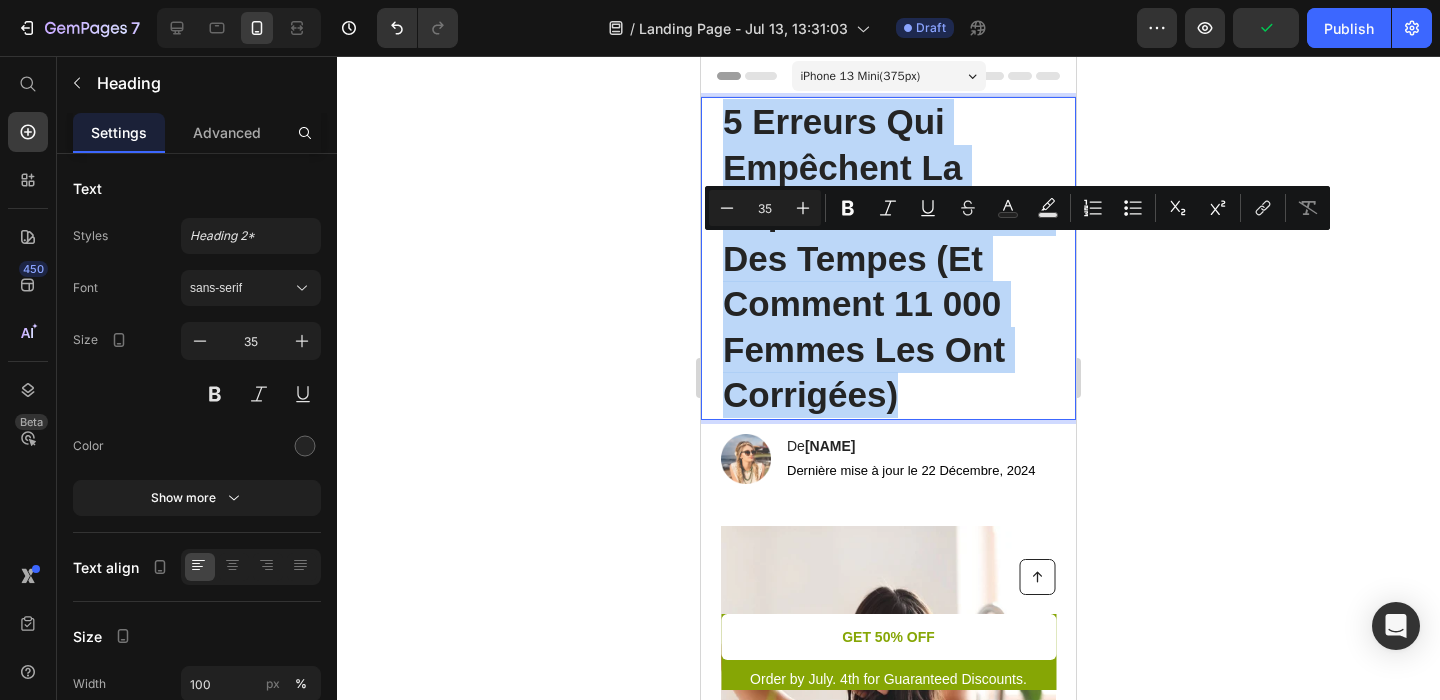 click on "5 Erreurs Qui Empêchent La Repousse Naturelle Des Tempes (Et Comment 11 000 Femmes Les Ont Corrigées)" at bounding box center (888, 258) 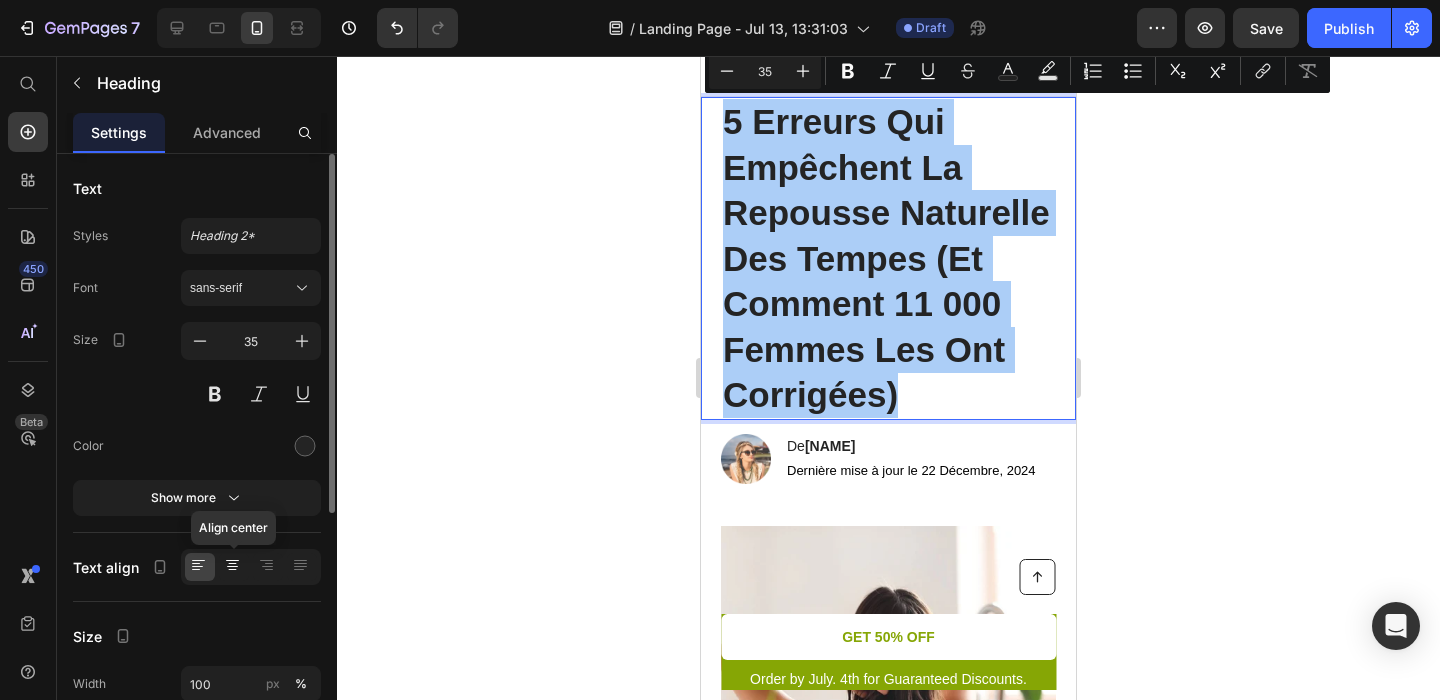 click 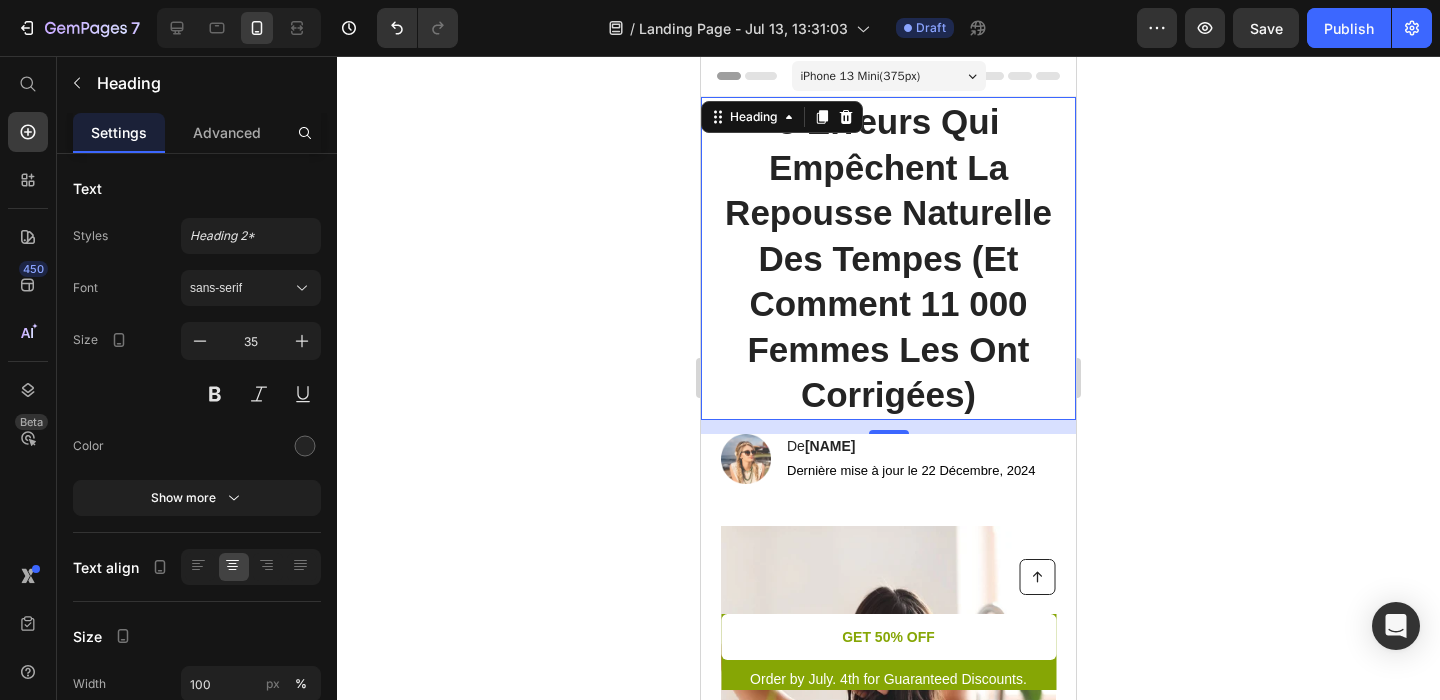 click 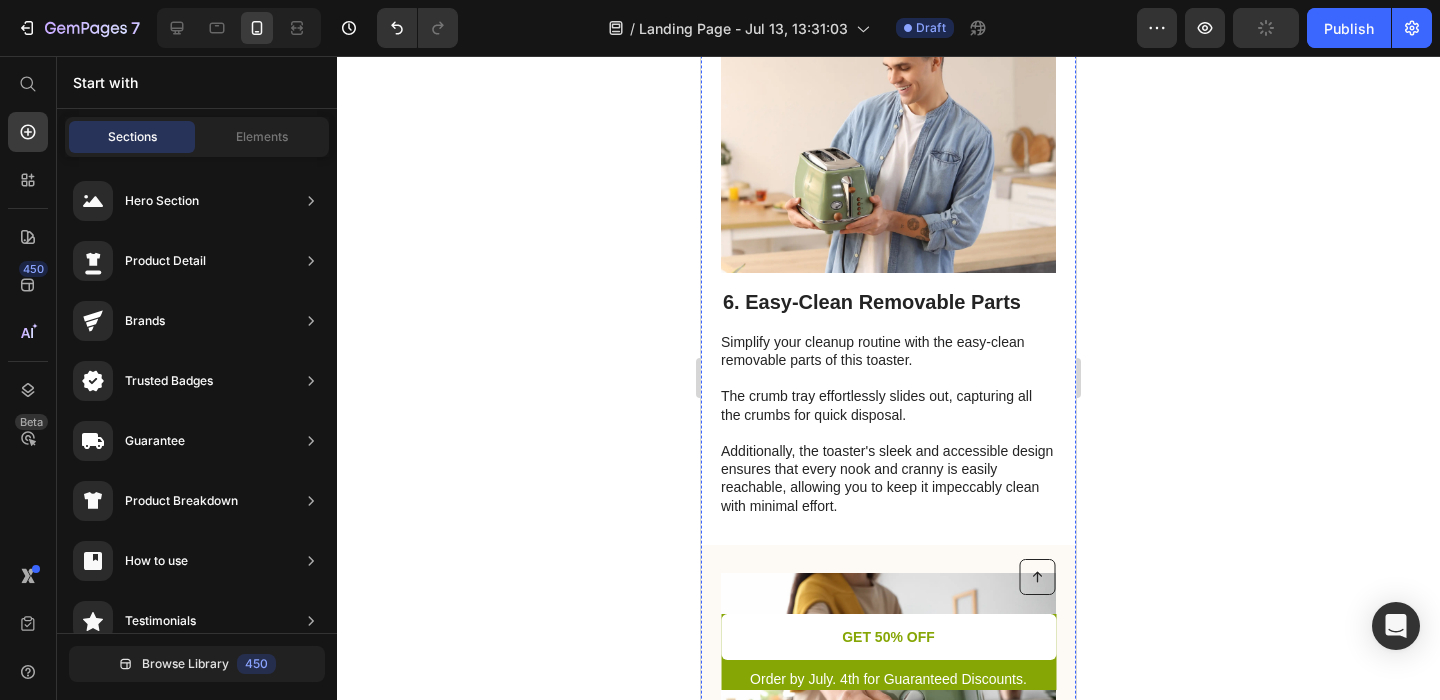 scroll, scrollTop: 4331, scrollLeft: 0, axis: vertical 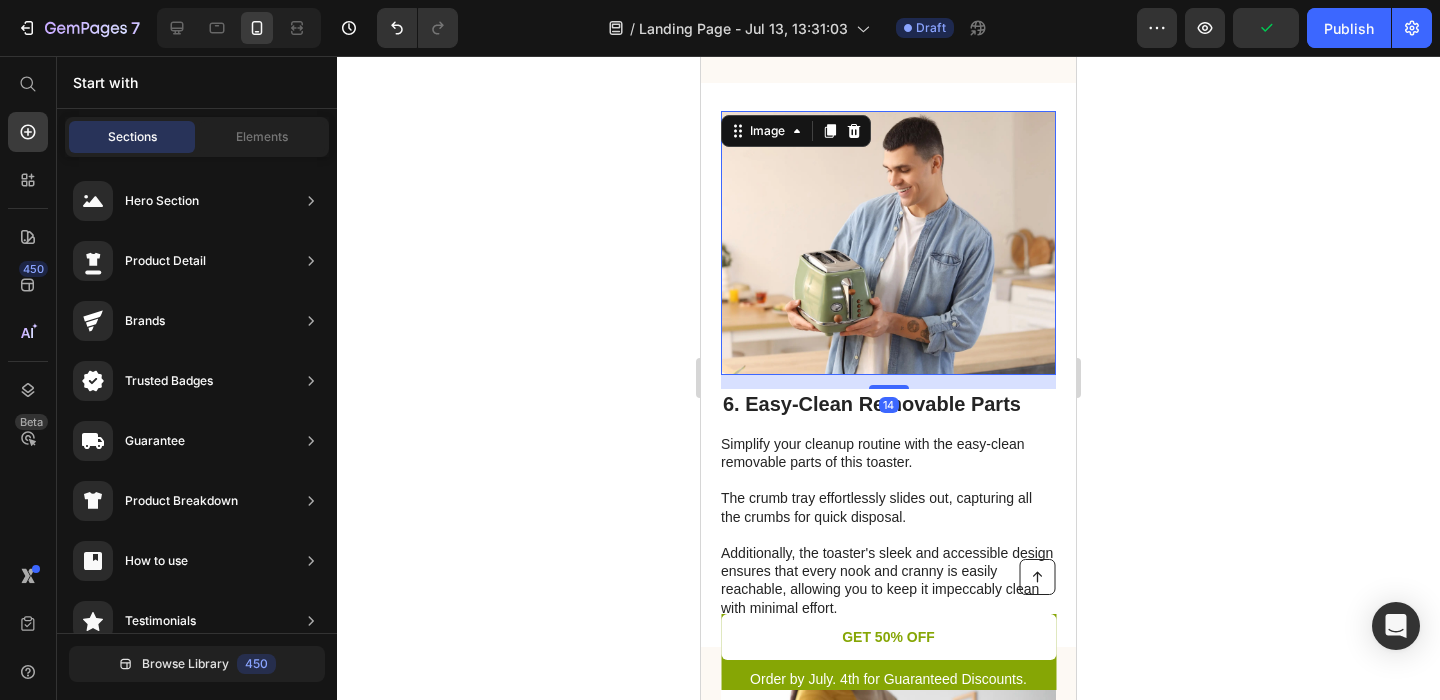 click at bounding box center (888, 243) 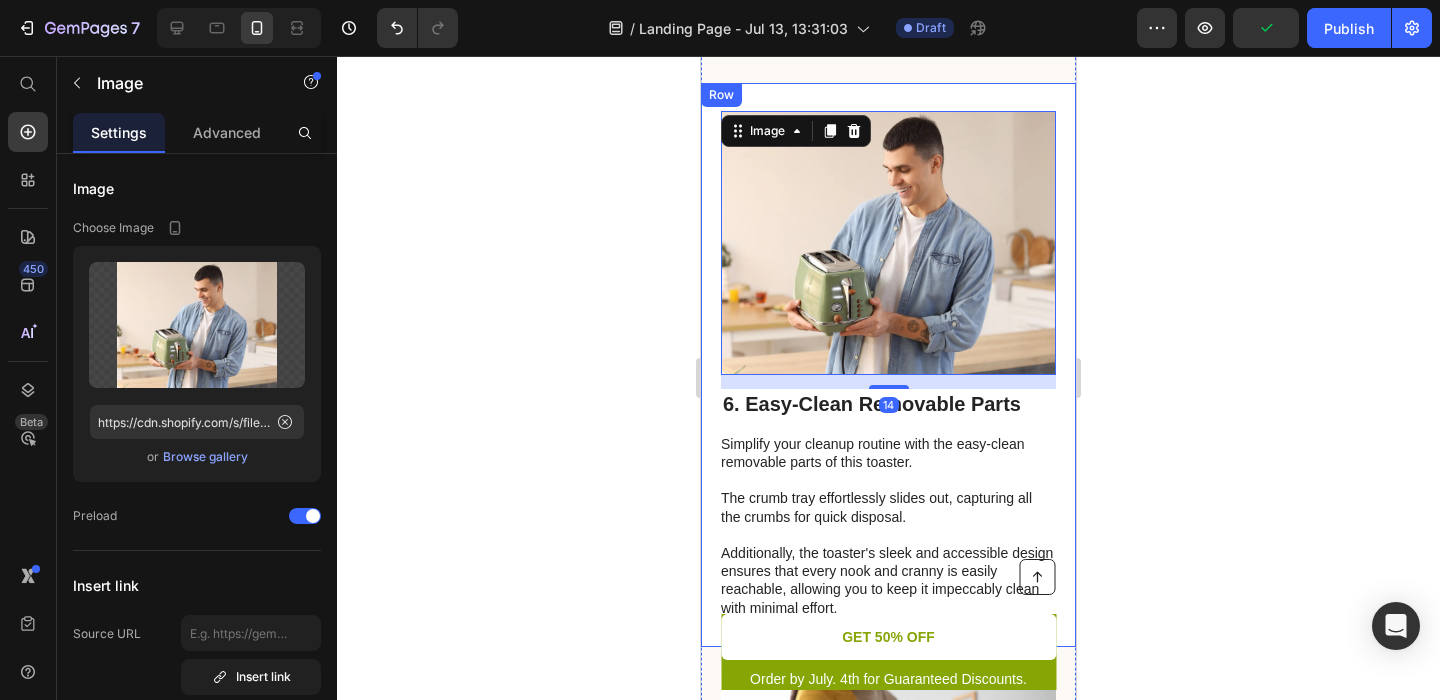 click on "Image 14 6. Easy-Clean Removable Parts Heading Simplify your cleanup routine with the easy-clean removable parts of this toaster. The crumb tray effortlessly slides out, capturing all the crumbs for quick disposal. Additionally, the toaster's sleek and accessible design ensures that every nook and cranny is easily reachable, allowing you to keep it impeccably clean with minimal effort. Text Block Row" at bounding box center (888, 365) 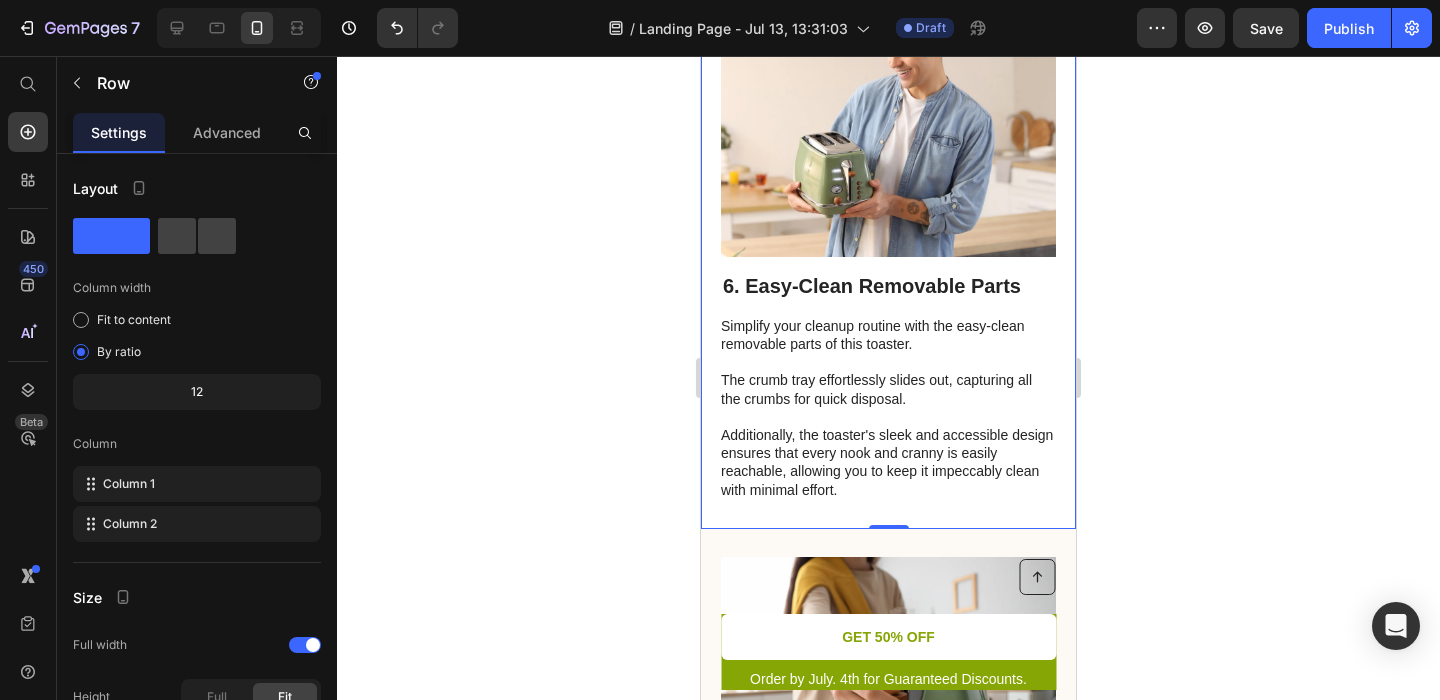 scroll, scrollTop: 4308, scrollLeft: 0, axis: vertical 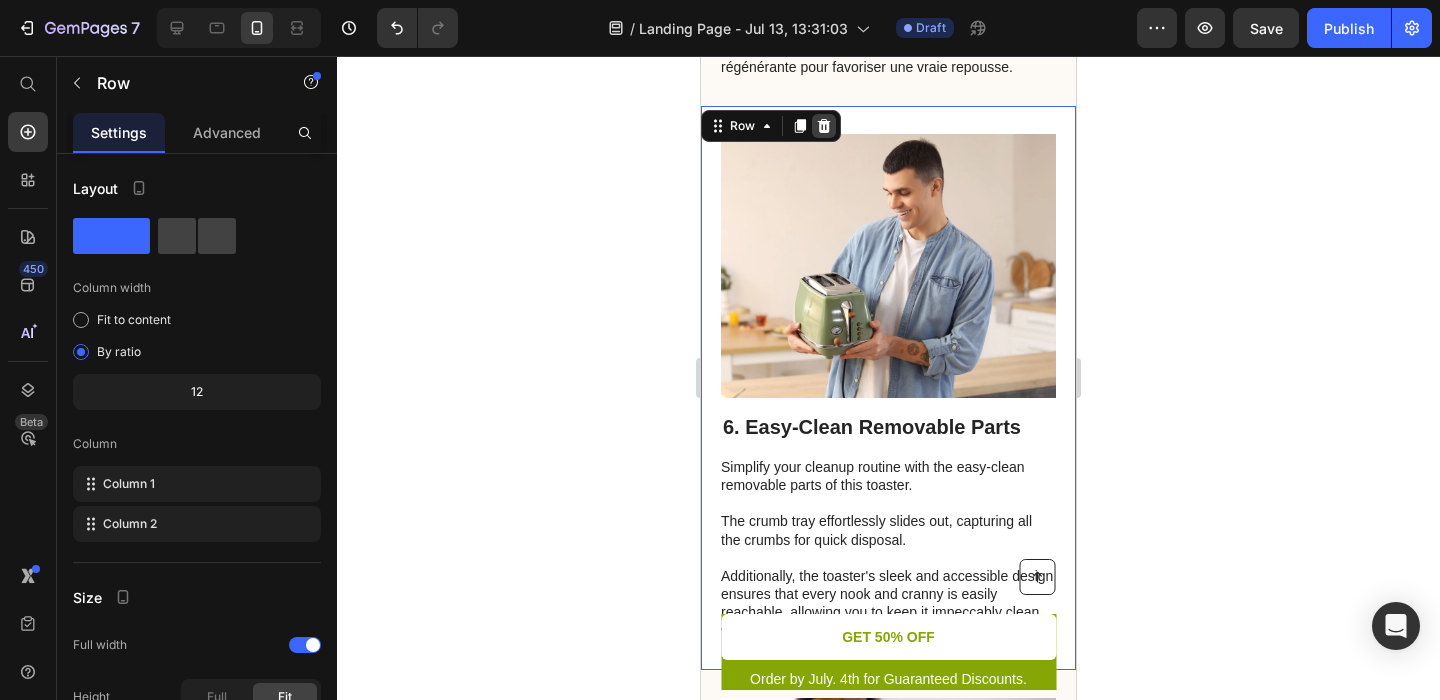 click 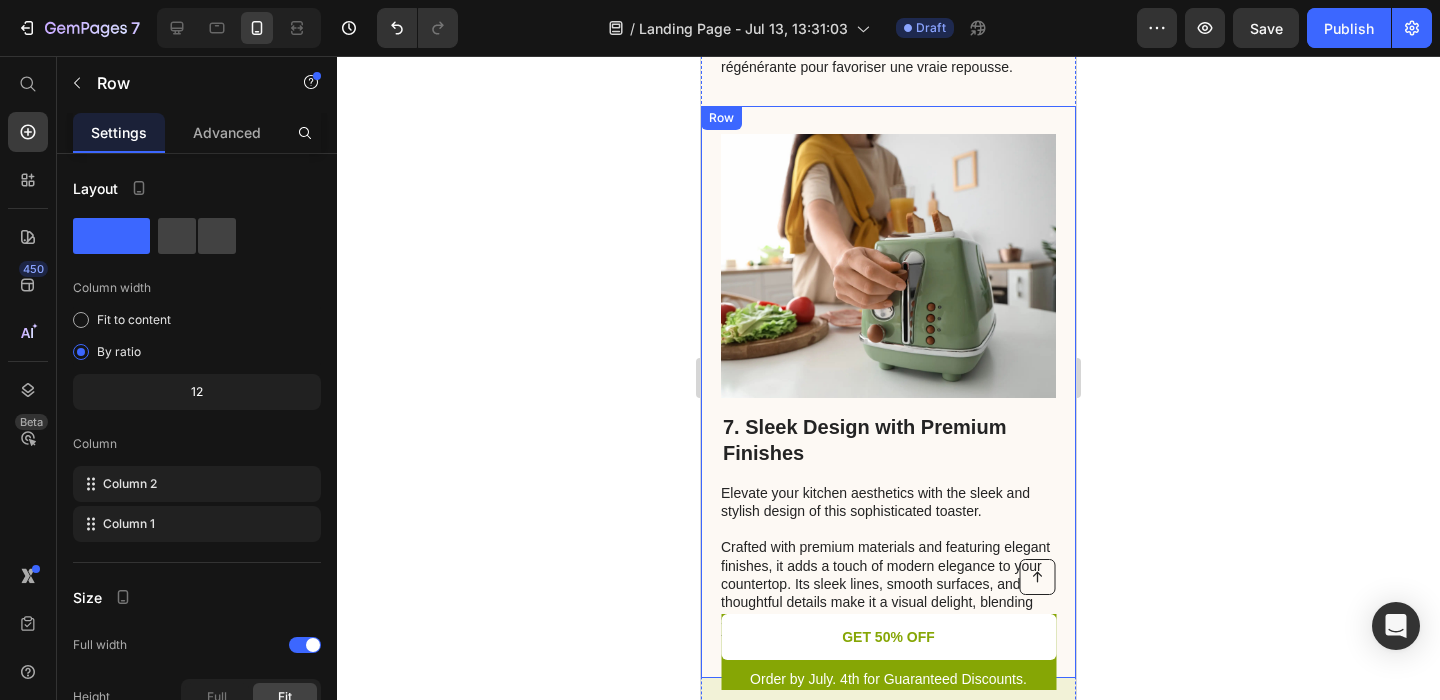 click on "7. Sleek Design with Premium Finishes Heading Elevate your kitchen aesthetics with the sleek and stylish design of this sophisticated toaster.  Crafted with premium materials and featuring elegant finishes, it adds a touch of modern elegance to your countertop. Its sleek lines, smooth surfaces, and thoughtful details make it a visual delight, blending seamlessly with any kitchen decor and becoming a focal point of admiration. Text Block Image Row" at bounding box center [888, 391] 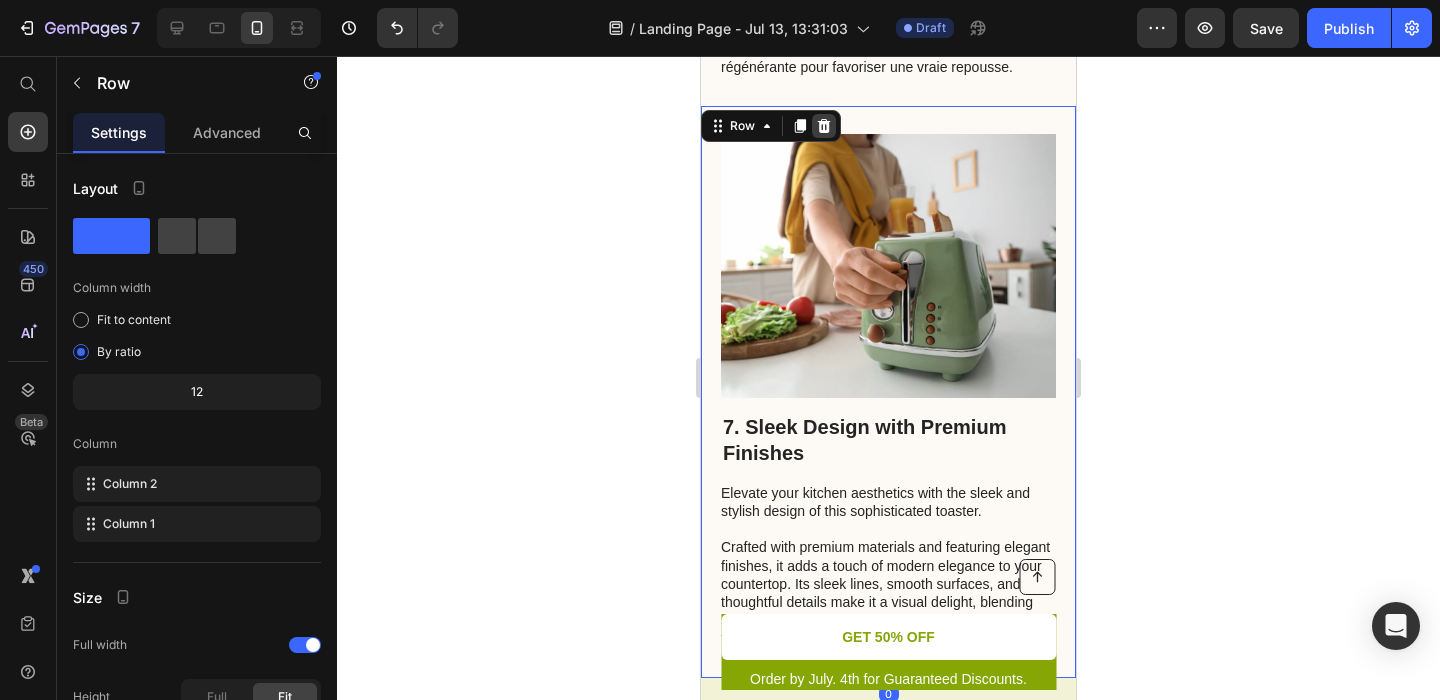 click 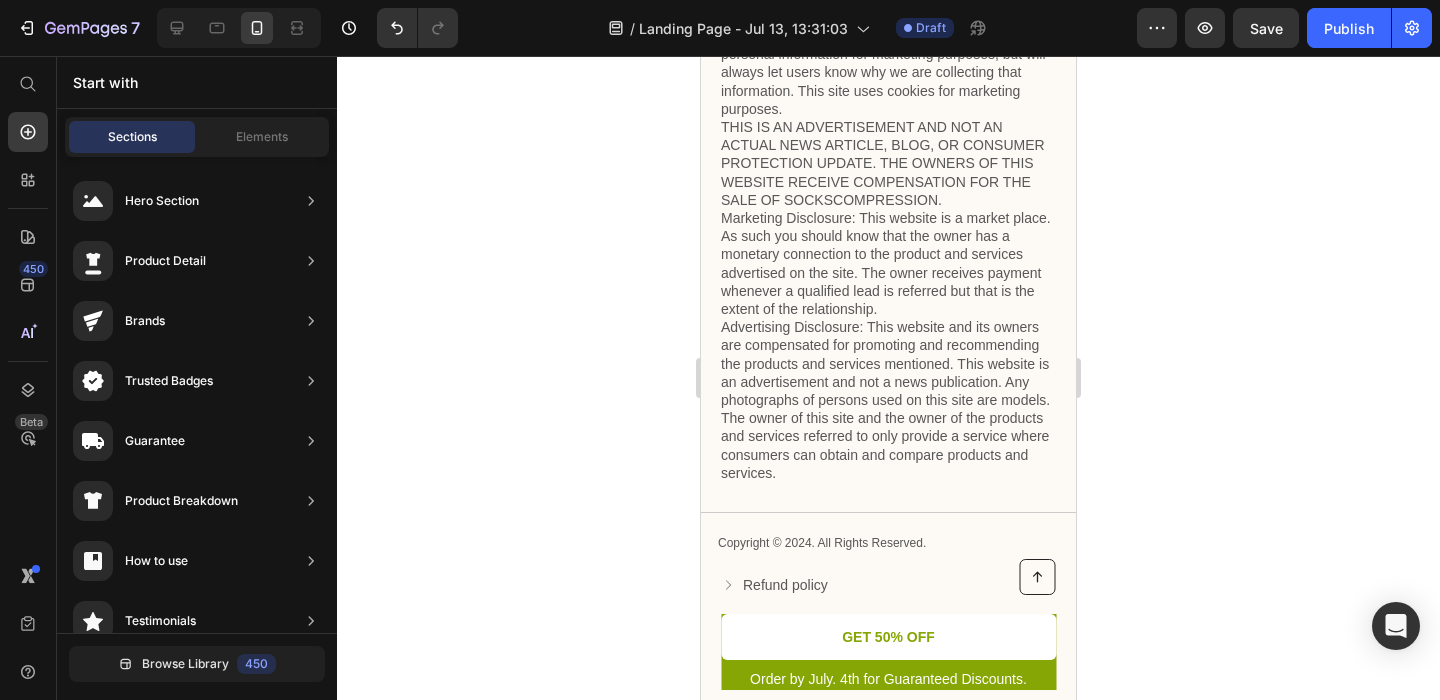 scroll, scrollTop: 5147, scrollLeft: 0, axis: vertical 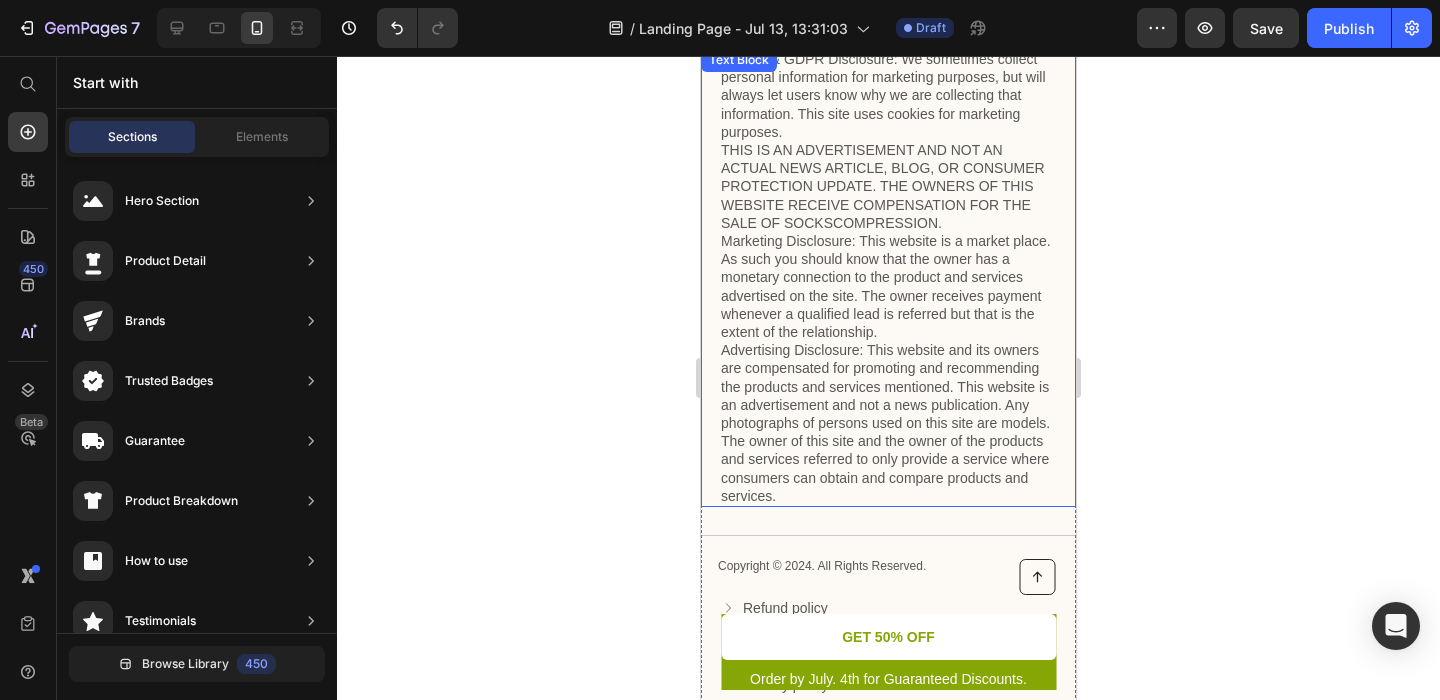 click on "Privacy & GDPR Disclosure: We sometimes collect personal information for marketing purposes, but will always let users know why we are collecting that information. This site uses cookies for marketing purposes. THIS IS AN ADVERTISEMENT AND NOT AN ACTUAL NEWS ARTICLE, BLOG, OR CONSUMER PROTECTION UPDATE. THE OWNERS OF THIS WEBSITE RECEIVE COMPENSATION FOR THE SALE OF SOCKSCOMPRESSION. Marketing Disclosure: This website is a market place. As such you should know that the owner has a monetary connection to the product and services advertised on the site. The owner receives payment whenever a qualified lead is referred but that is the extent of the relationship. Text Block" at bounding box center (888, 277) 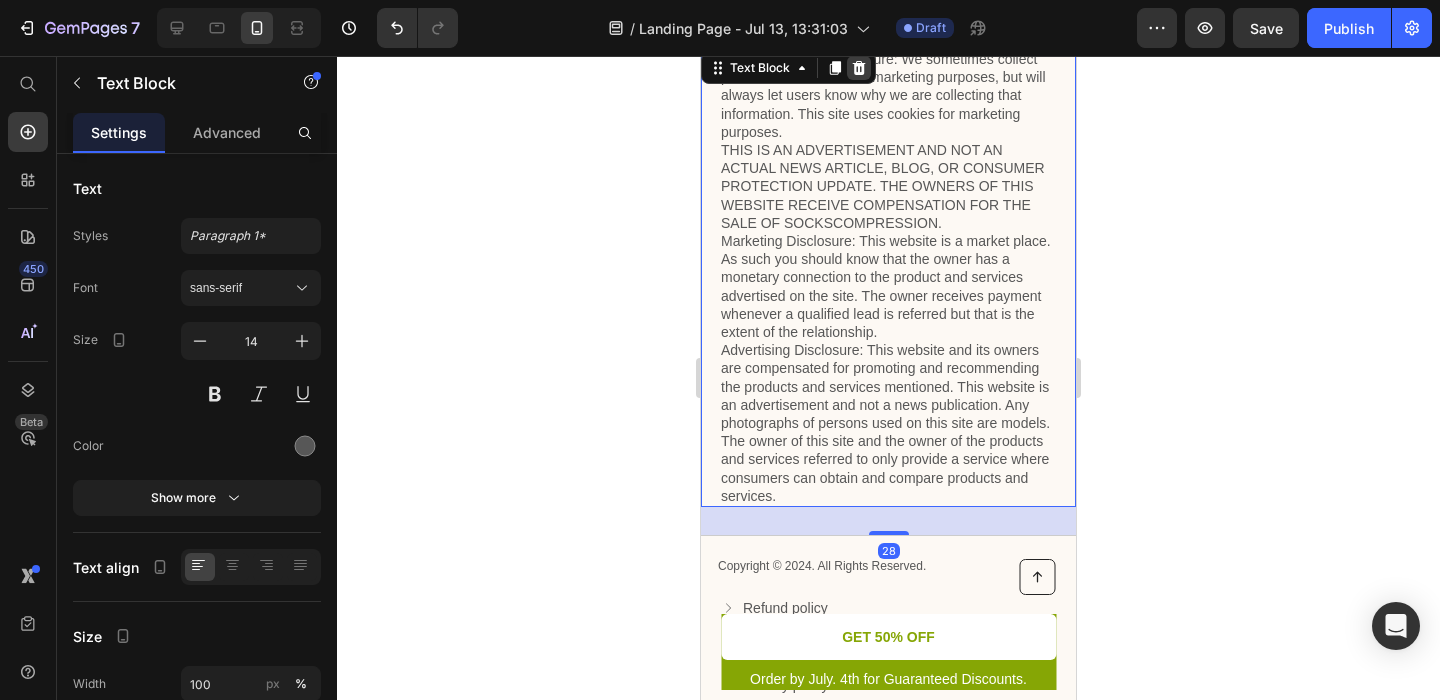 click 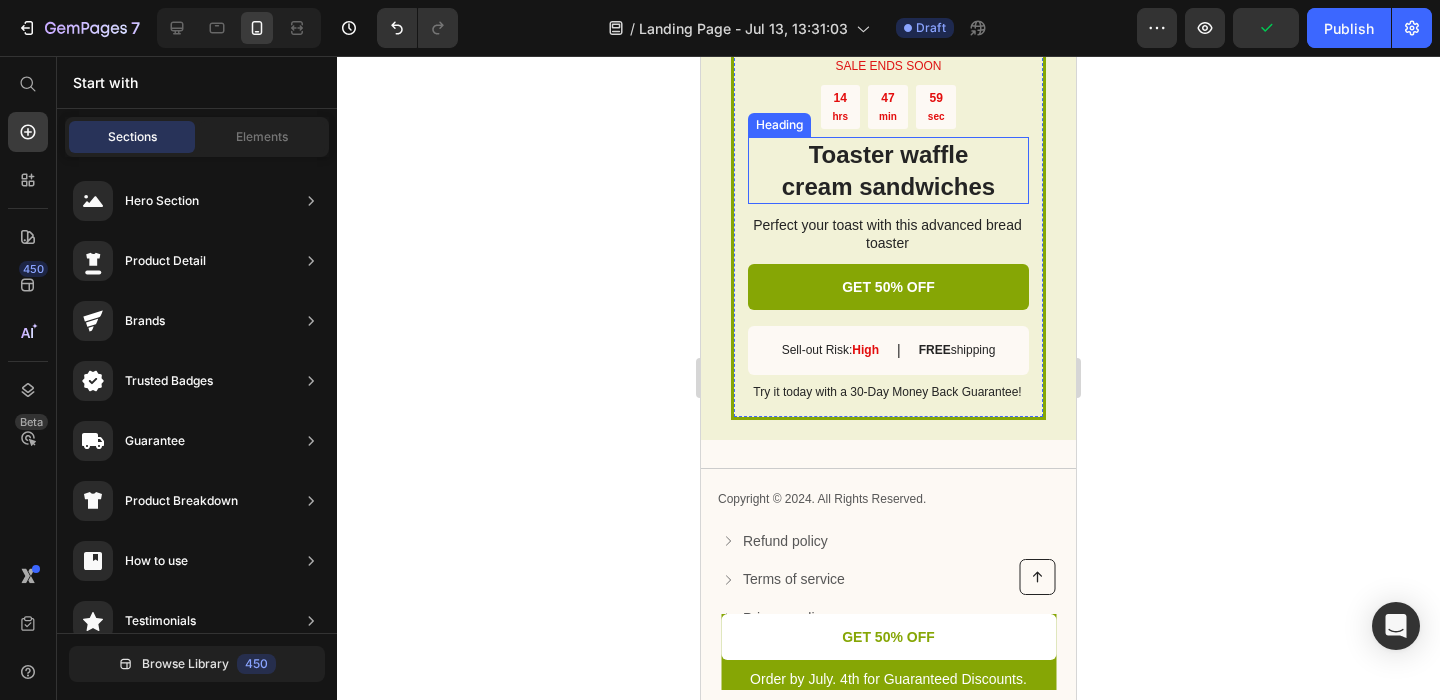 scroll, scrollTop: 4729, scrollLeft: 0, axis: vertical 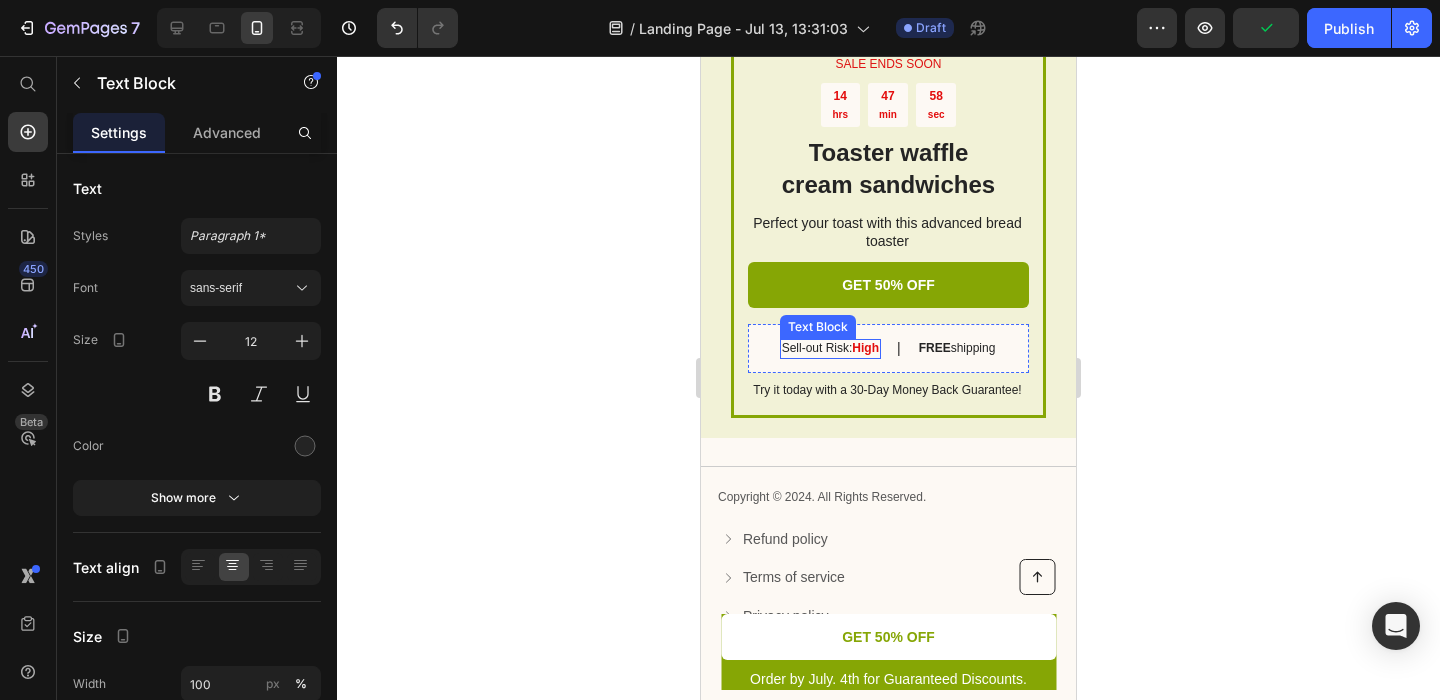 click on "Sell-out Risk:  High Text Block" at bounding box center [830, 349] 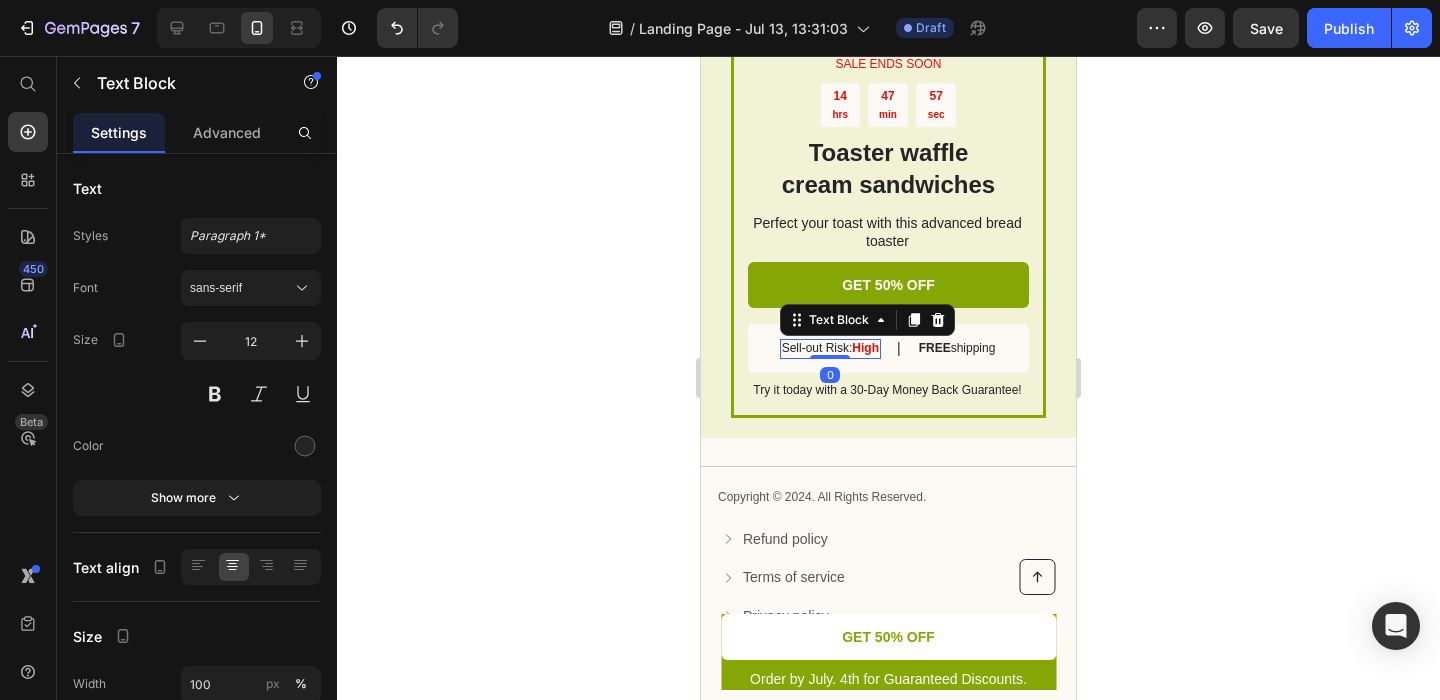 click on "Sell-out Risk:  High" at bounding box center [830, 349] 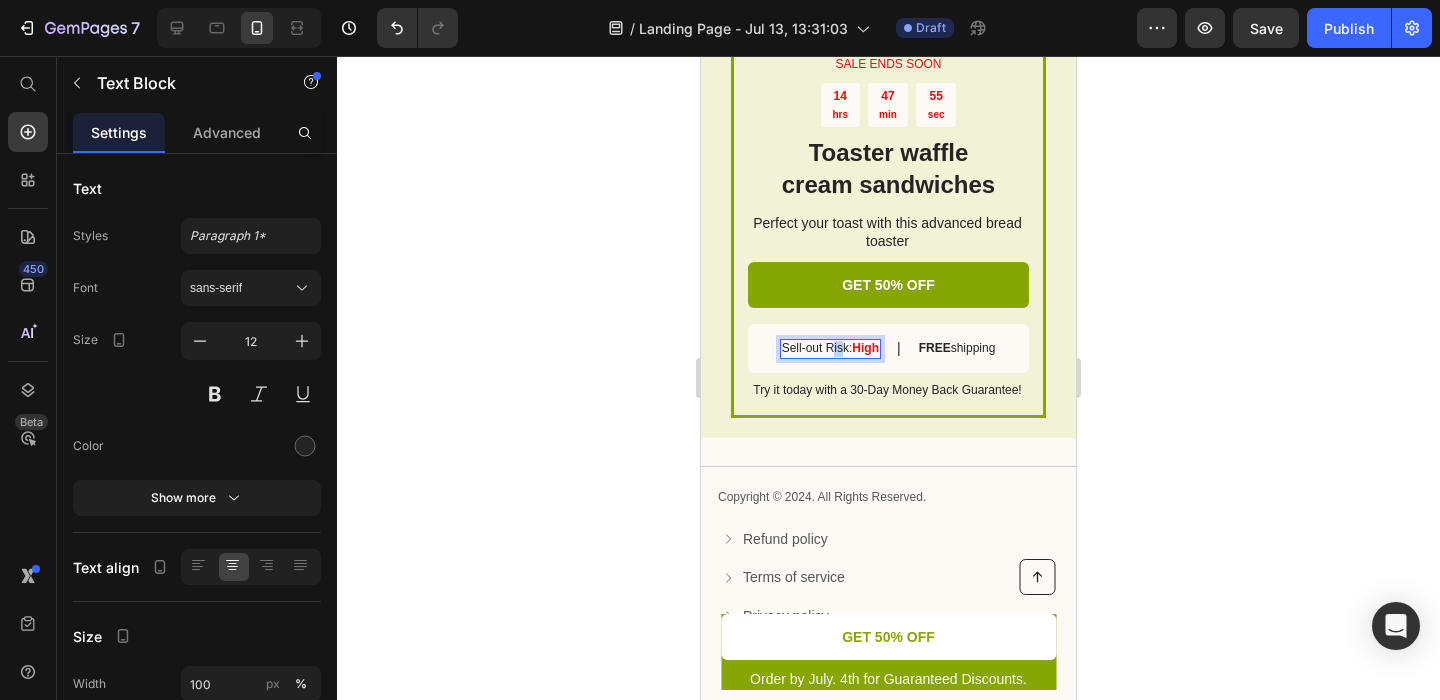 drag, startPoint x: 841, startPoint y: 348, endPoint x: 830, endPoint y: 348, distance: 11 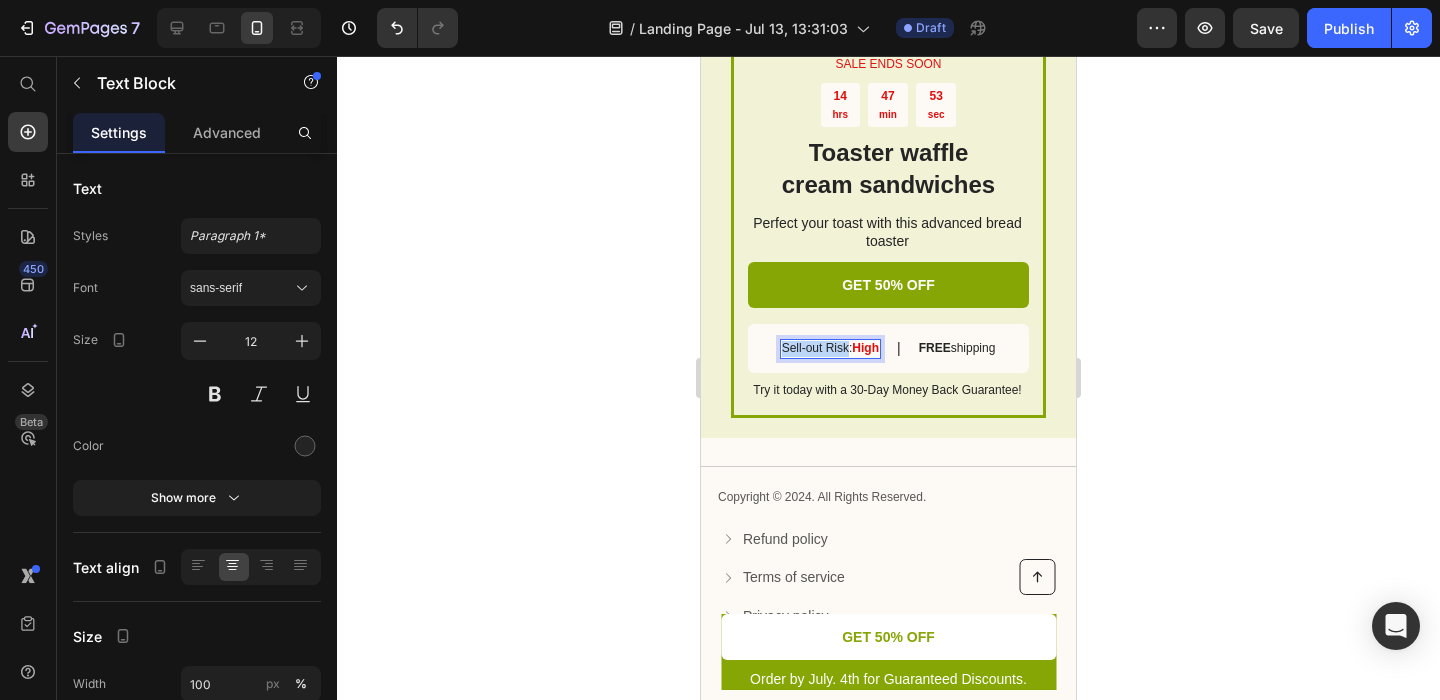 drag, startPoint x: 845, startPoint y: 348, endPoint x: 777, endPoint y: 351, distance: 68.06615 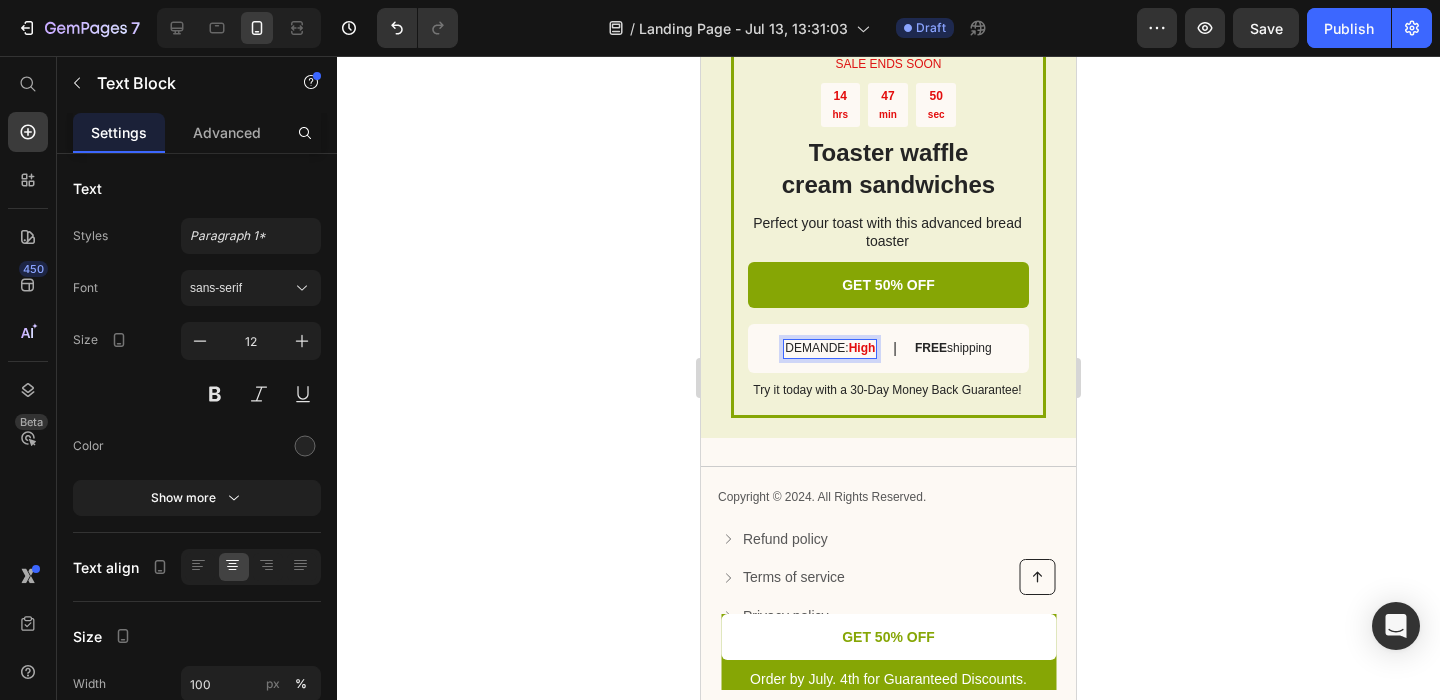 click on "High" at bounding box center [862, 348] 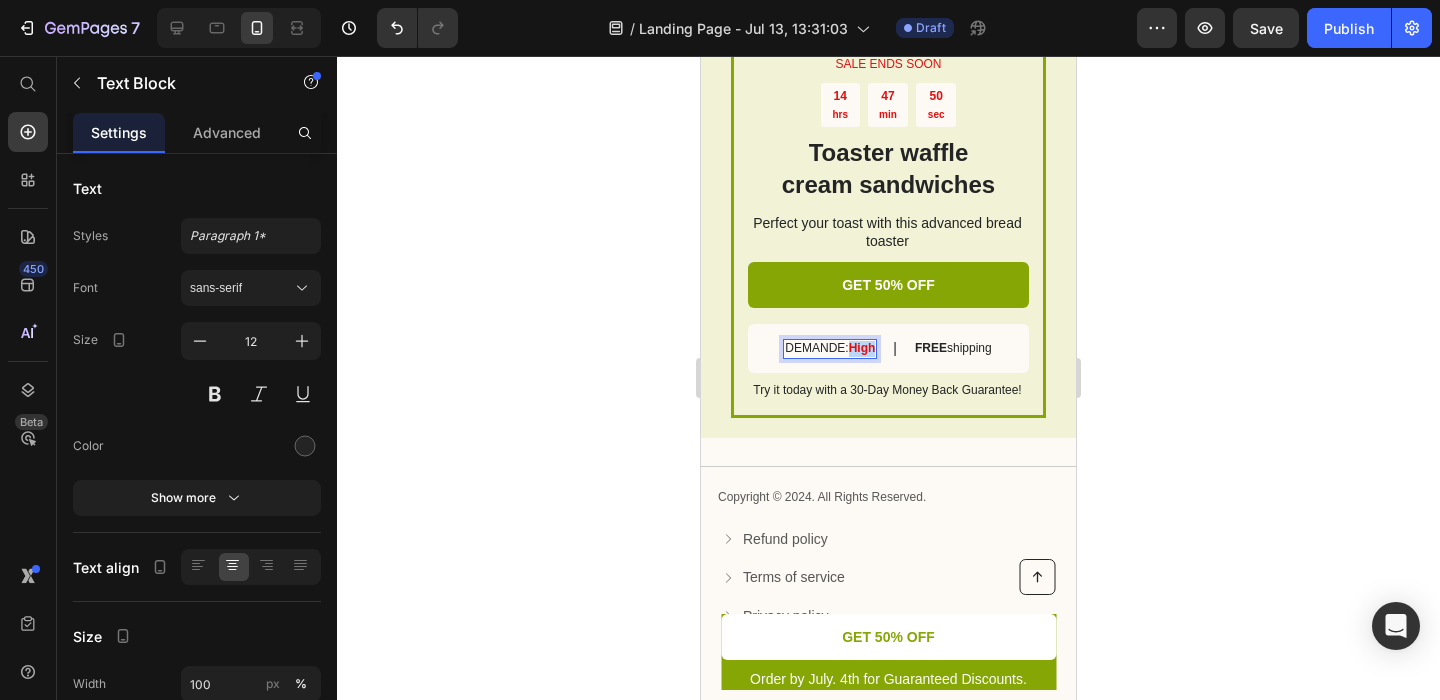 click on "High" at bounding box center (862, 348) 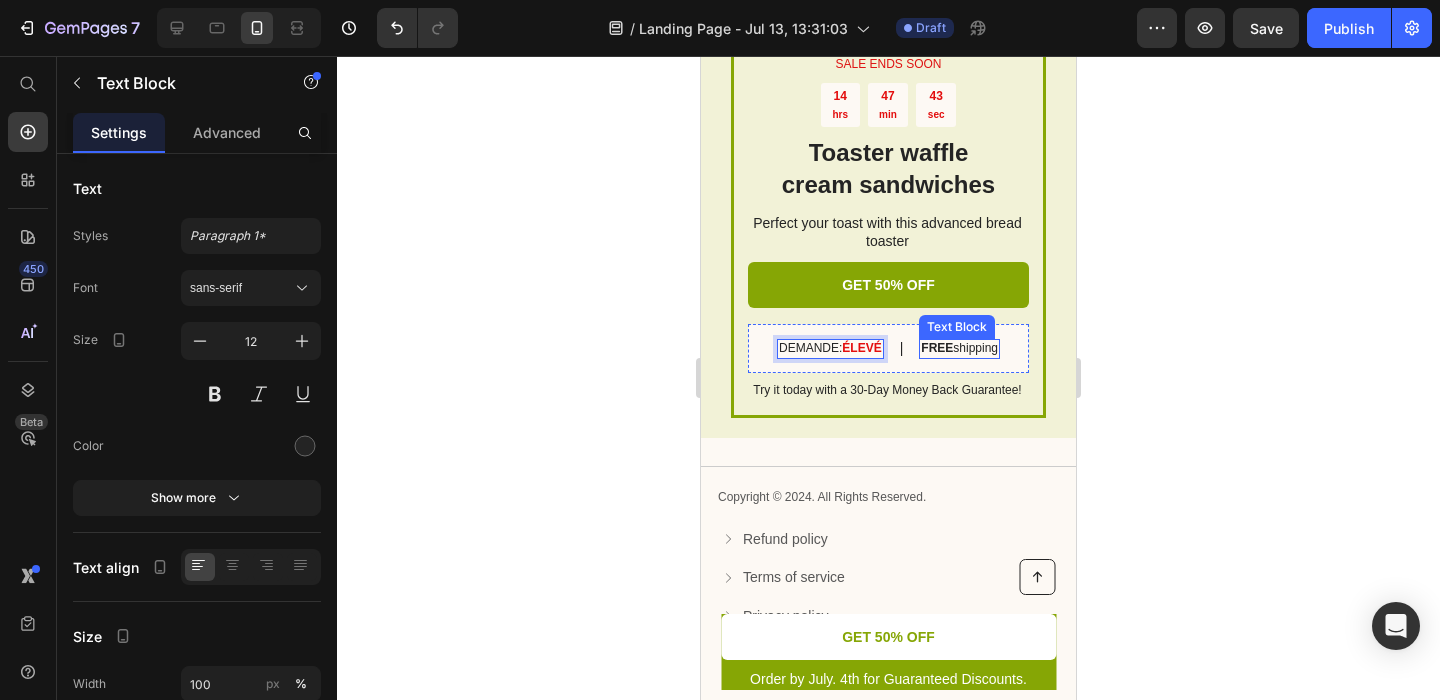 click on "FREE  shipping" at bounding box center (959, 349) 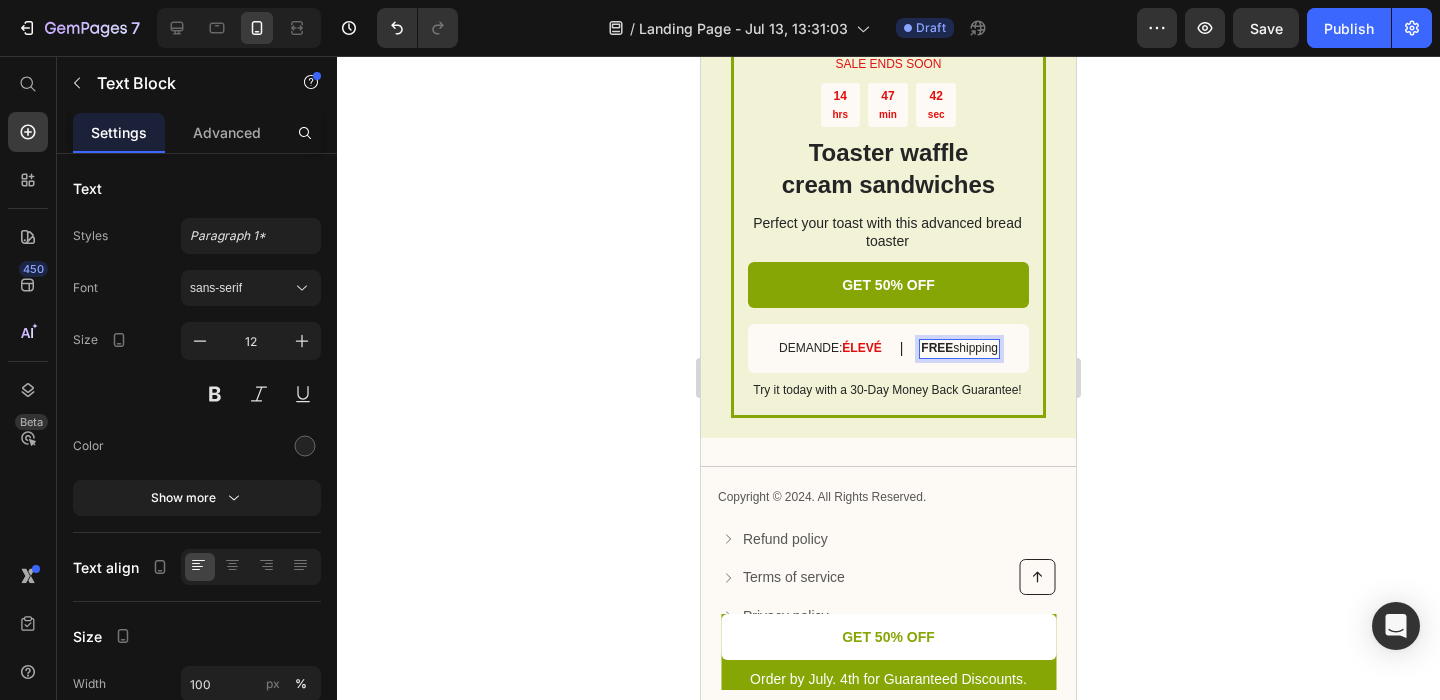 click on "FREE  shipping" at bounding box center (959, 349) 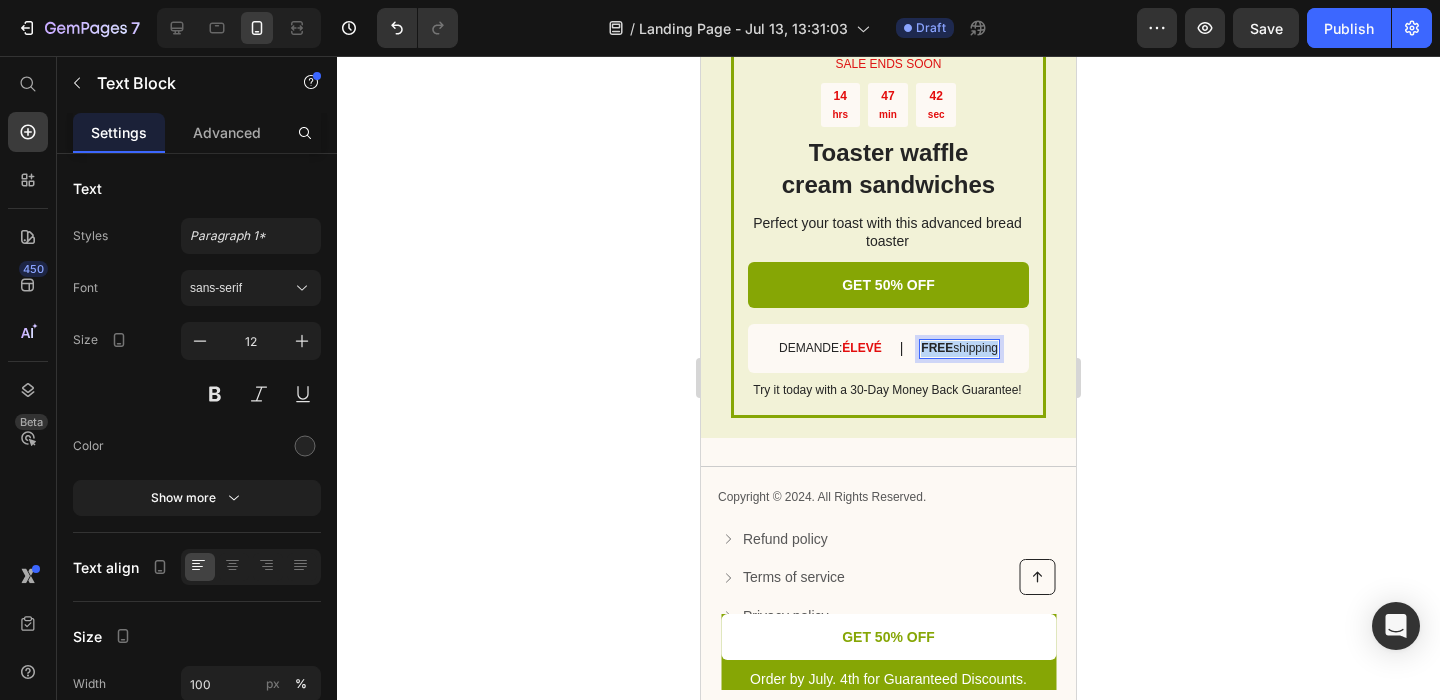 click on "FREE  shipping" at bounding box center (959, 349) 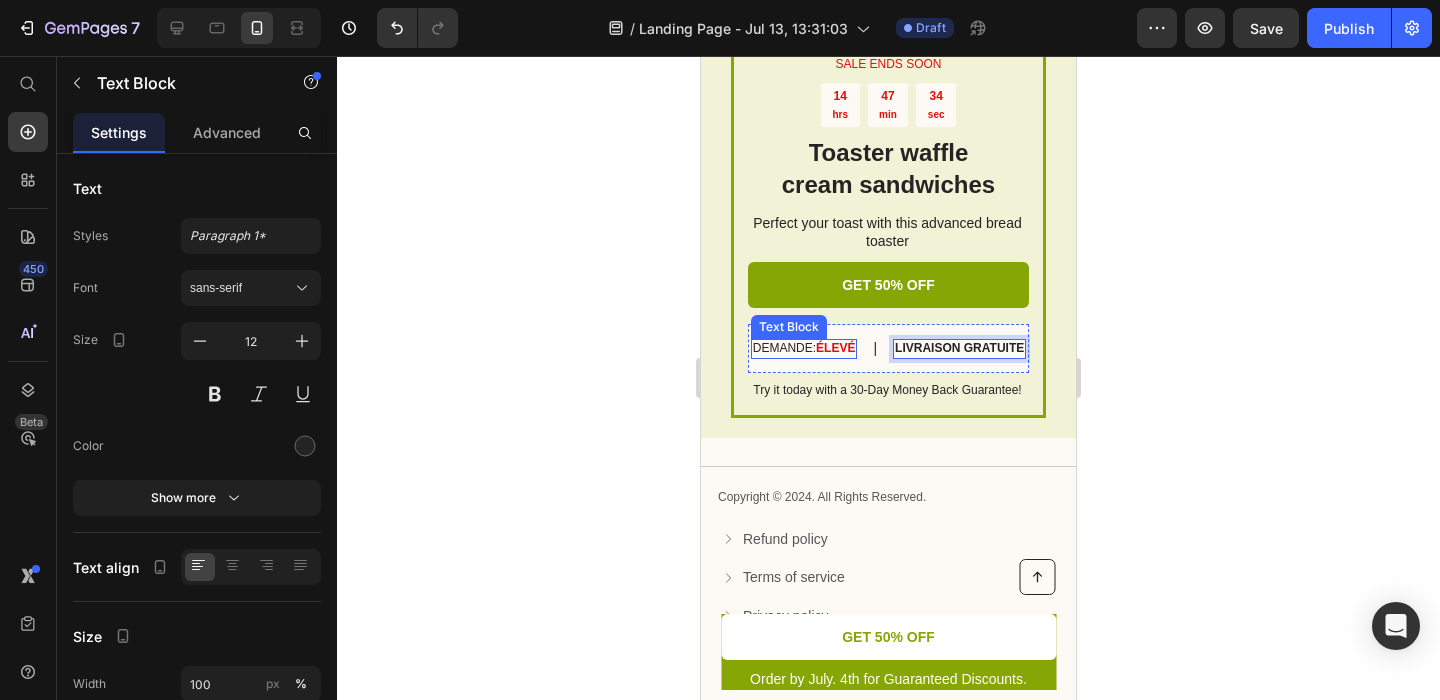 click on "DEMANDE:  ÉLEVÉ" at bounding box center [804, 349] 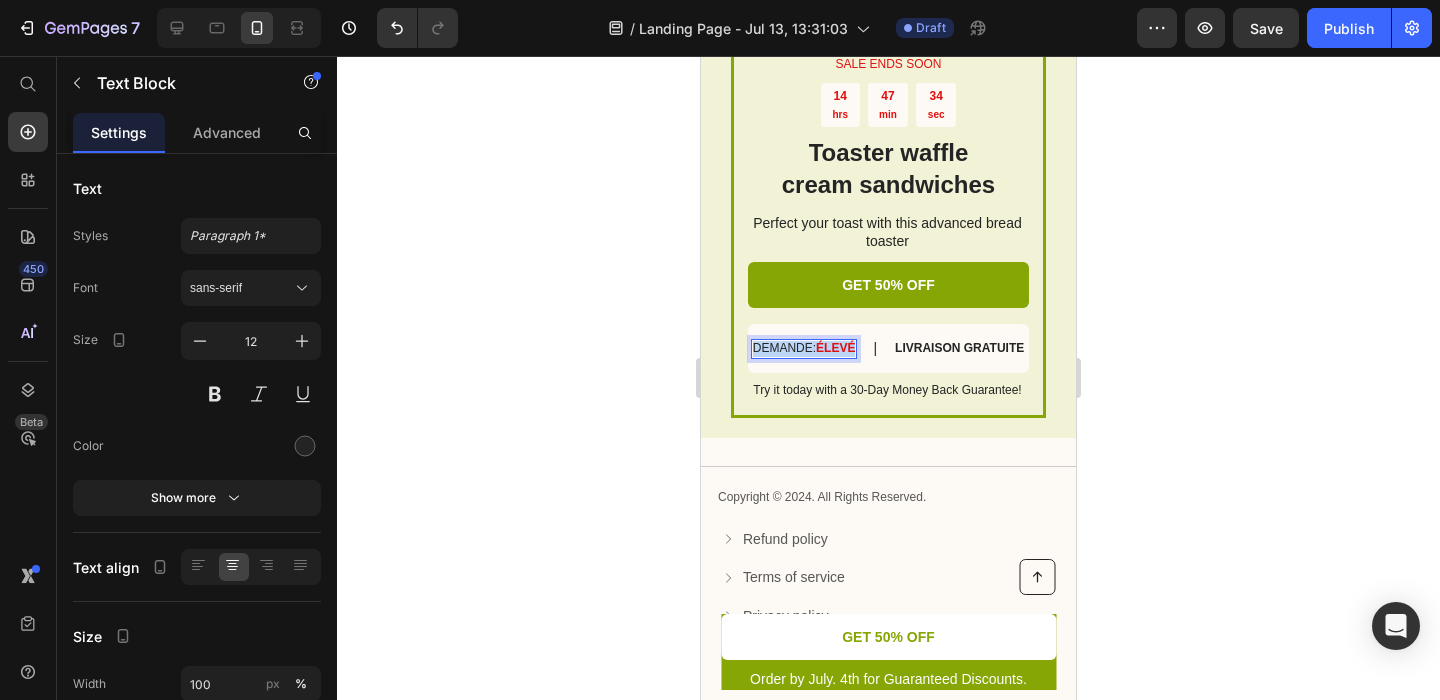 click on "DEMANDE:  ÉLEVÉ" at bounding box center [804, 349] 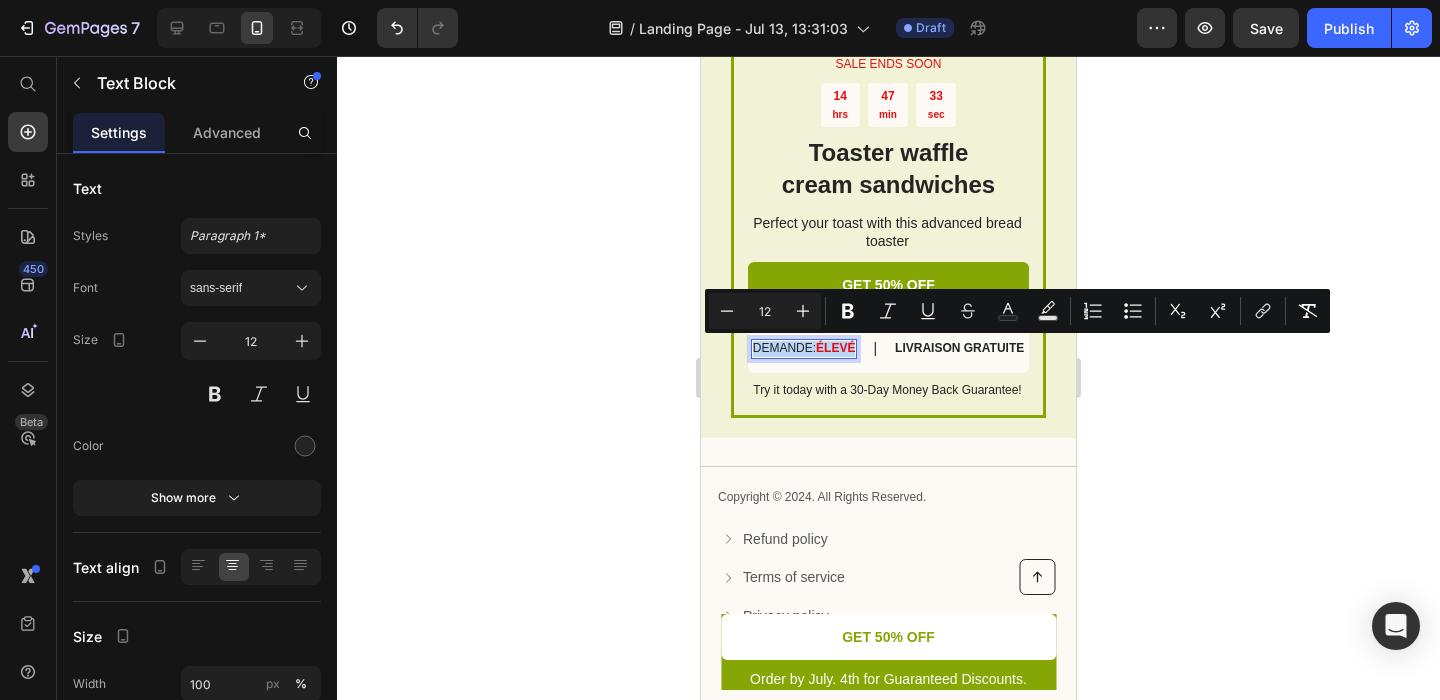 click on "DEMANDE:  ÉLEVÉ" at bounding box center [804, 349] 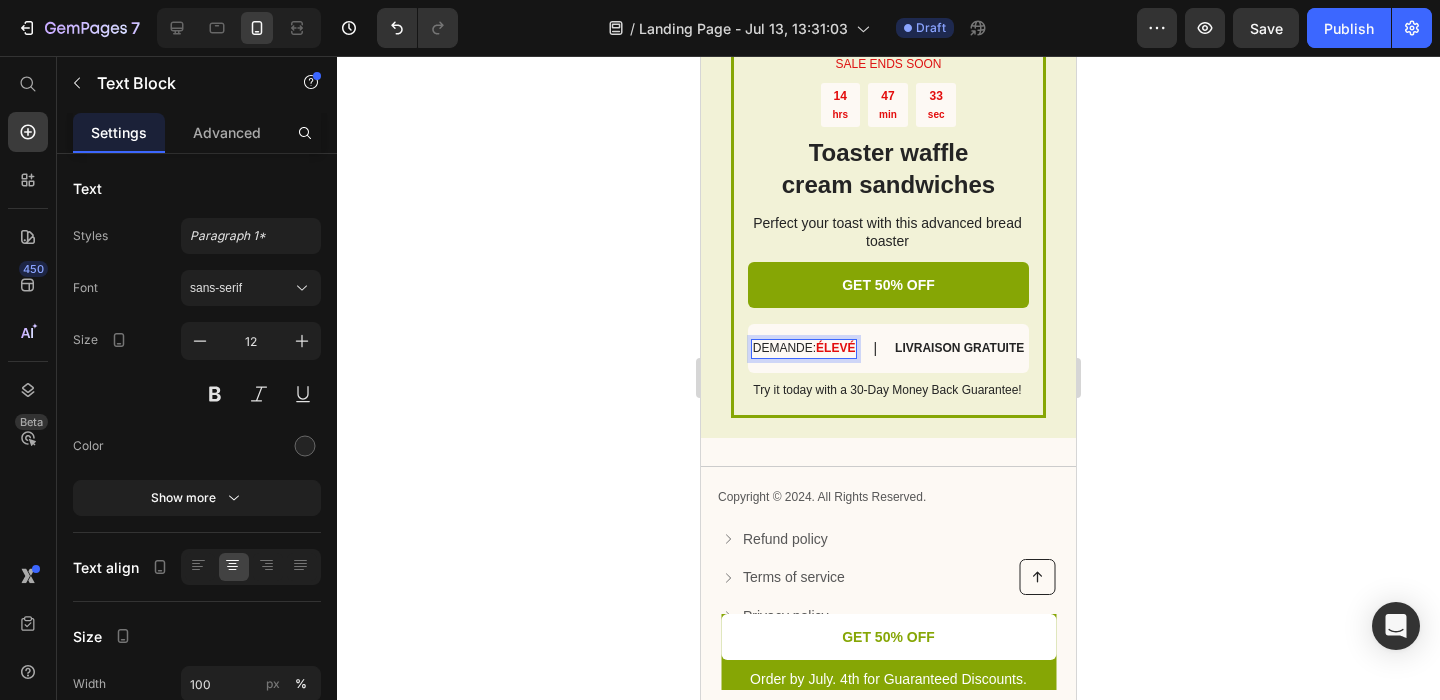 click on "DEMANDE:  ÉLEVÉ" at bounding box center [804, 349] 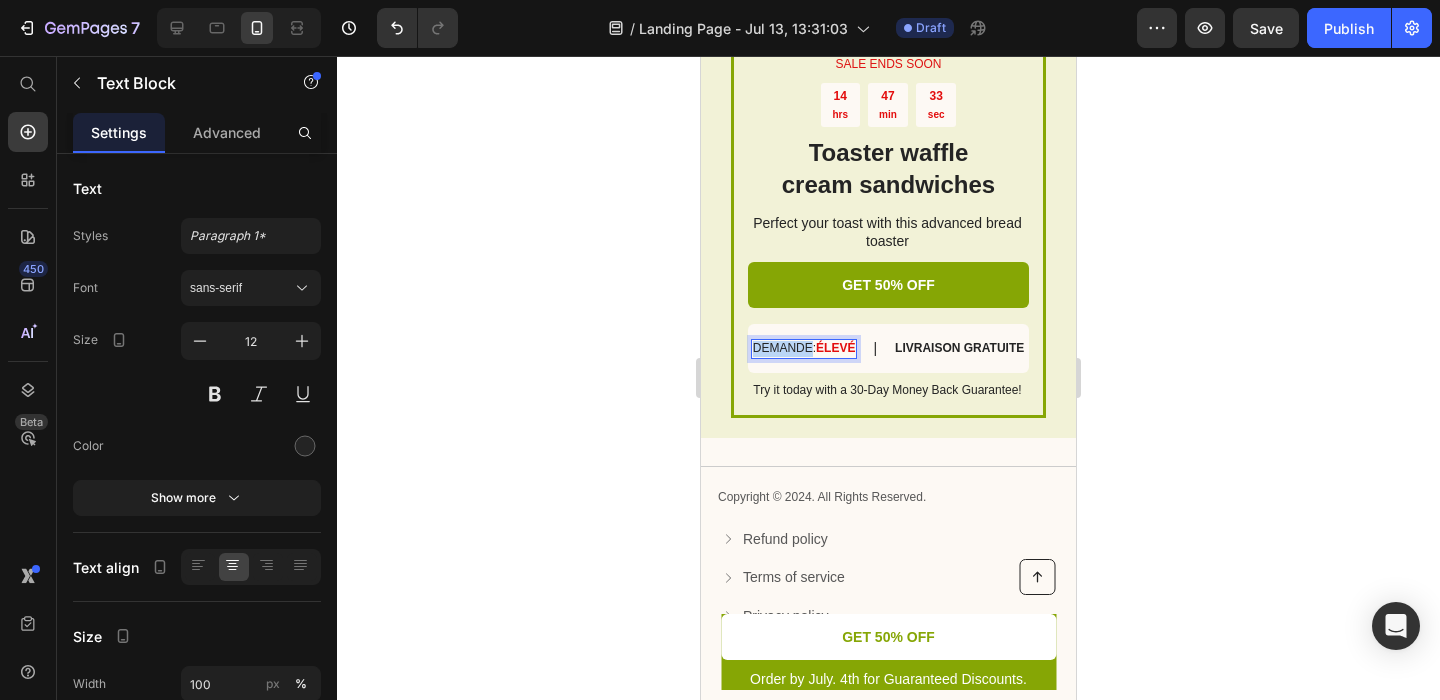 click on "DEMANDE:  ÉLEVÉ" at bounding box center (804, 349) 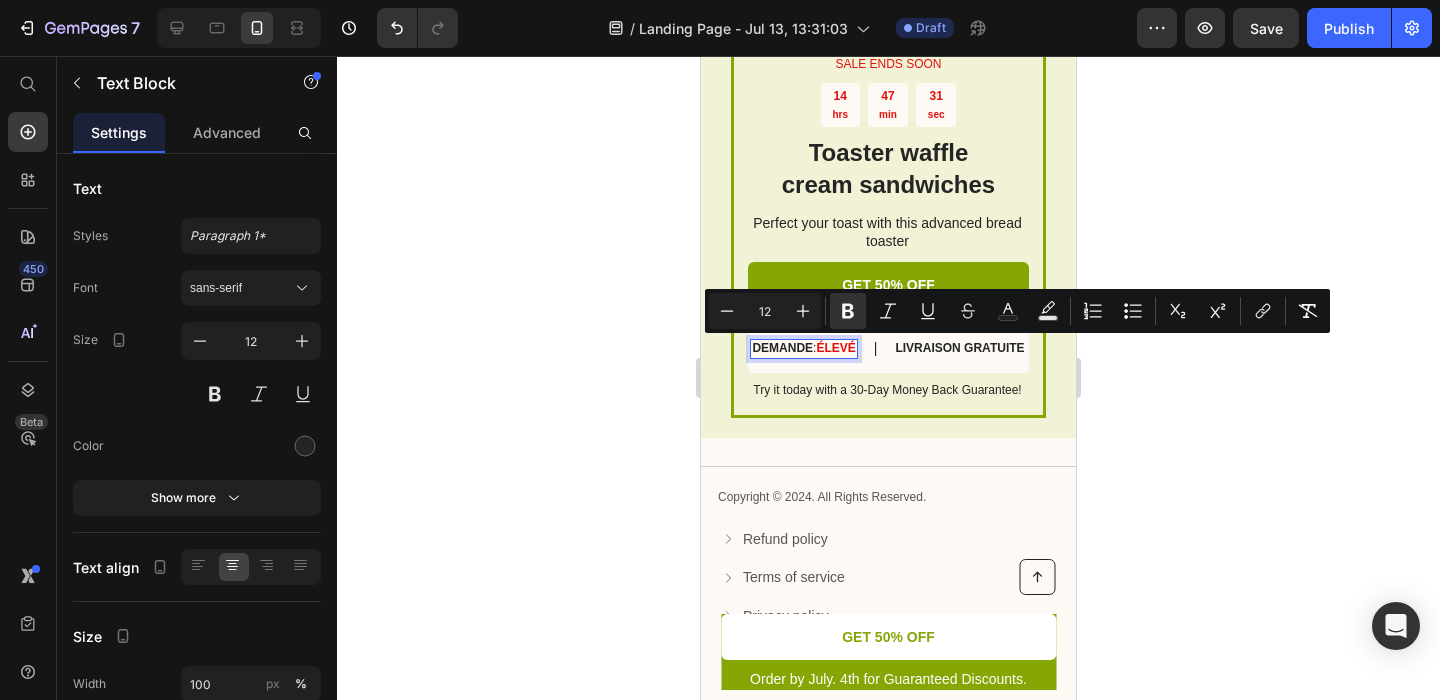 click 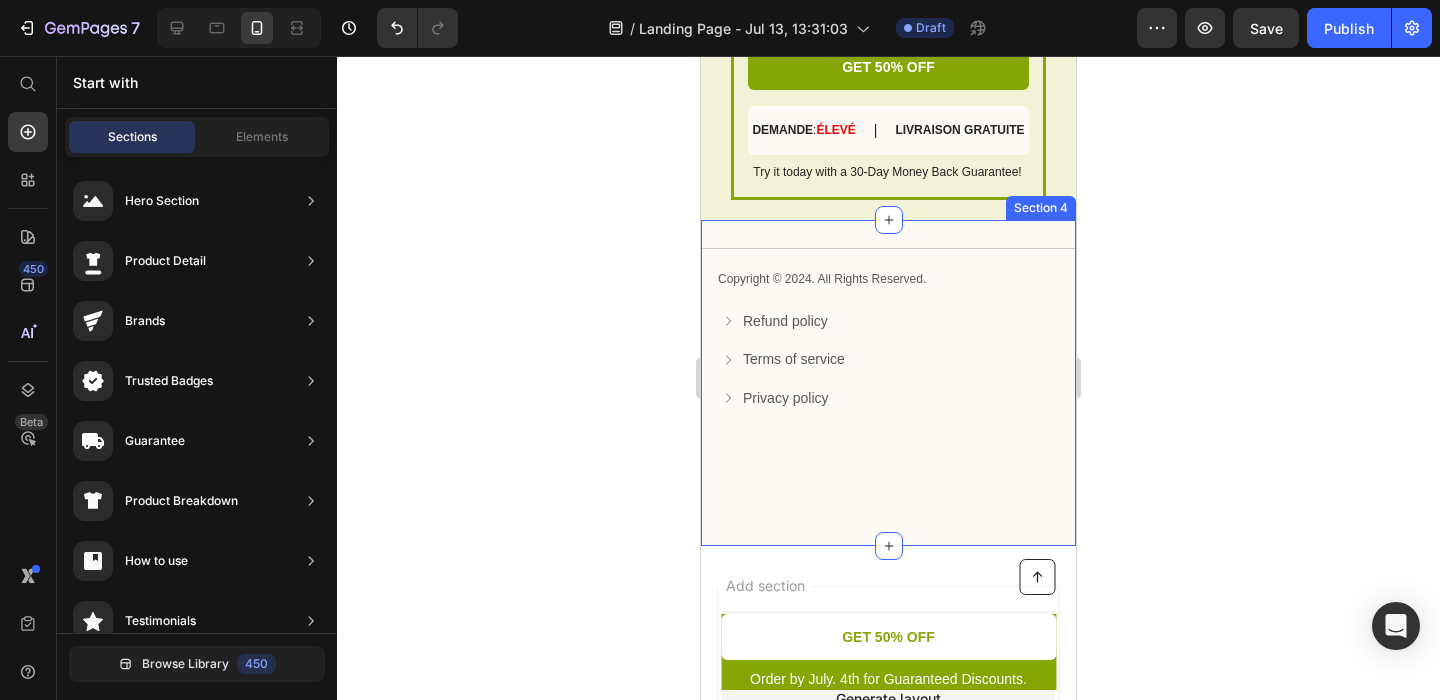 scroll, scrollTop: 4938, scrollLeft: 0, axis: vertical 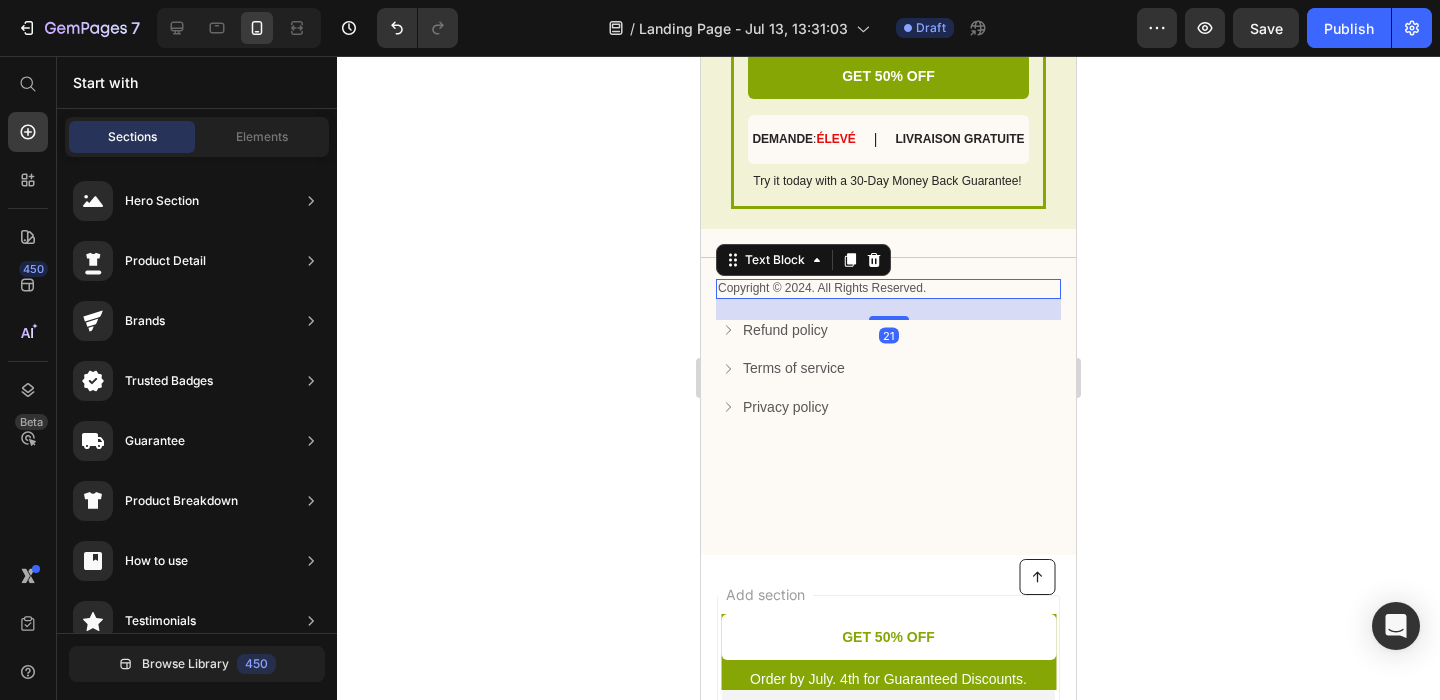 click on "Copyright © 2024. All Rights Reserved." at bounding box center (888, 289) 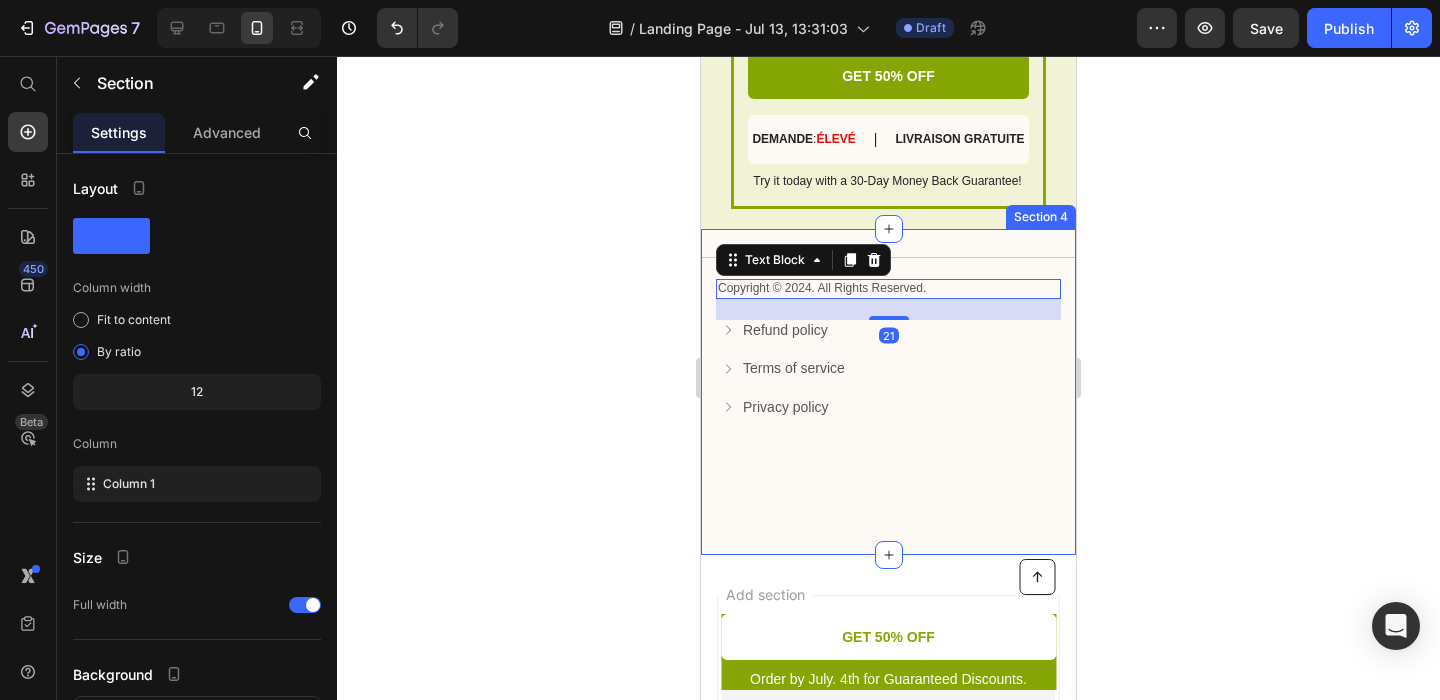 click on "Title Line Copyright © 2024. All Rights Reserved. Text Block 21
Refund policy Button
Terms of service Button
Privacy policy Button Row Row Section 4" at bounding box center (888, 392) 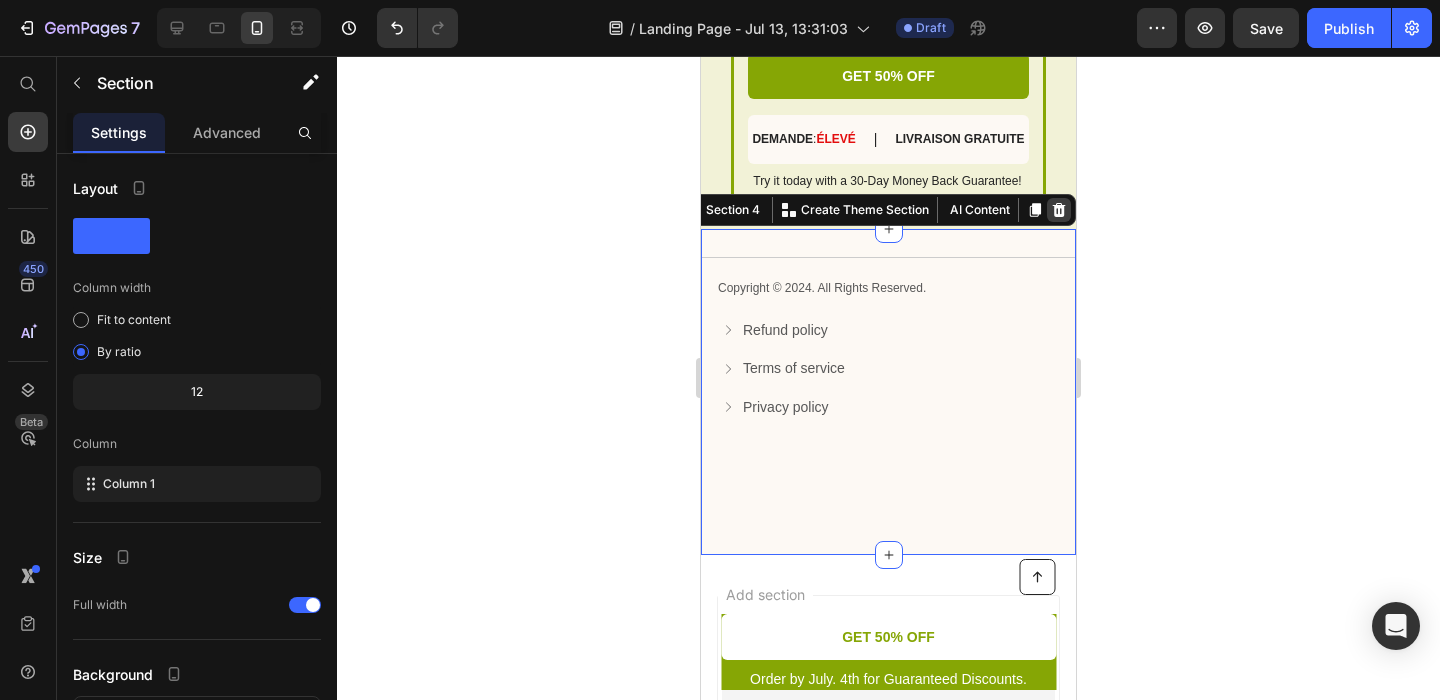 click 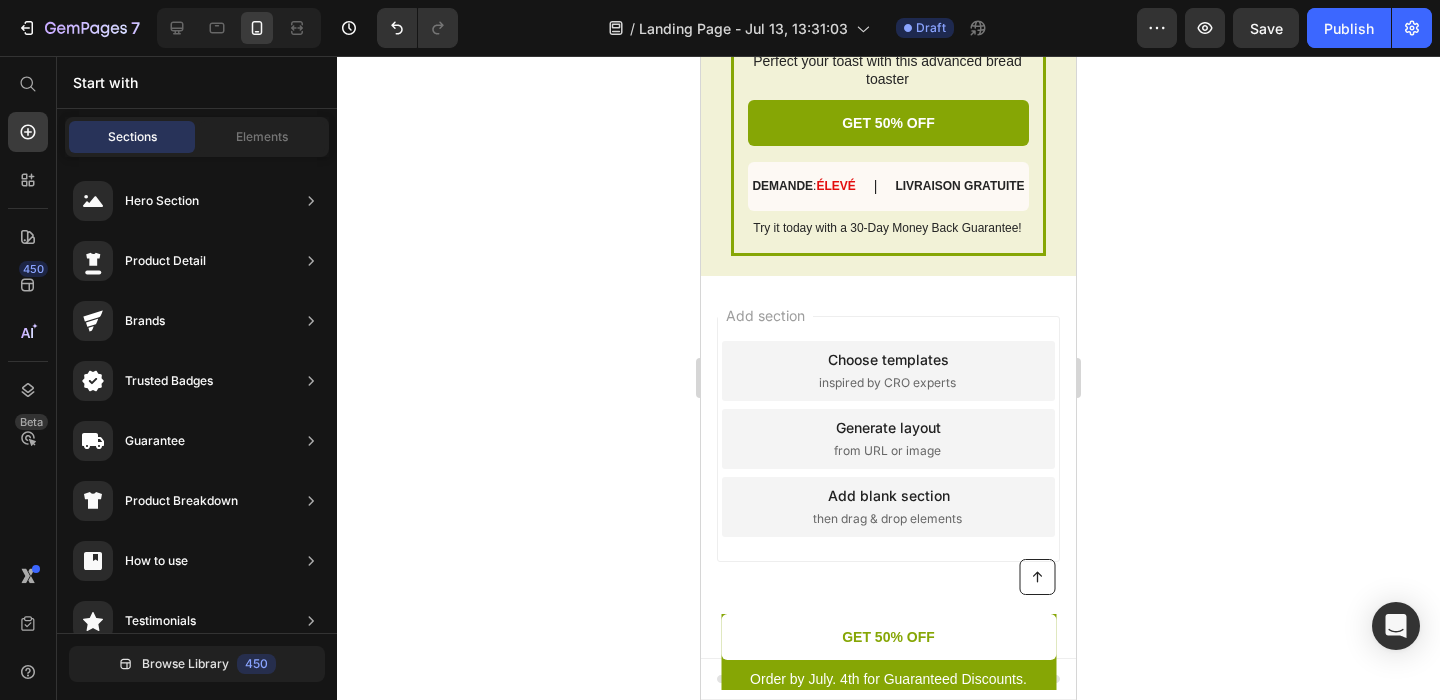 click 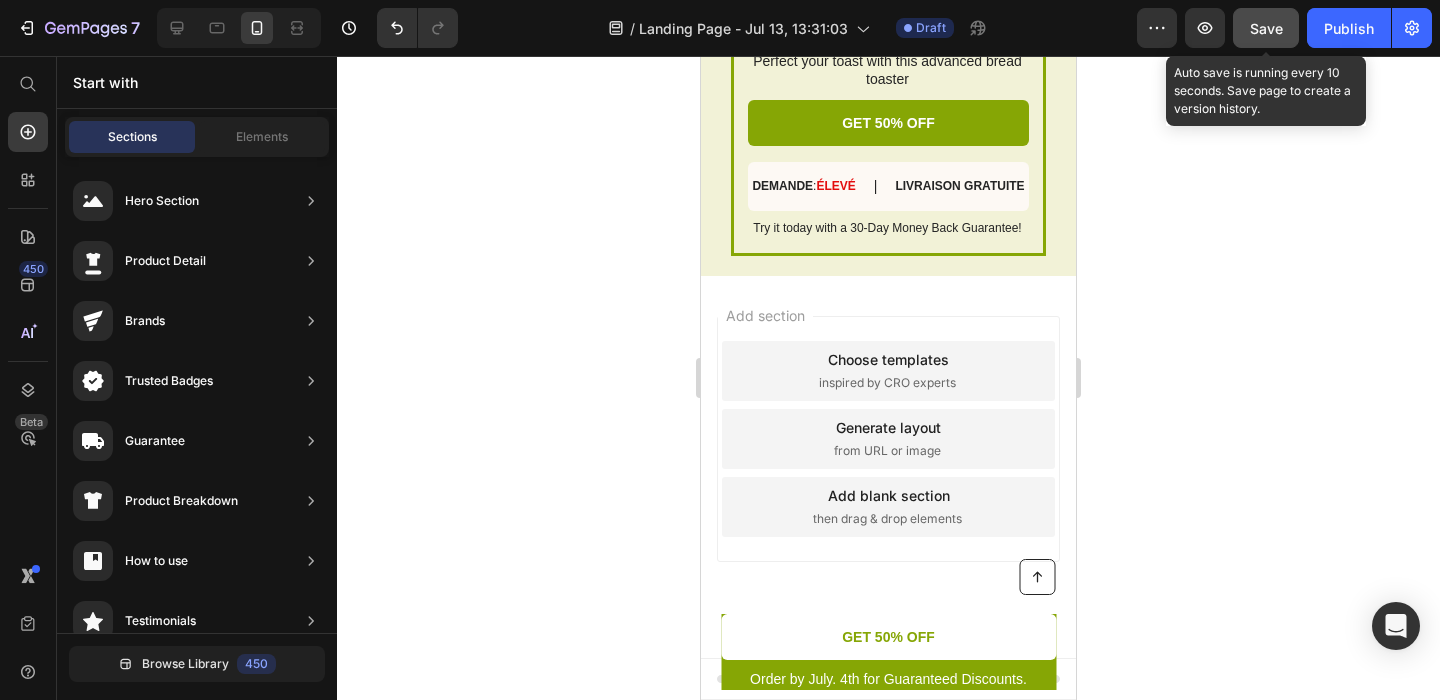 click on "Save" at bounding box center [1266, 28] 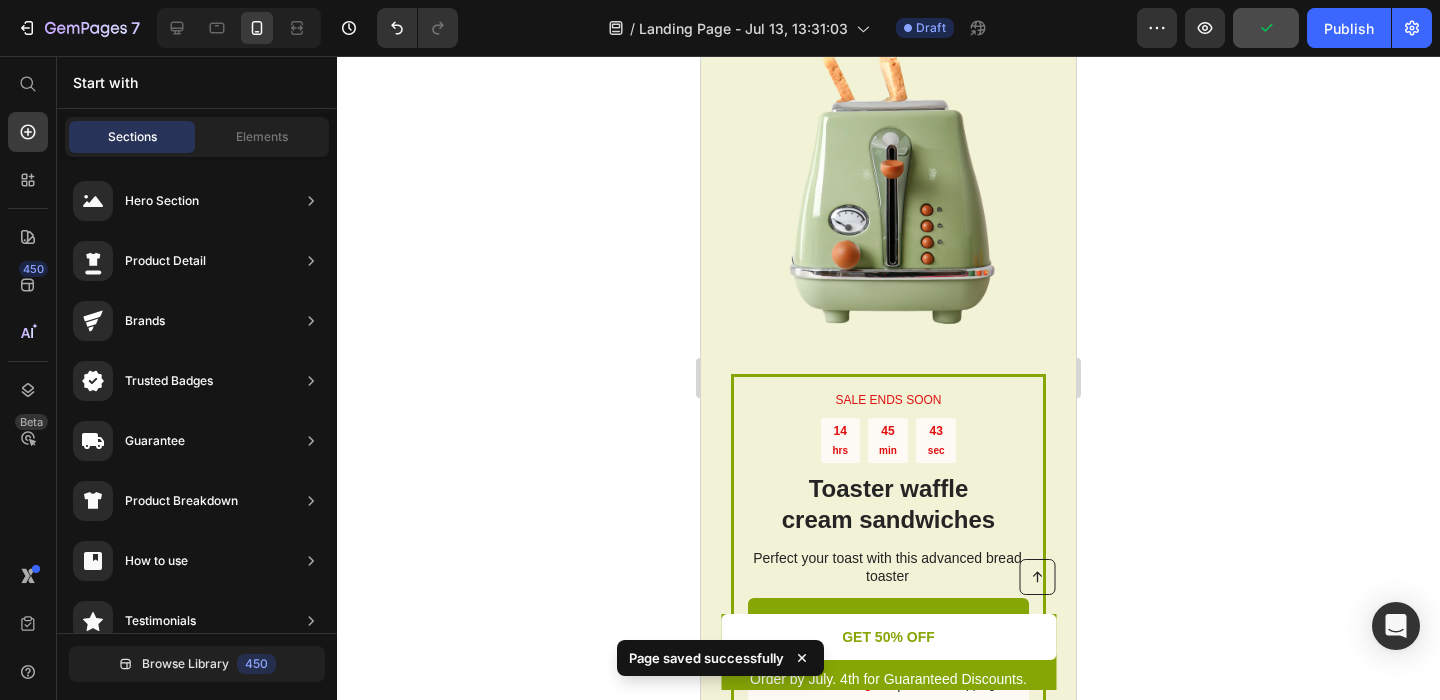 scroll, scrollTop: 2647, scrollLeft: 0, axis: vertical 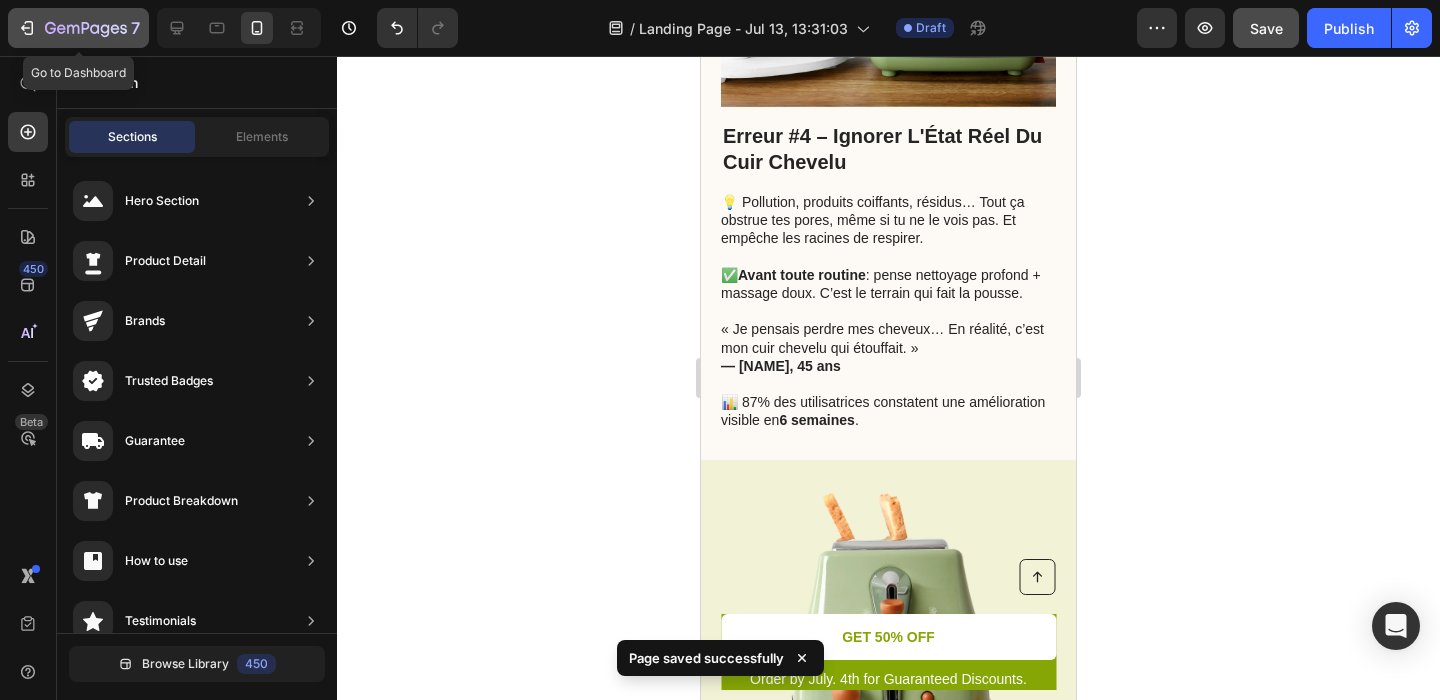 click 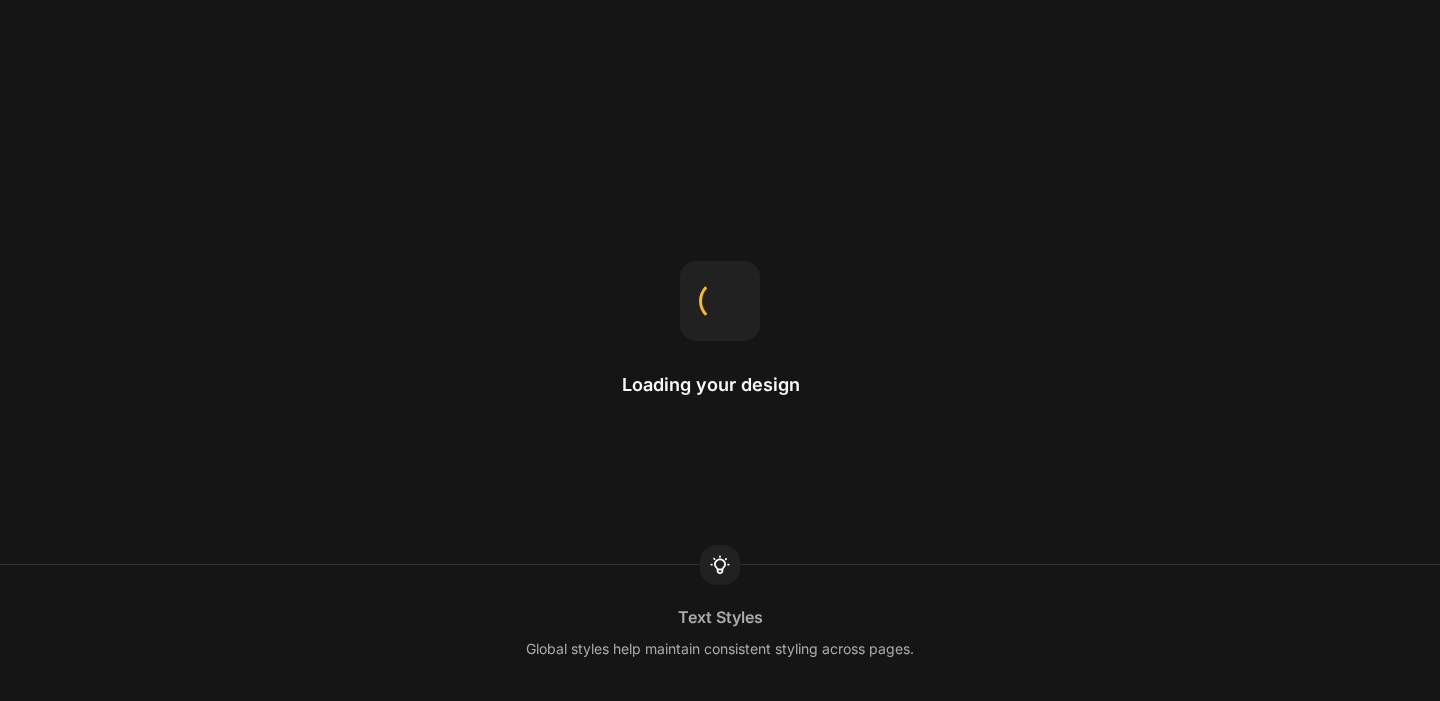 scroll, scrollTop: 0, scrollLeft: 0, axis: both 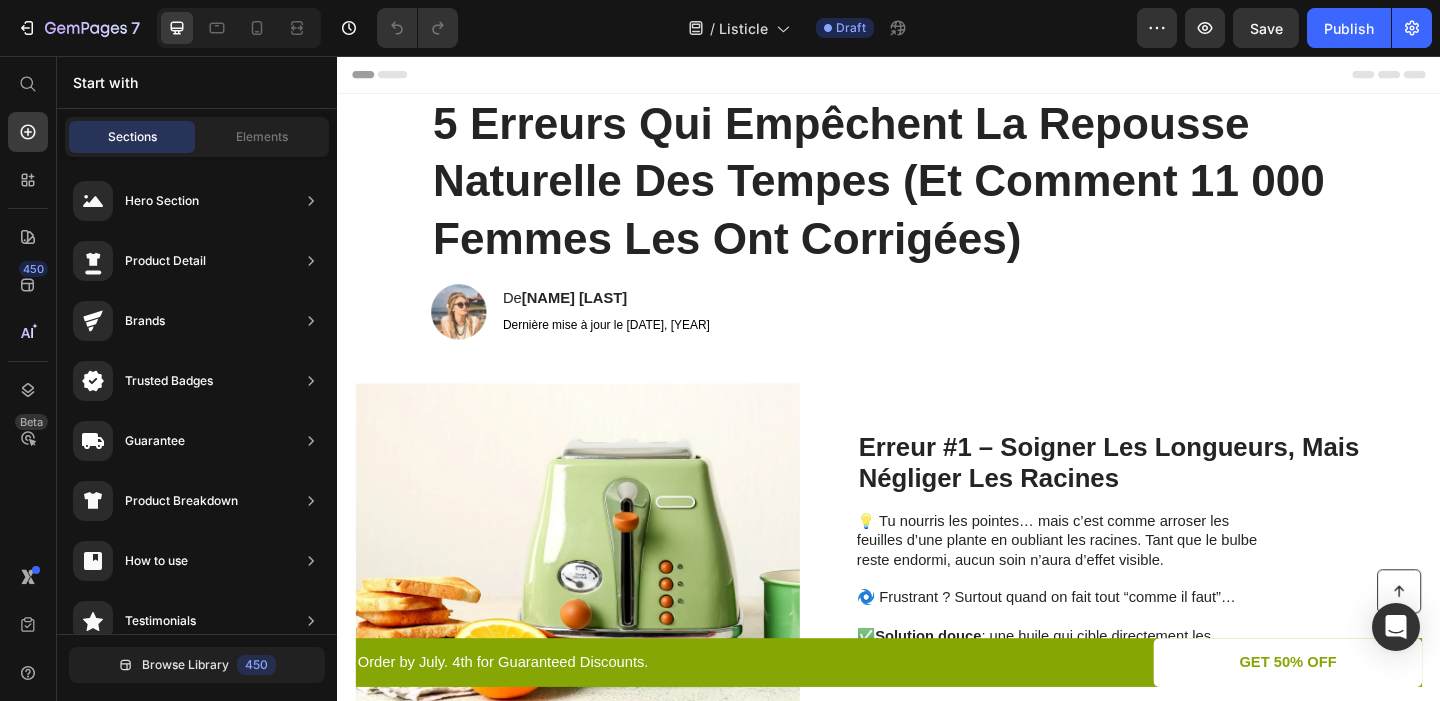 click on "Header" at bounding box center (937, 76) 